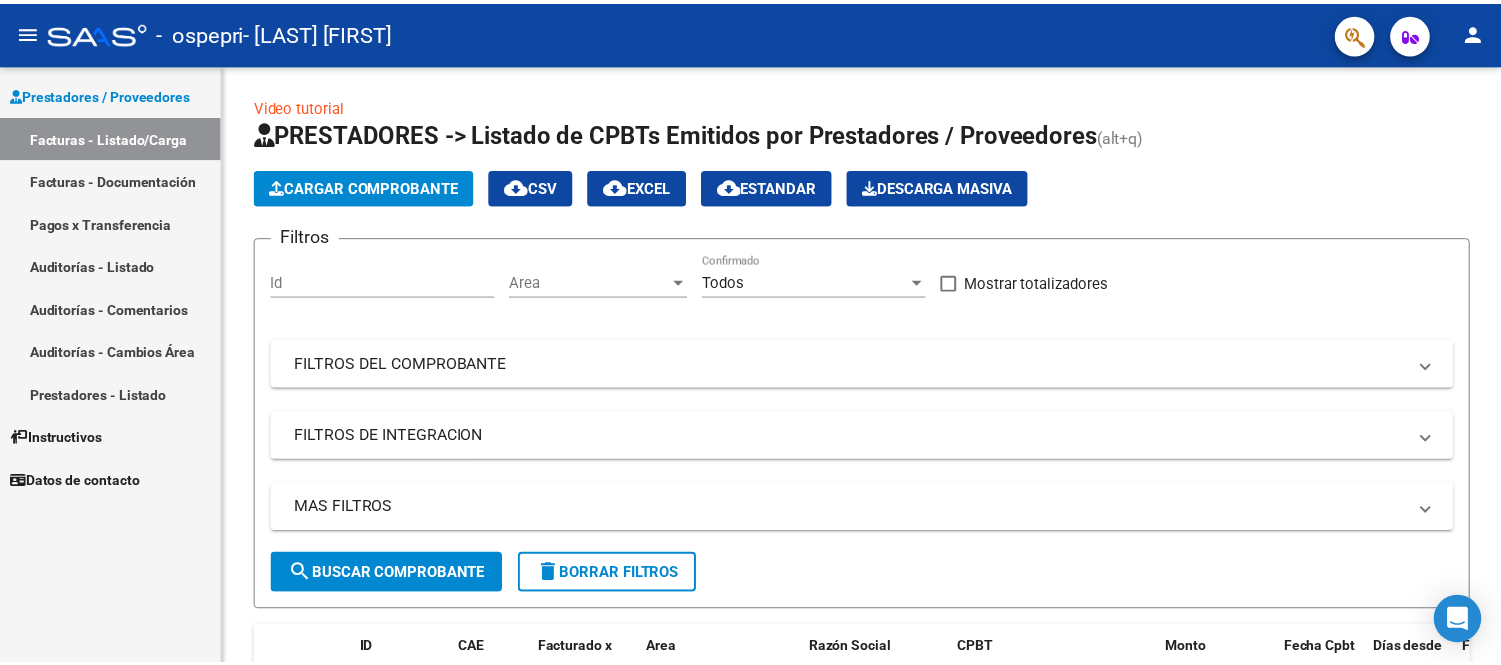 scroll, scrollTop: 0, scrollLeft: 0, axis: both 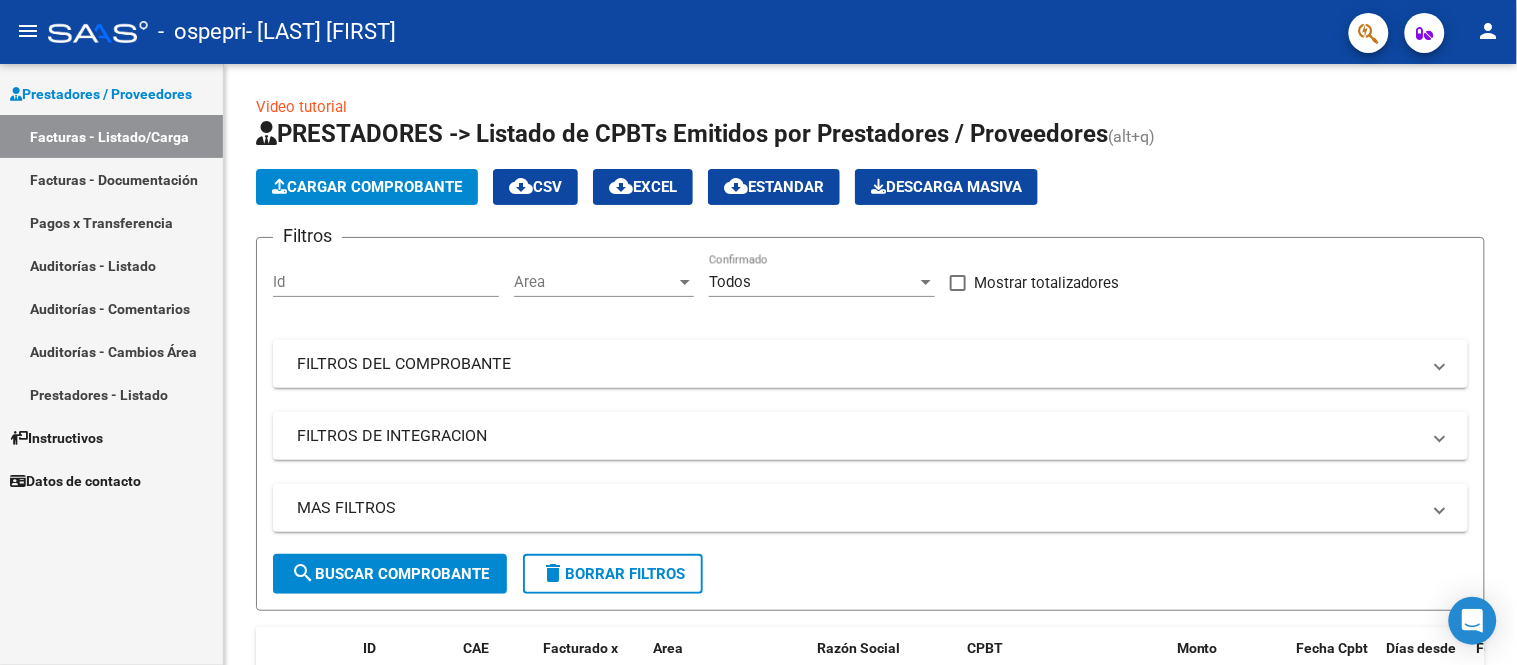 click on "Cargar Comprobante" 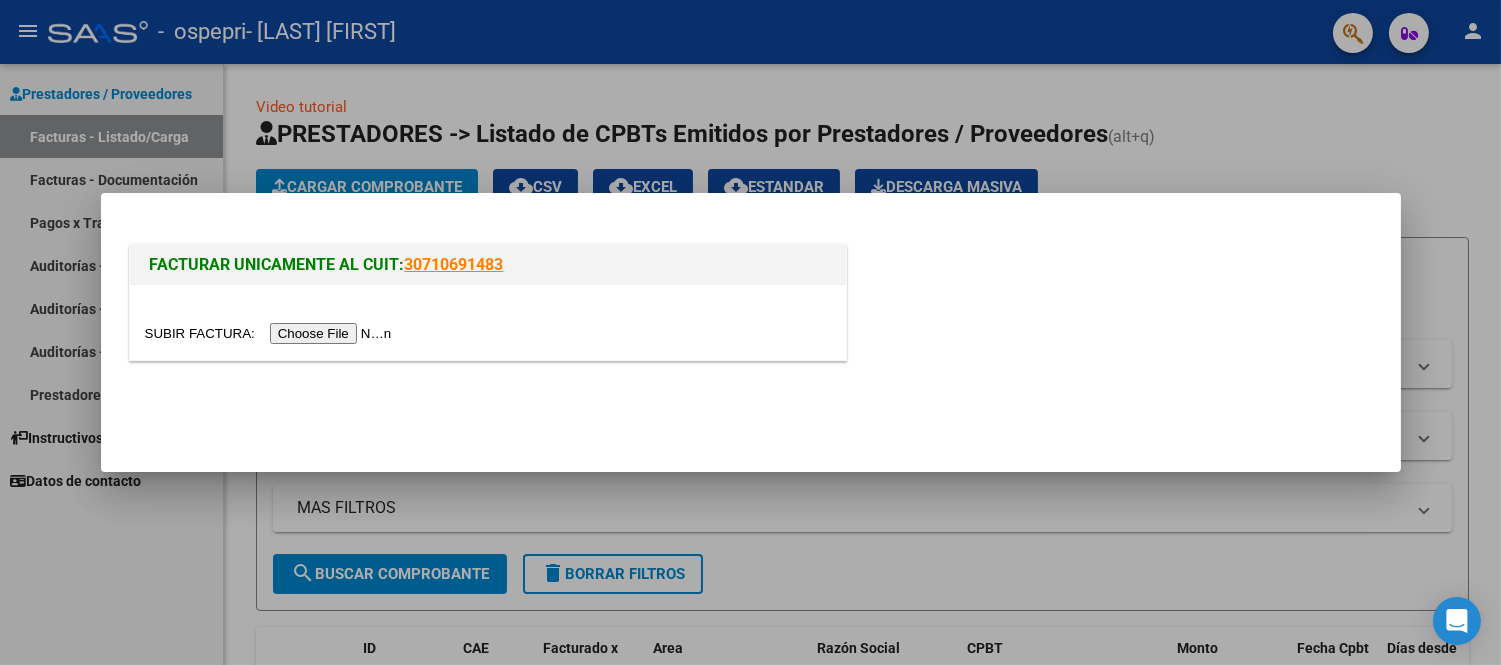 click at bounding box center [271, 333] 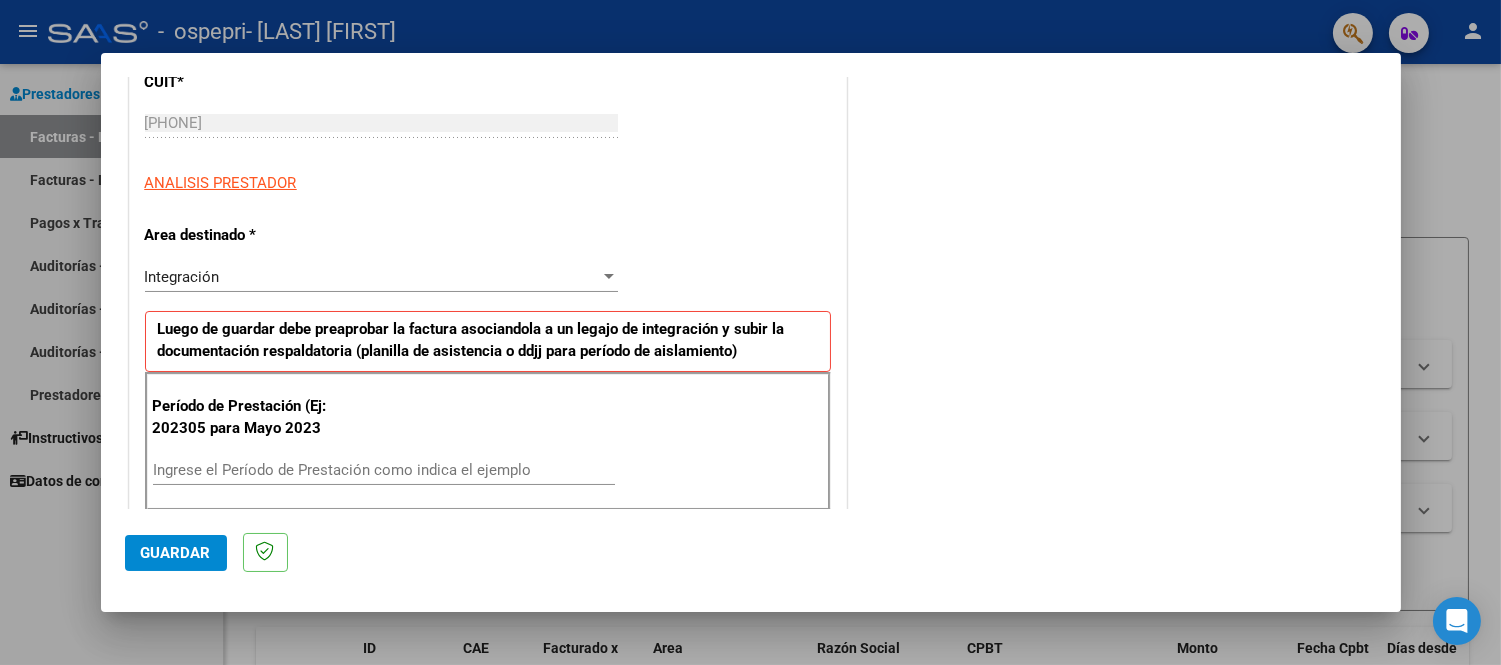scroll, scrollTop: 333, scrollLeft: 0, axis: vertical 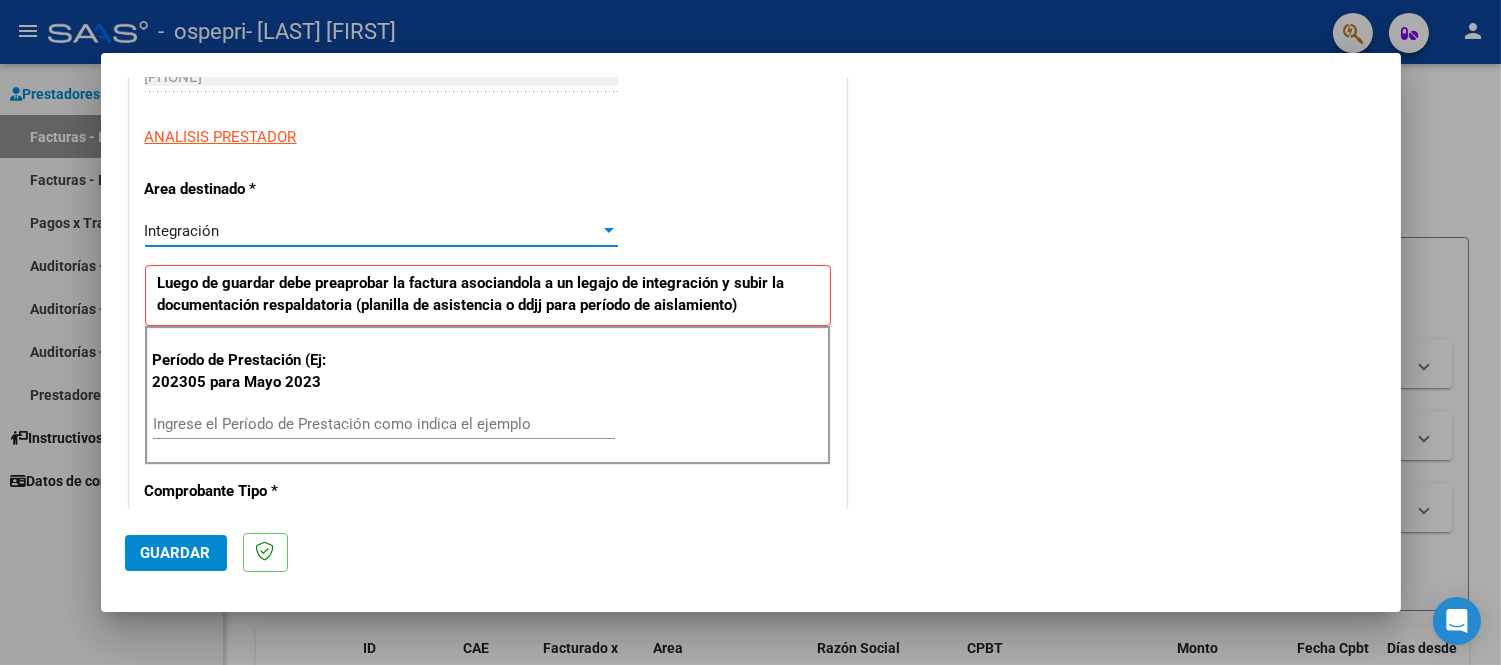 click on "Integración" at bounding box center (372, 231) 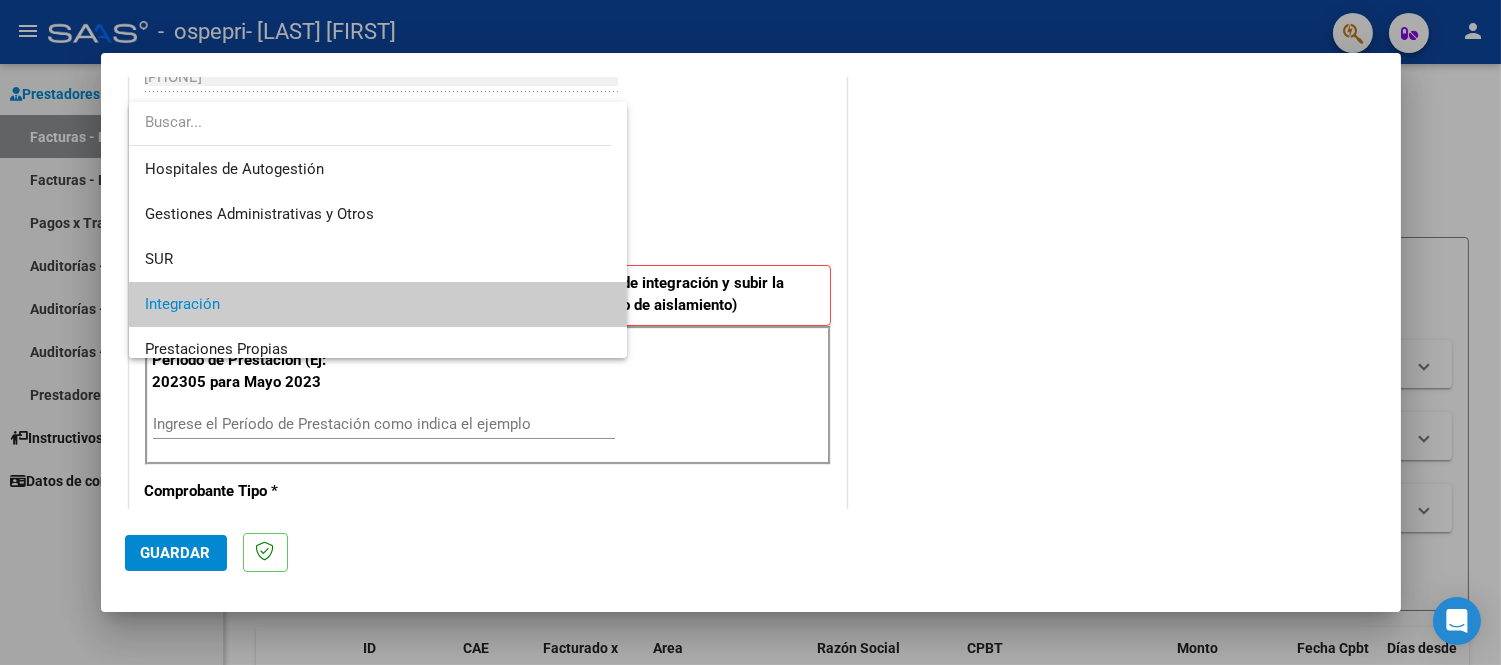 scroll, scrollTop: 74, scrollLeft: 0, axis: vertical 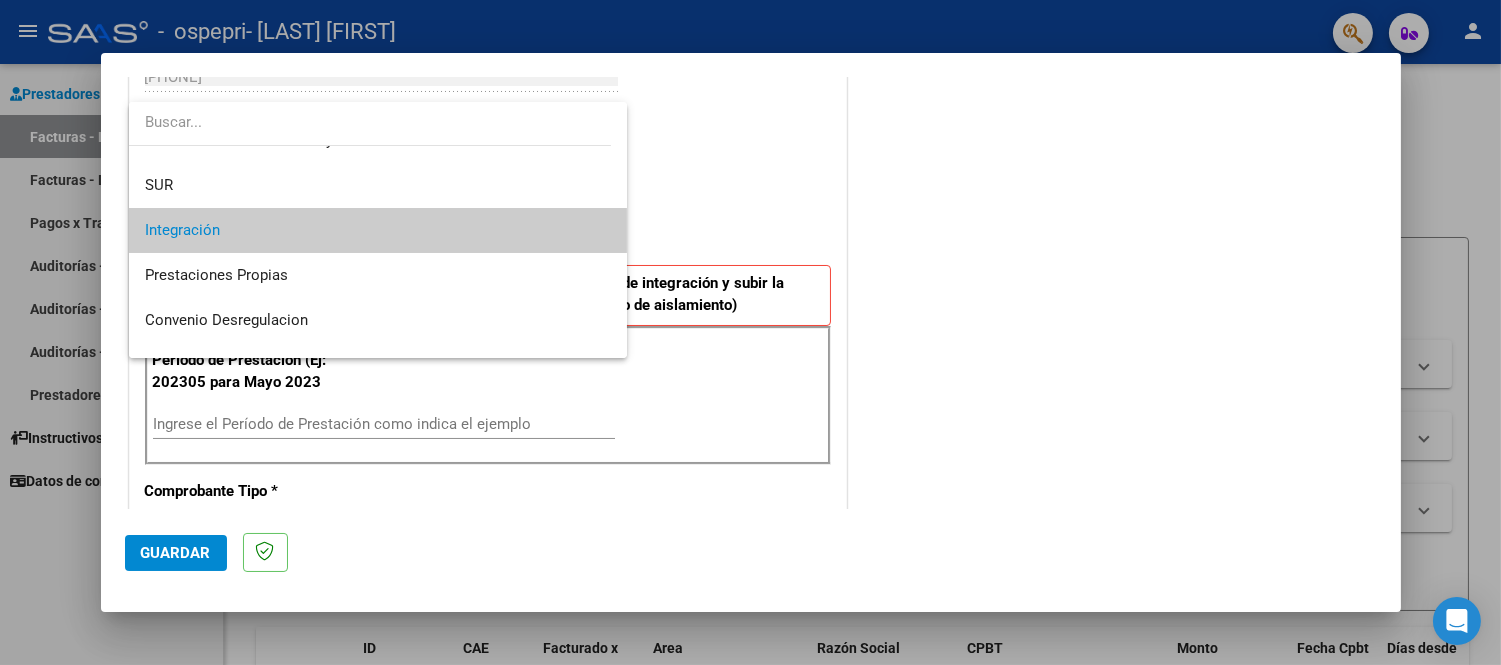 click on "Integración" at bounding box center (378, 230) 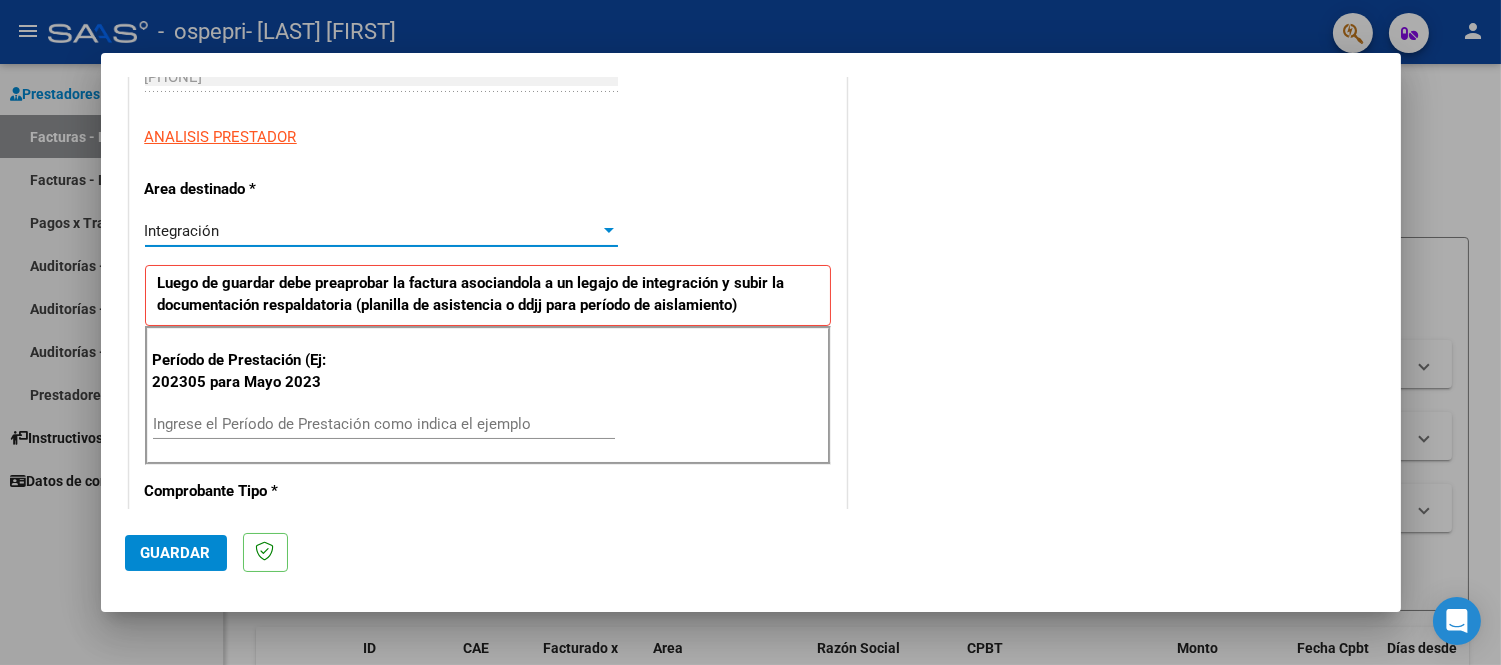 click on "Ingrese el Período de Prestación como indica el ejemplo" at bounding box center (384, 424) 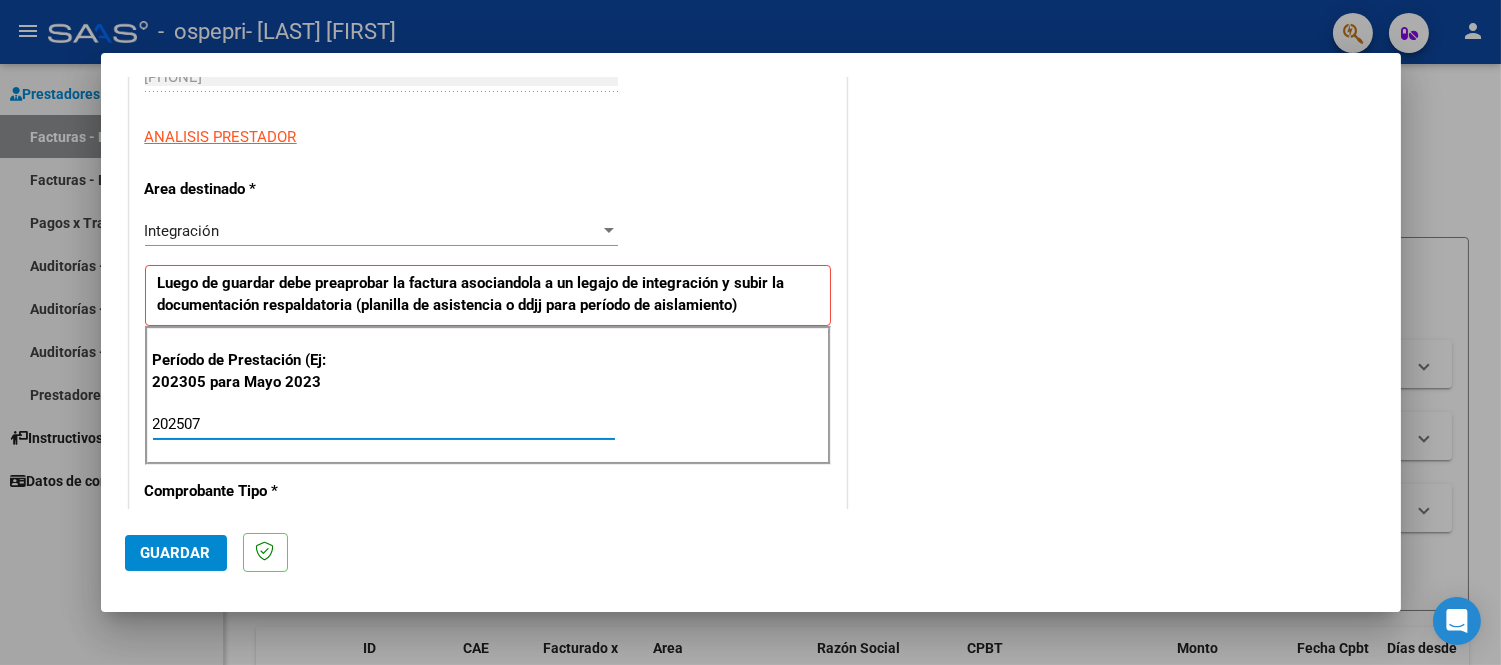 type on "202507" 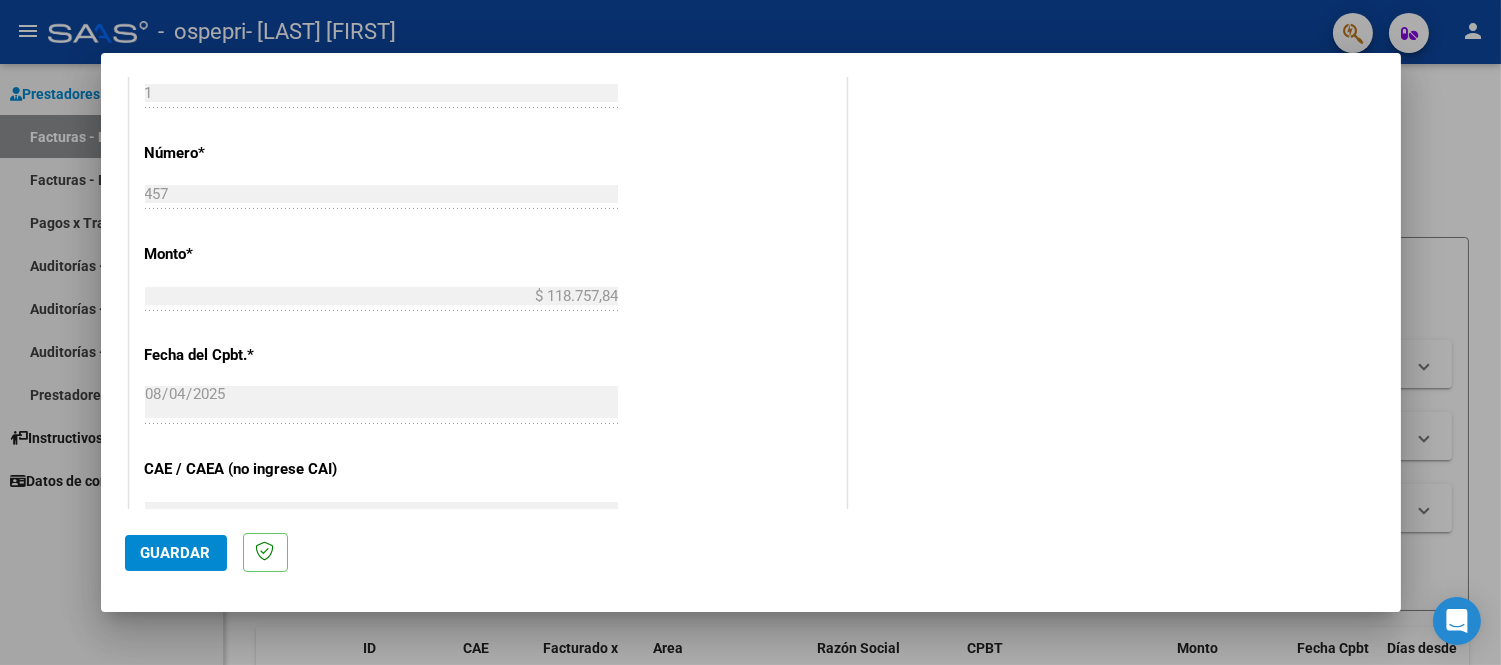 scroll, scrollTop: 888, scrollLeft: 0, axis: vertical 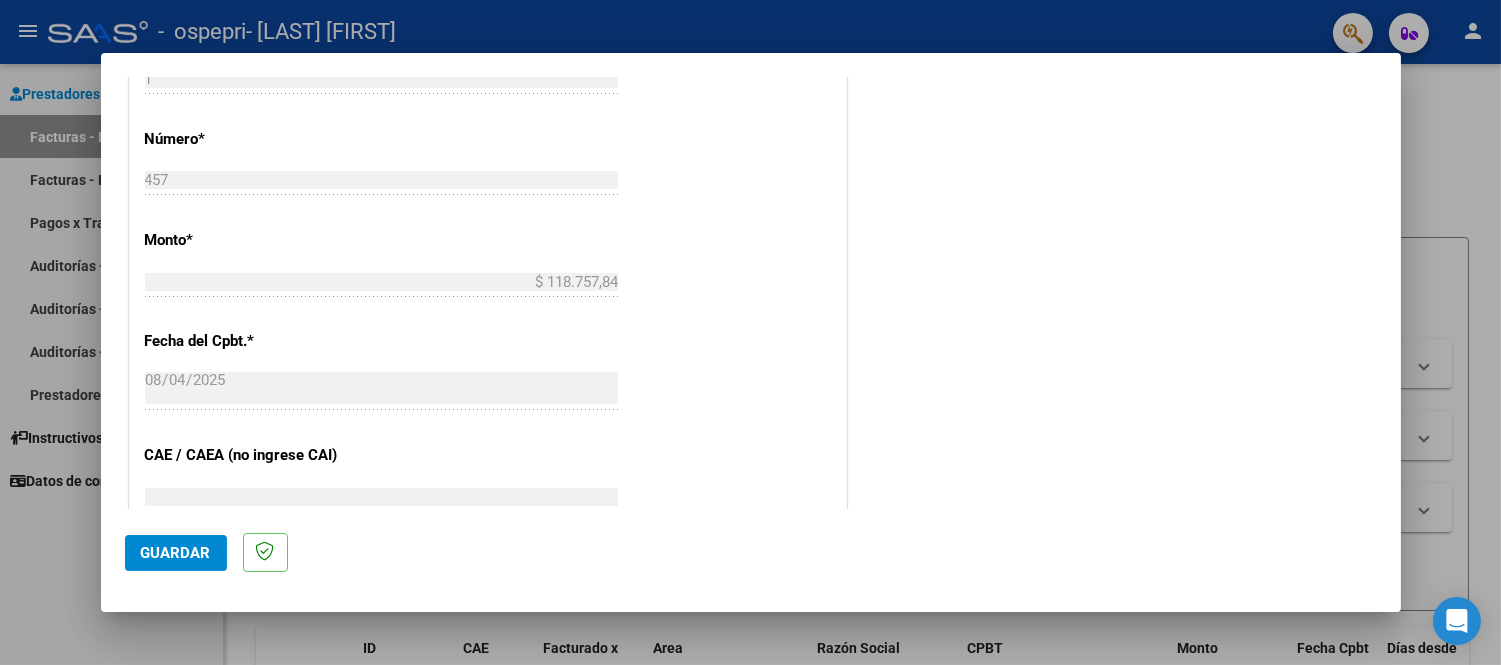 click on "Guardar" 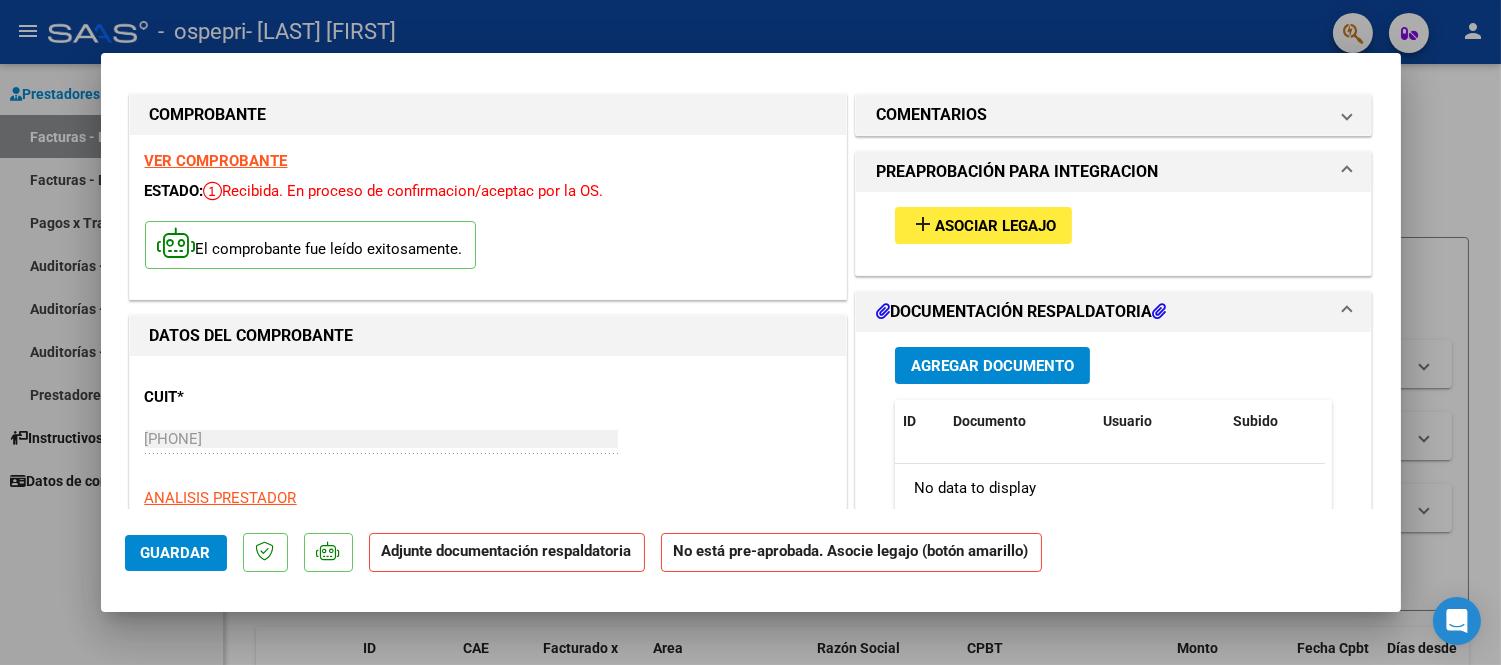 scroll, scrollTop: 0, scrollLeft: 0, axis: both 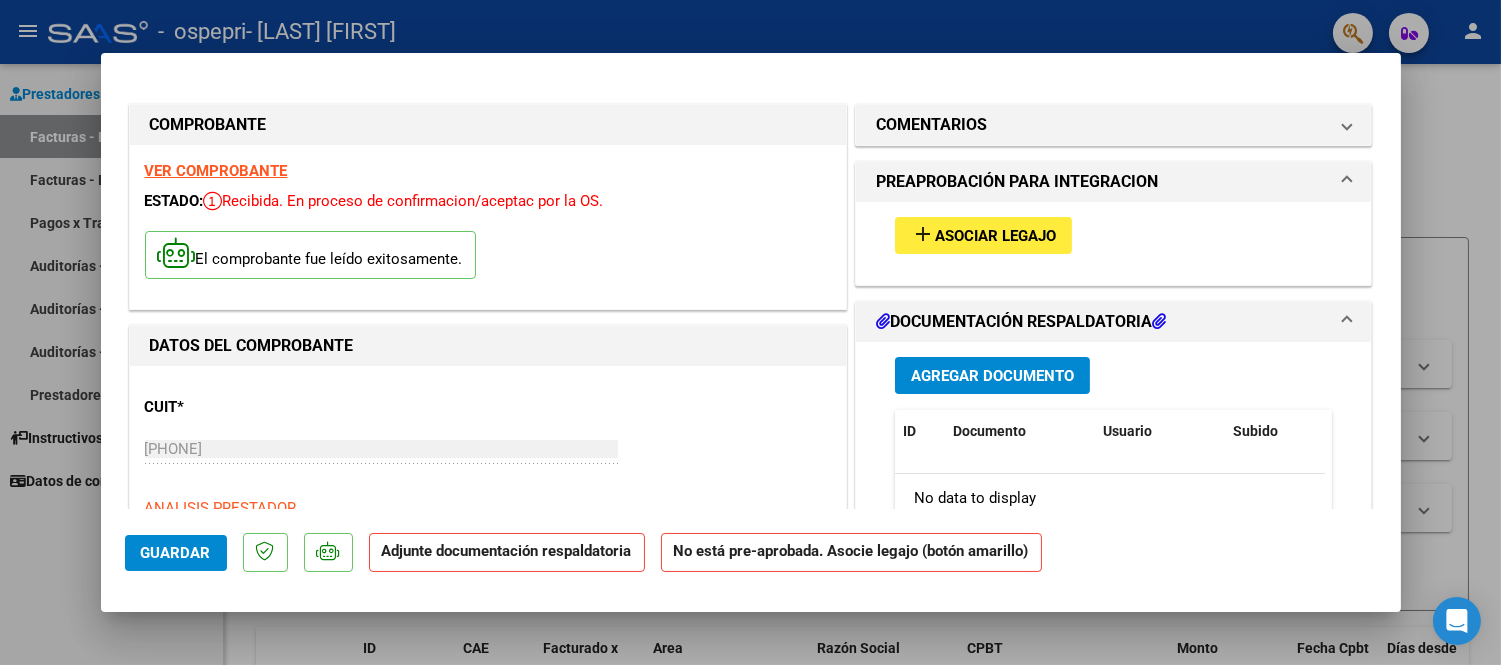 click on "Guardar" 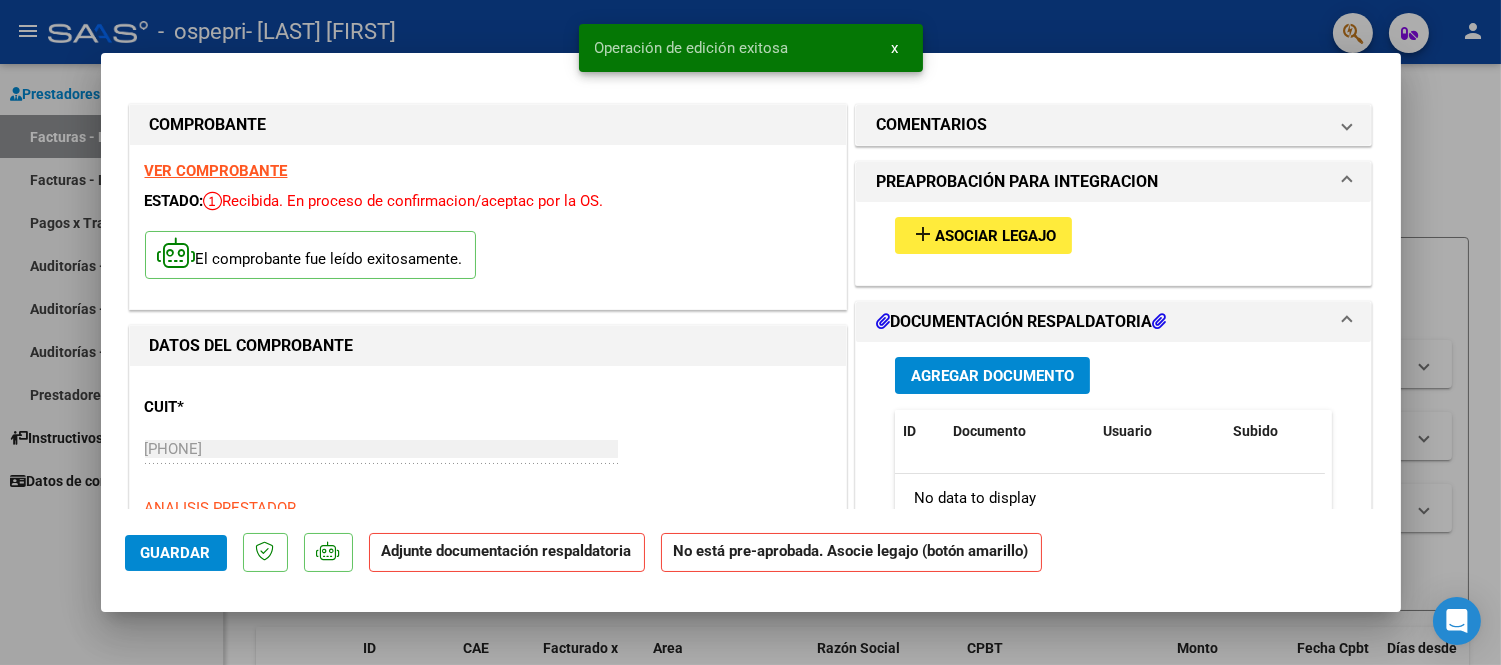 click on "Asociar Legajo" at bounding box center [995, 236] 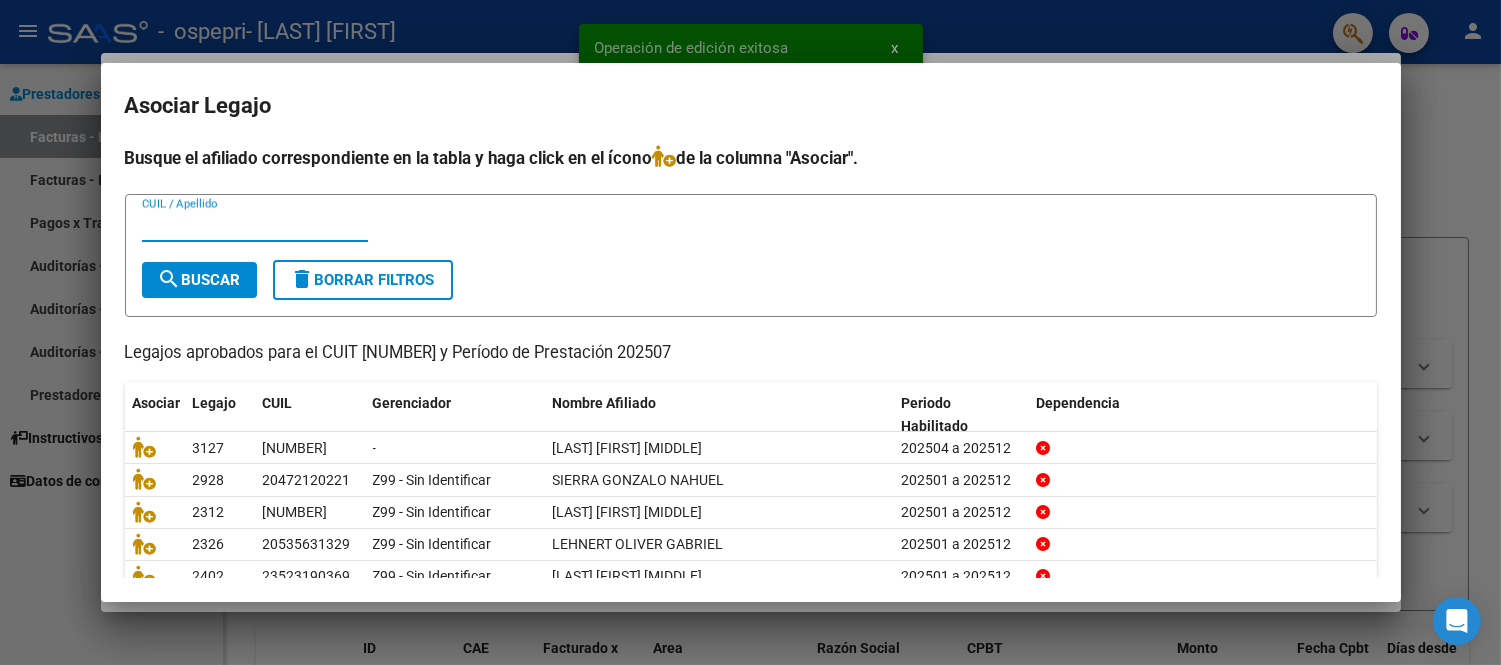 scroll, scrollTop: 88, scrollLeft: 0, axis: vertical 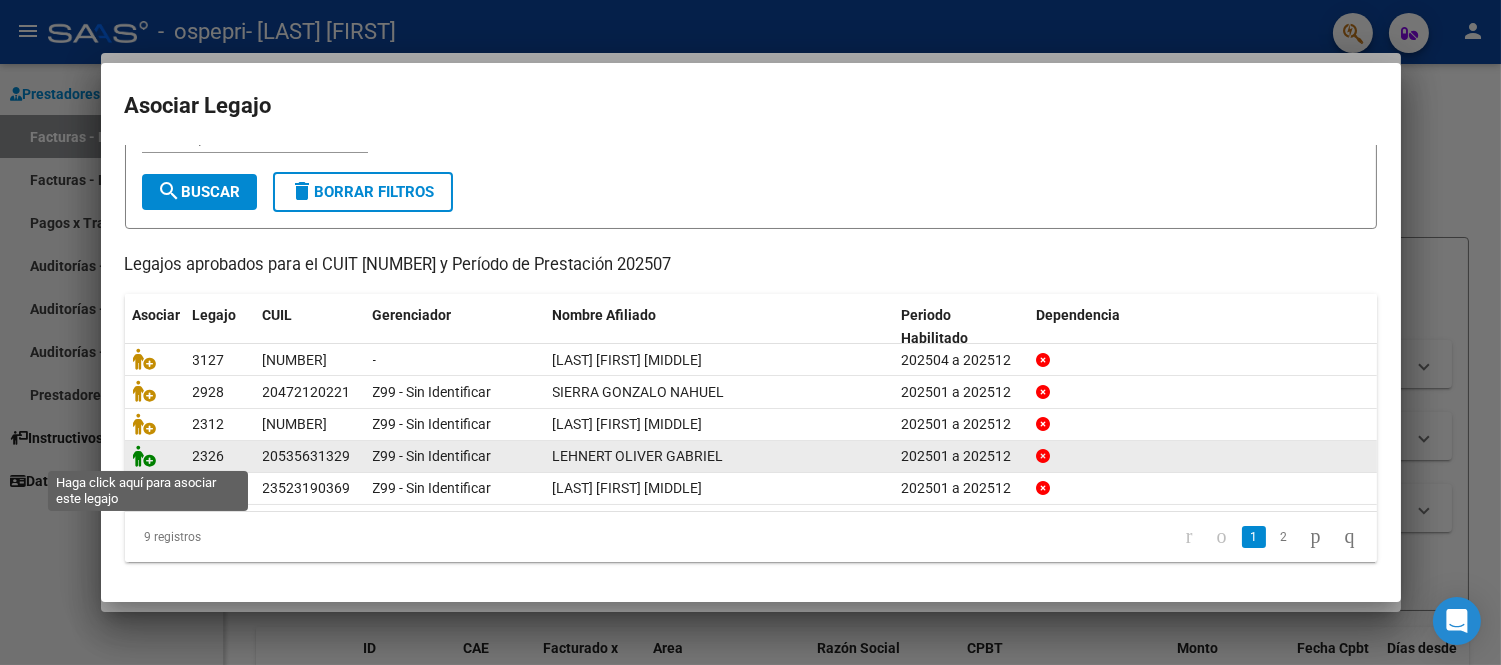 click 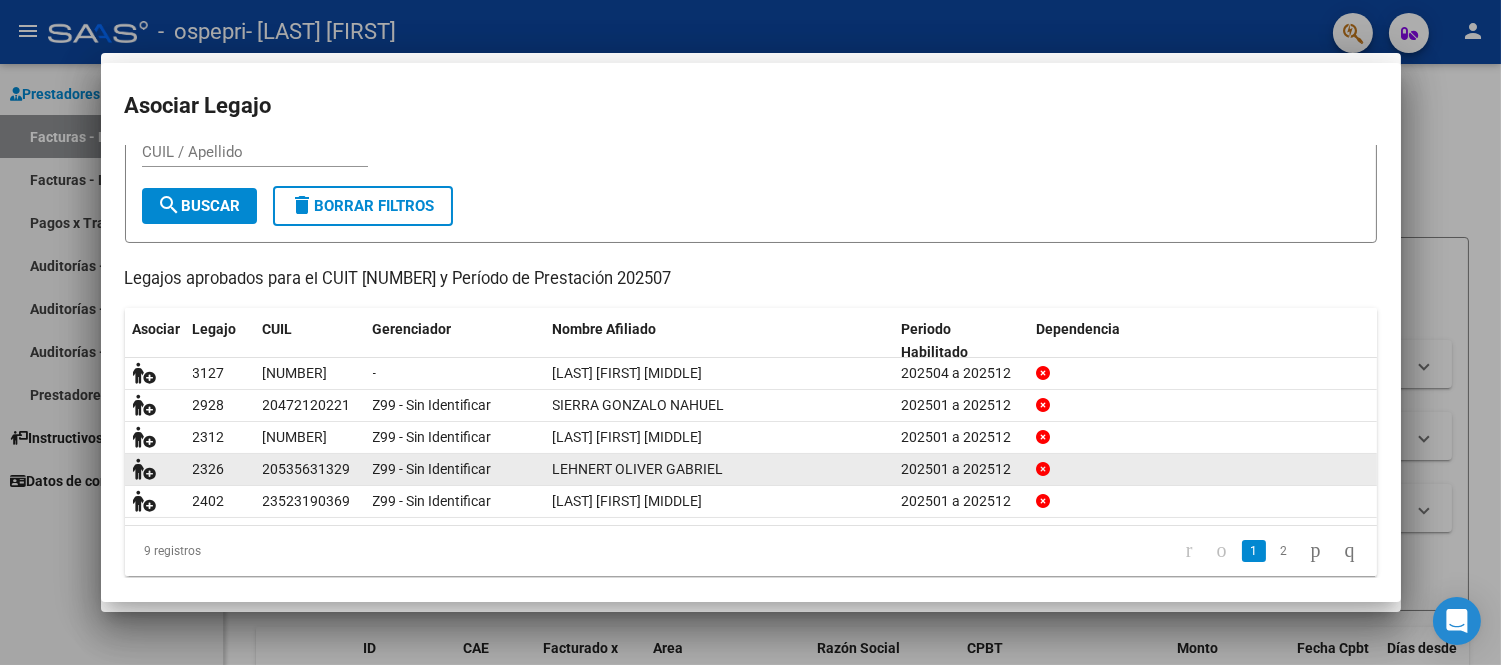 scroll, scrollTop: 102, scrollLeft: 0, axis: vertical 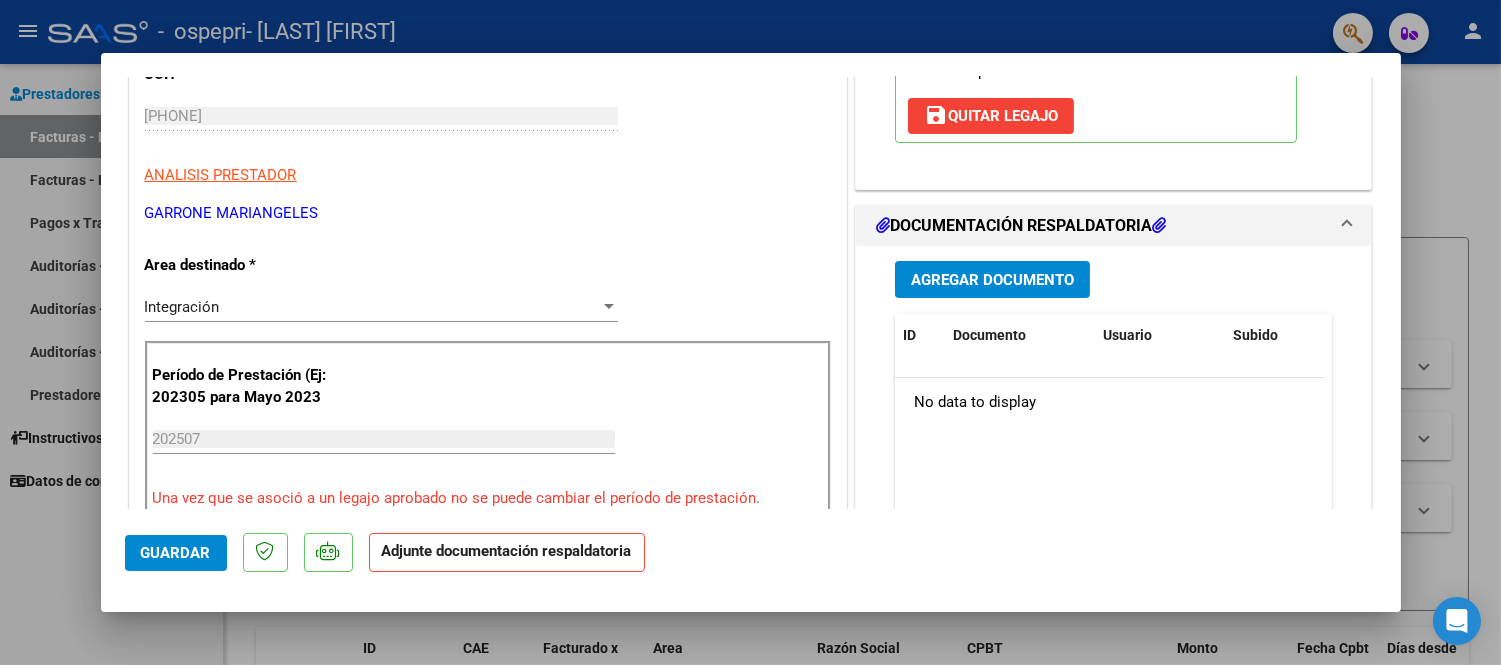 click on "Agregar Documento" at bounding box center (992, 280) 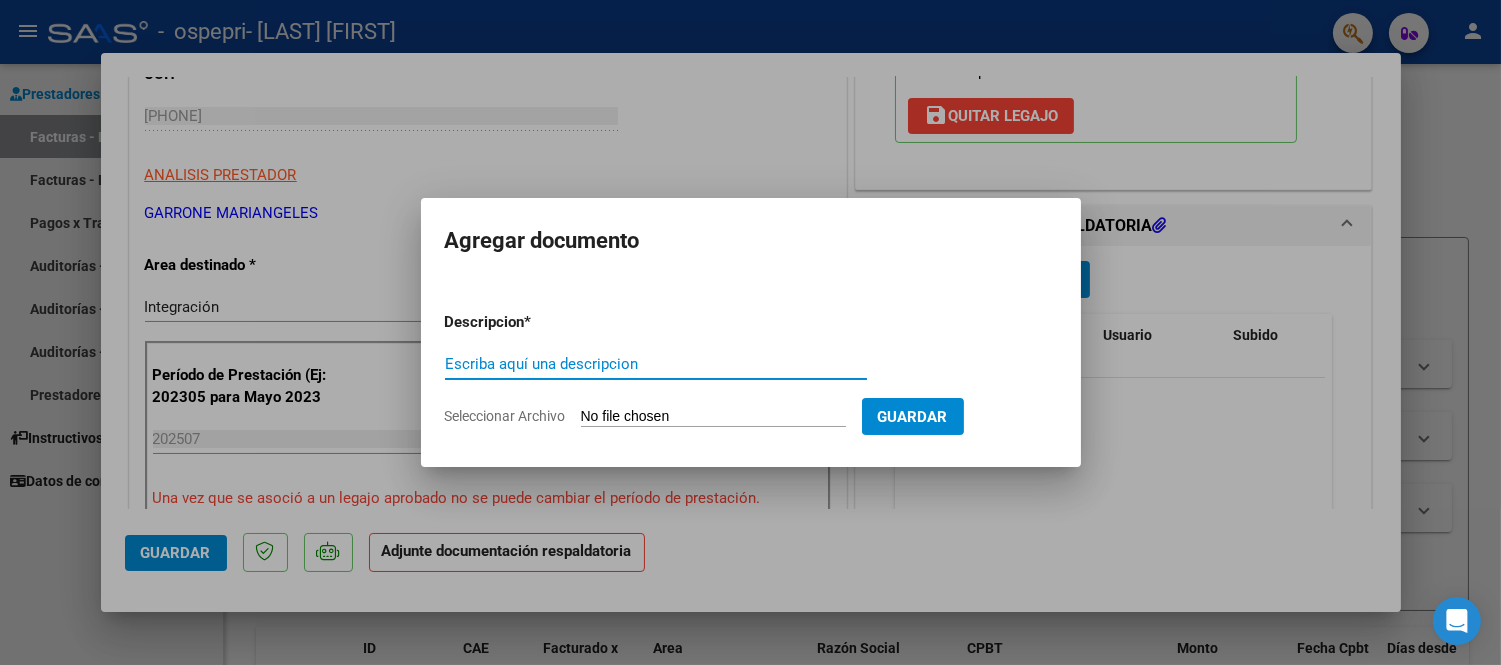 click on "Escriba aquí una descripcion" at bounding box center [656, 364] 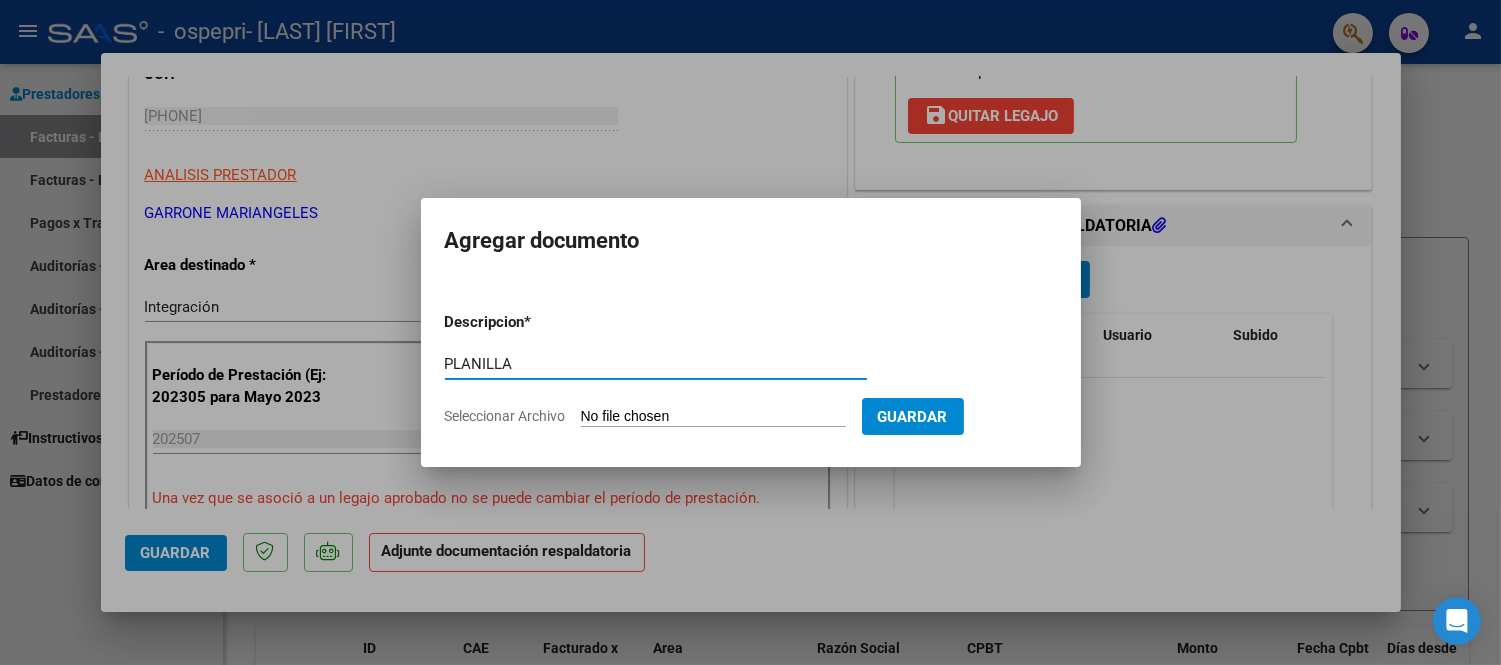 type on "PLANILLA" 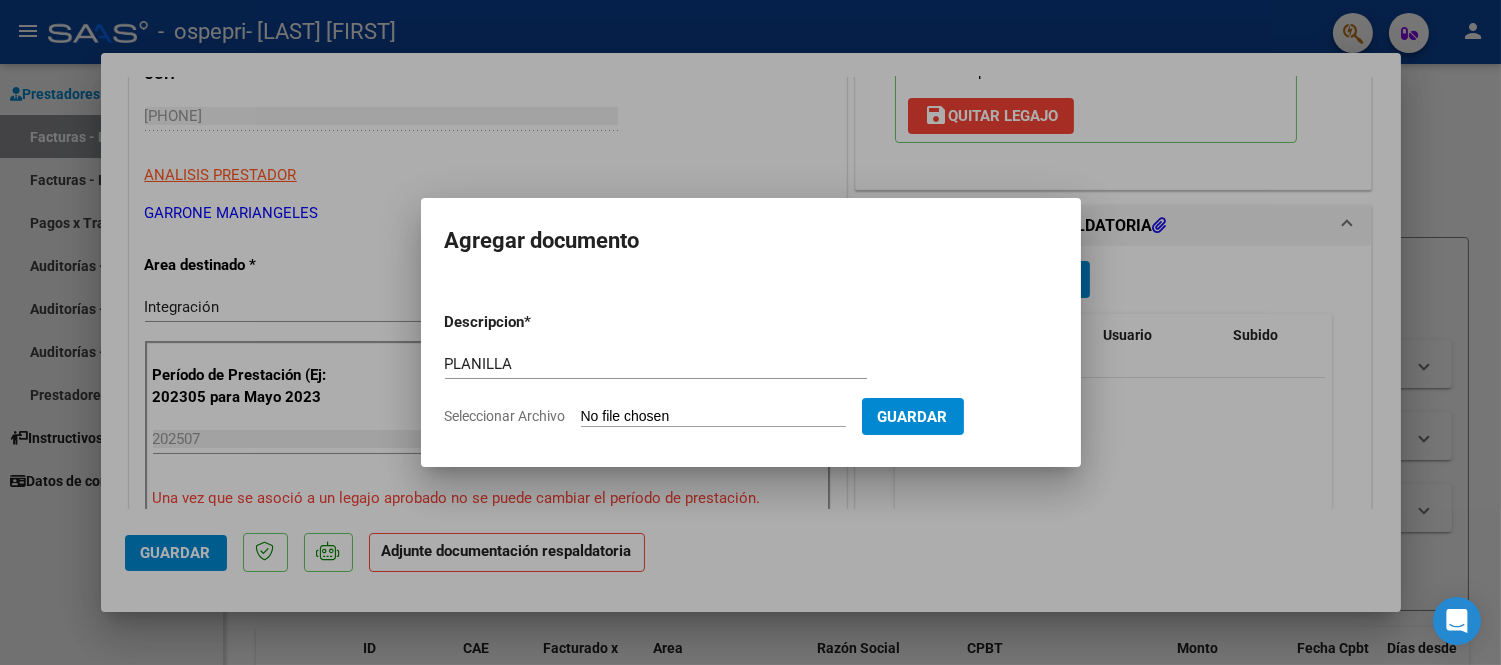 click on "Seleccionar Archivo" 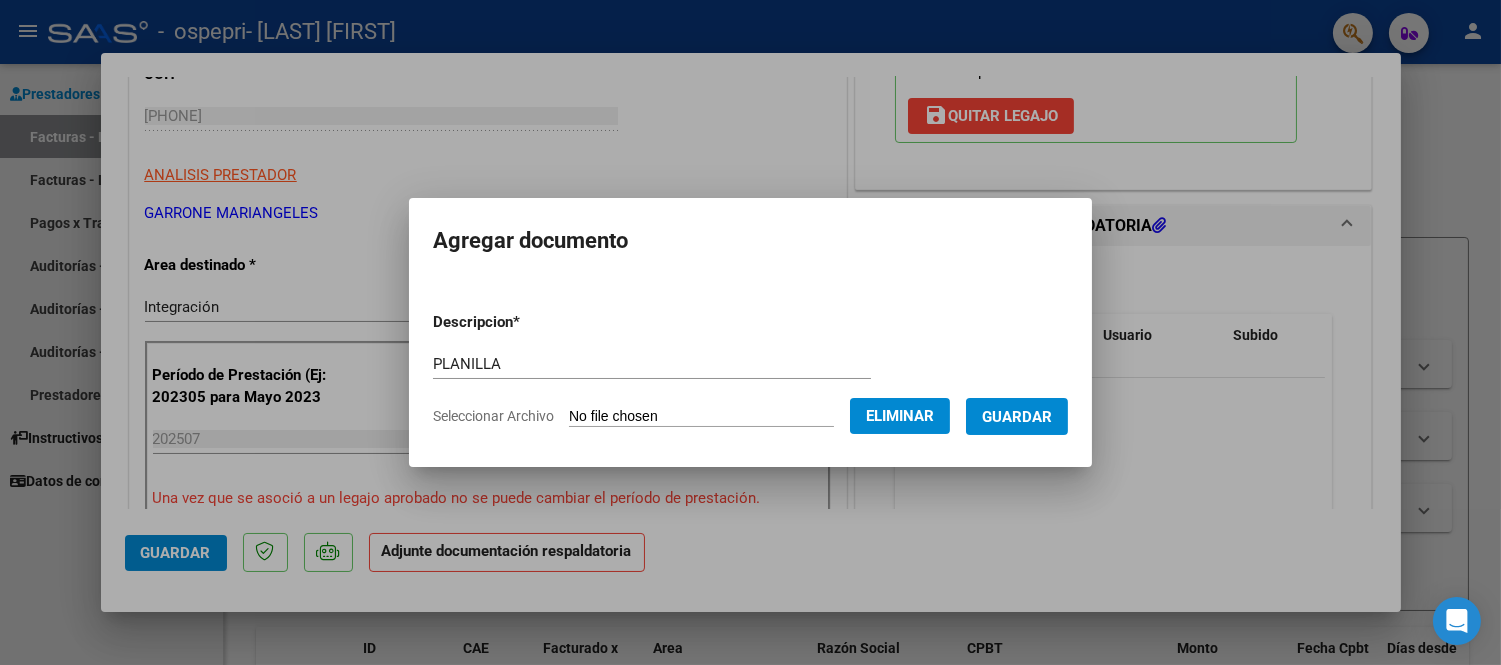 click on "Guardar" at bounding box center [1017, 417] 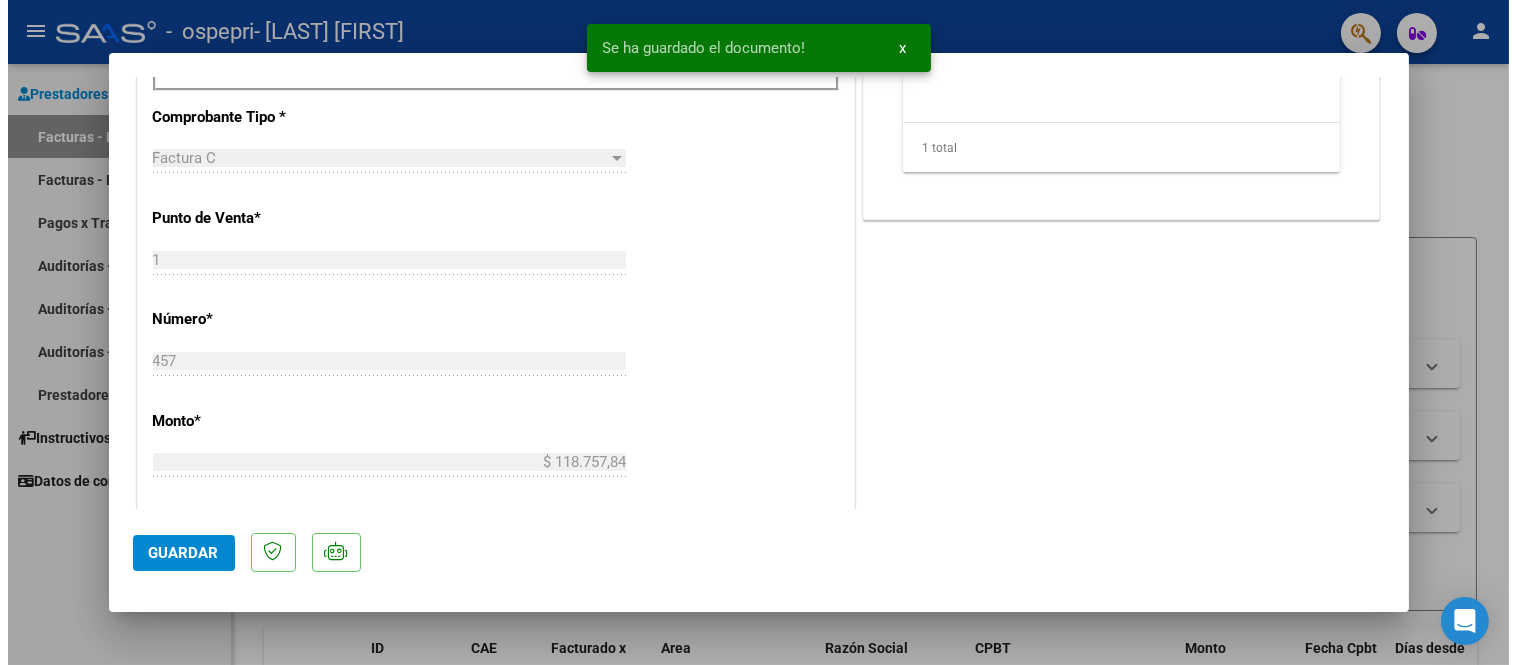 scroll, scrollTop: 777, scrollLeft: 0, axis: vertical 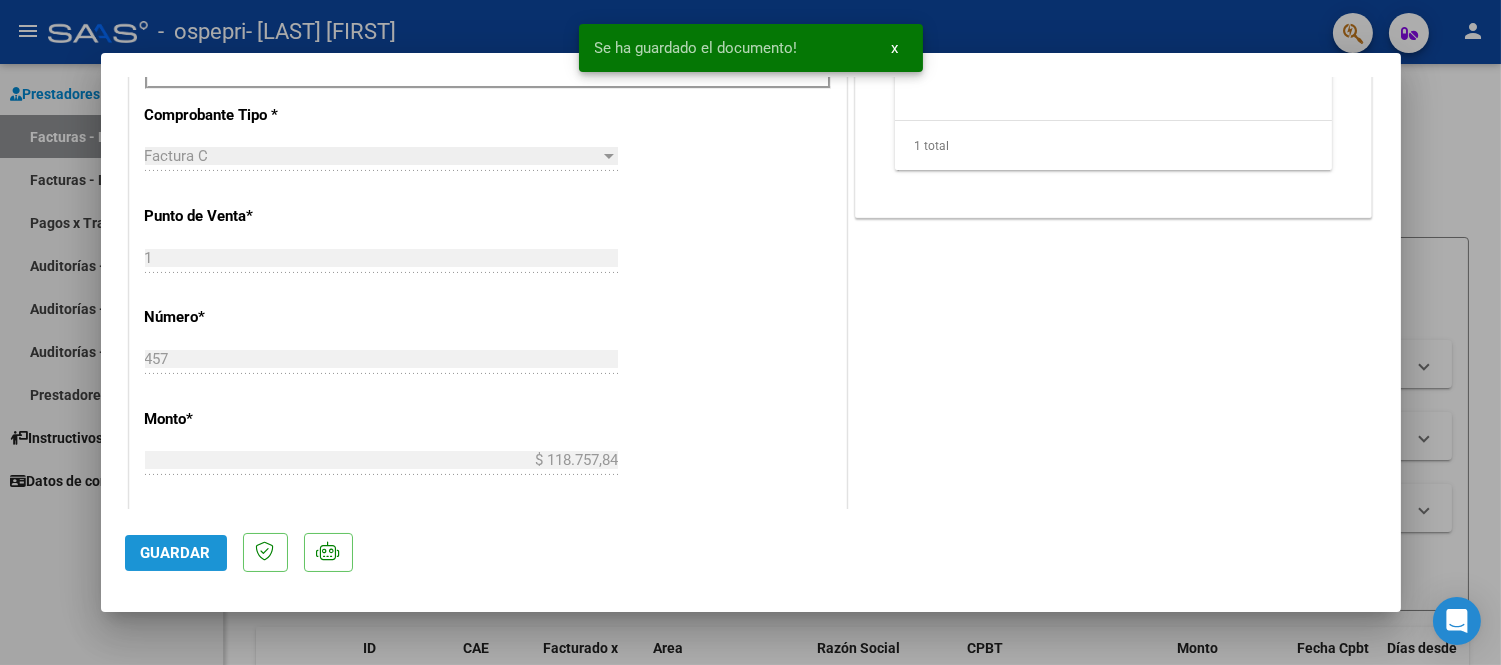 click on "Guardar" 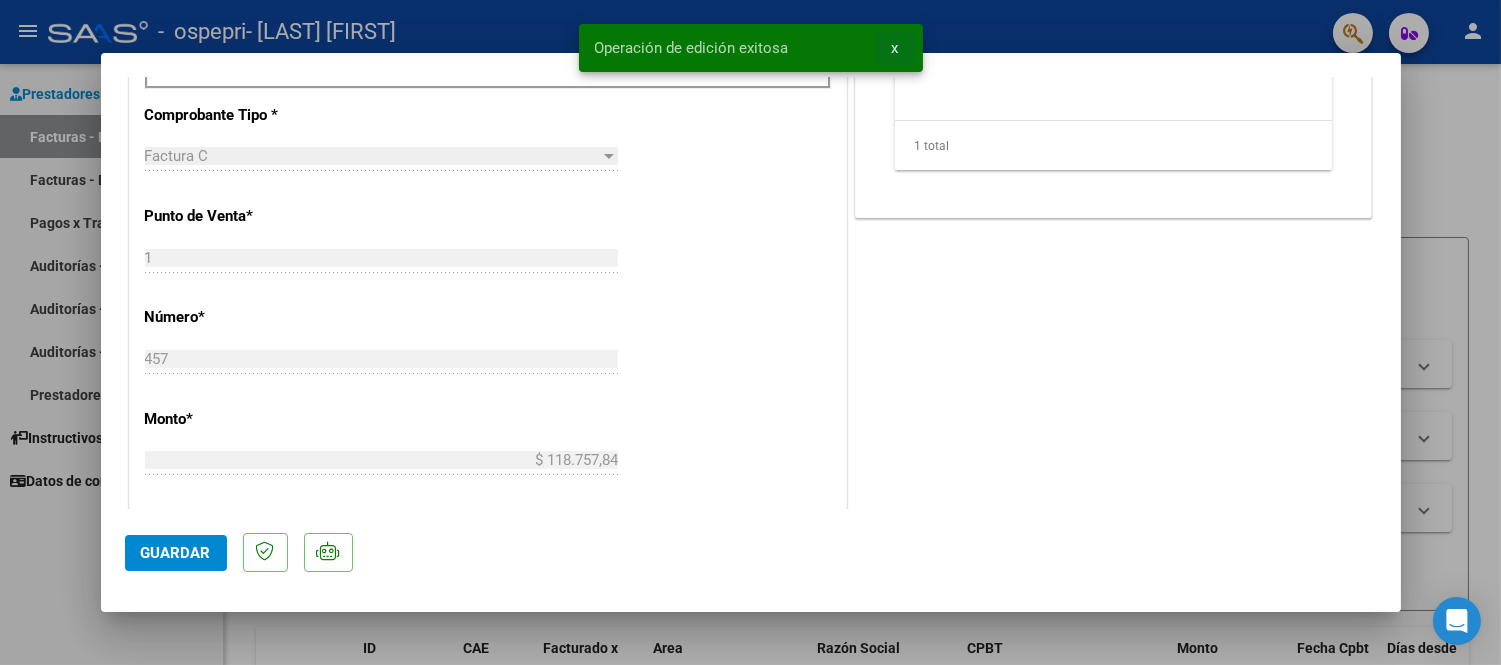 click on "x" at bounding box center [895, 48] 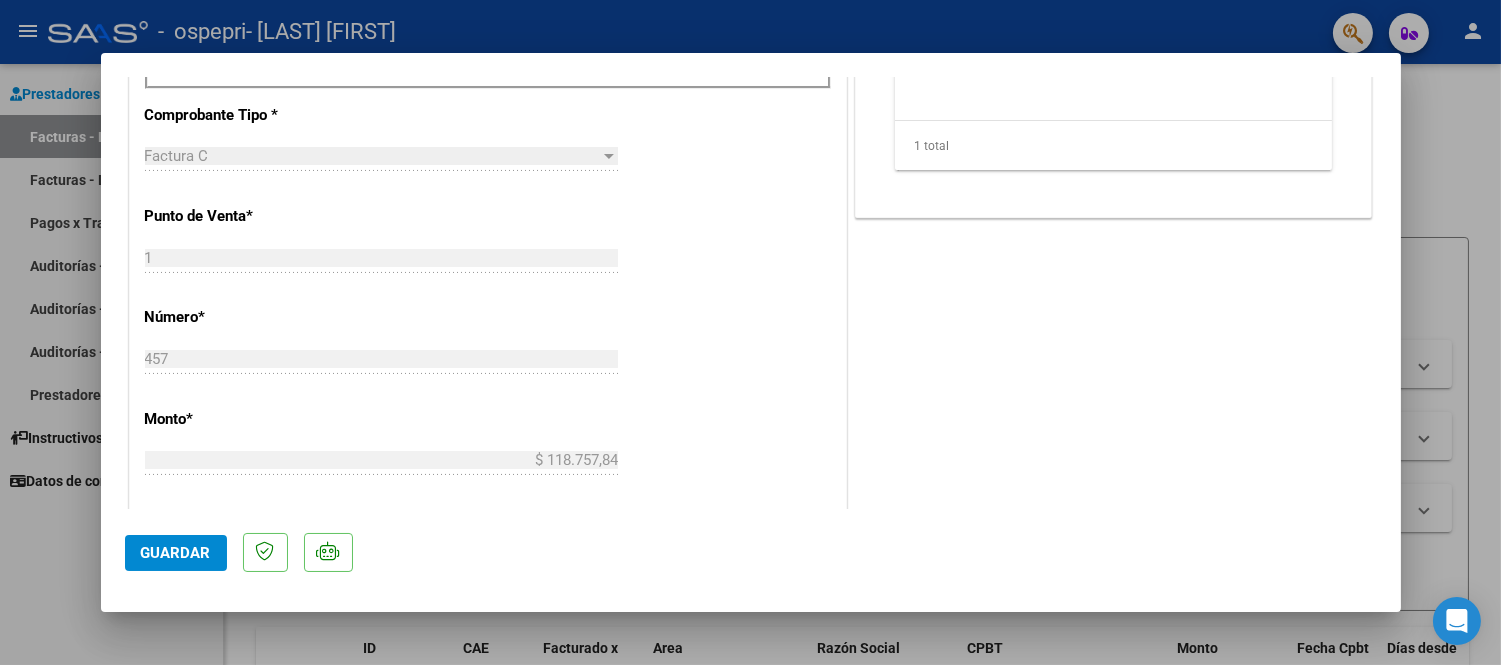 click at bounding box center (750, 332) 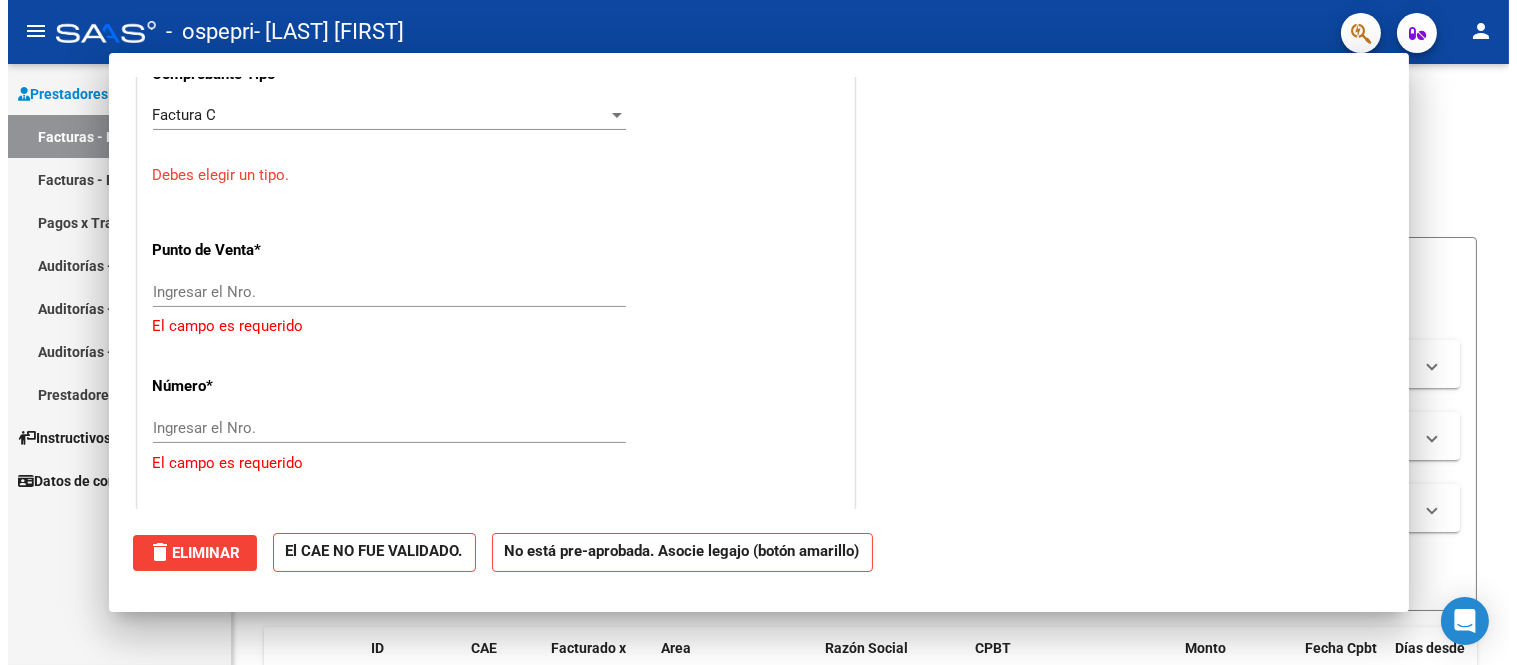 scroll, scrollTop: 0, scrollLeft: 0, axis: both 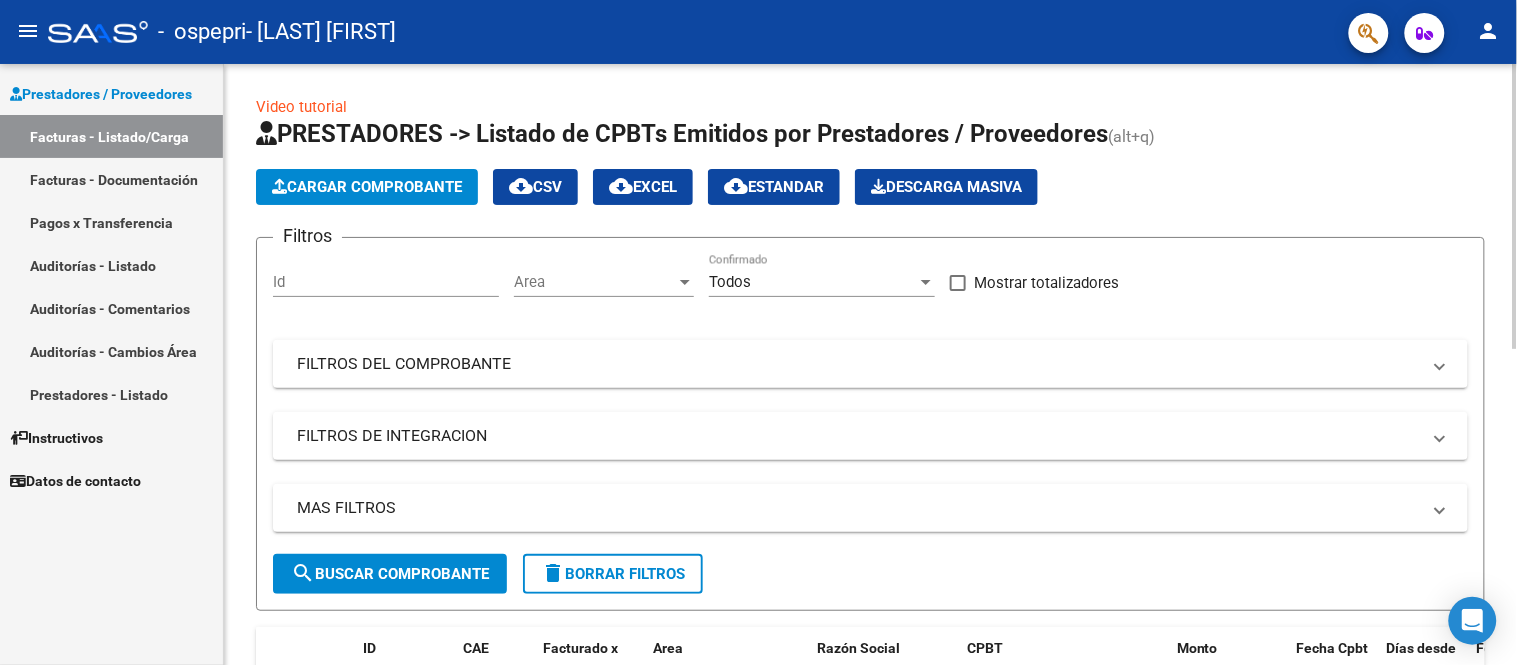 click on "Cargar Comprobante" 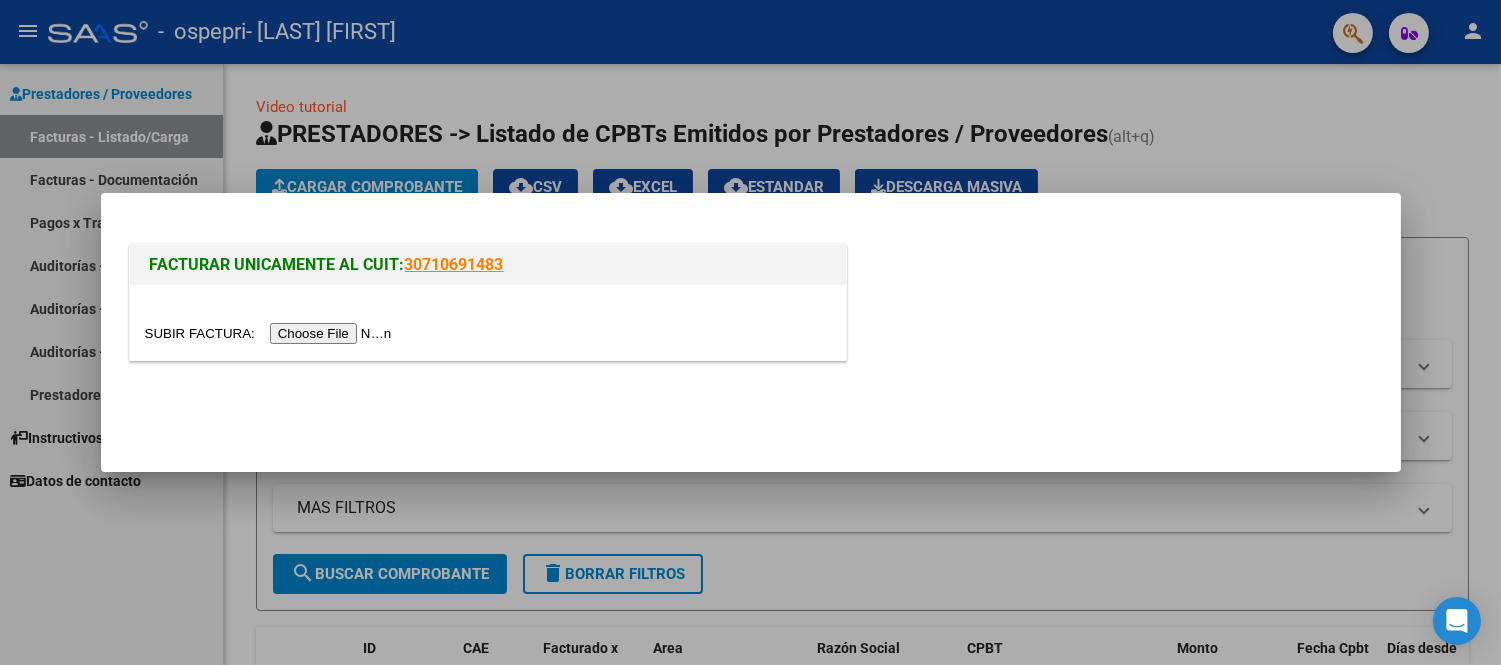 click at bounding box center [271, 333] 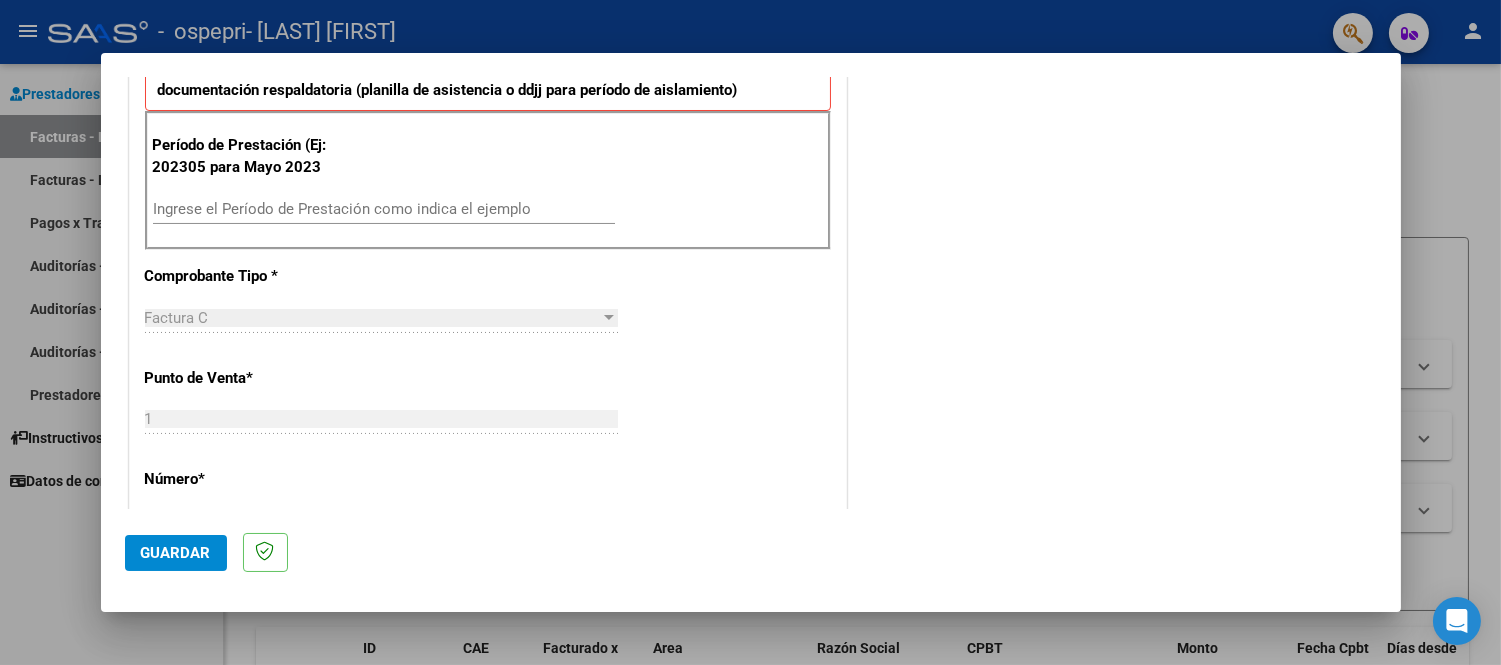 scroll, scrollTop: 555, scrollLeft: 0, axis: vertical 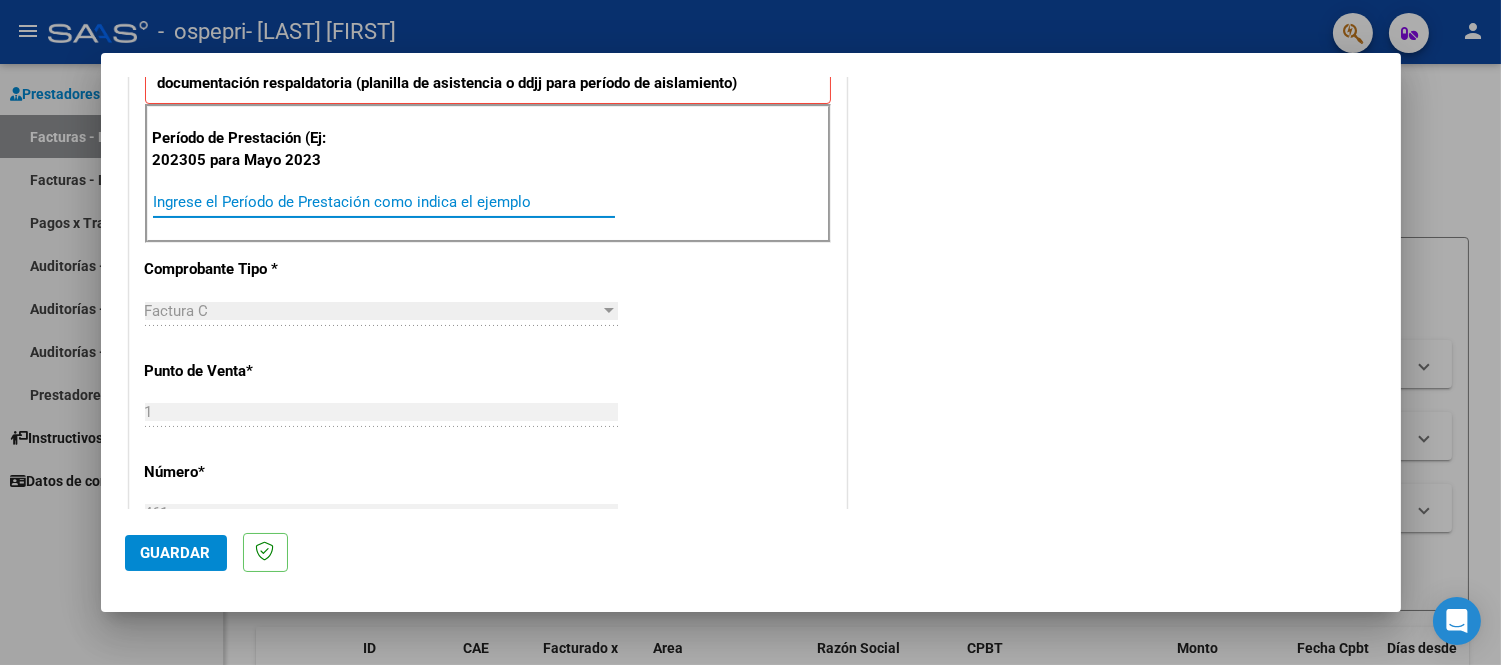 click on "Ingrese el Período de Prestación como indica el ejemplo" at bounding box center (384, 202) 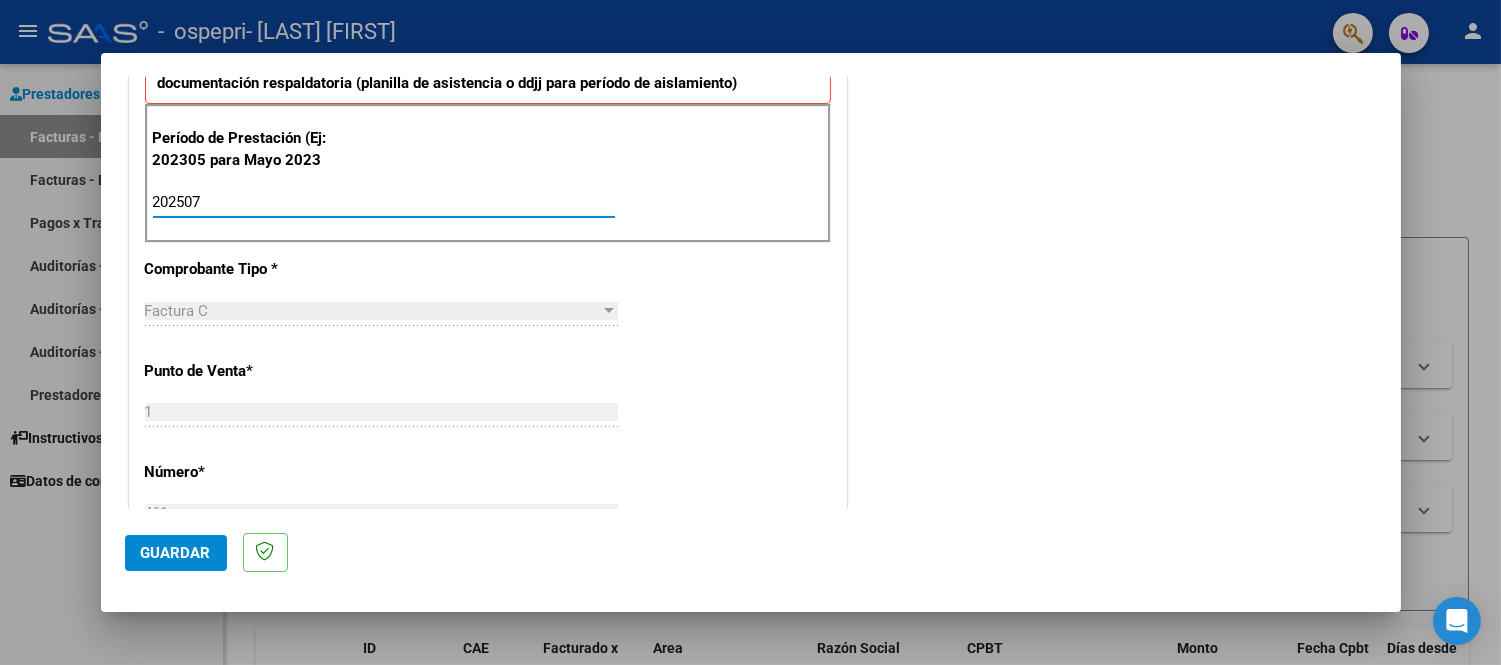 type on "202507" 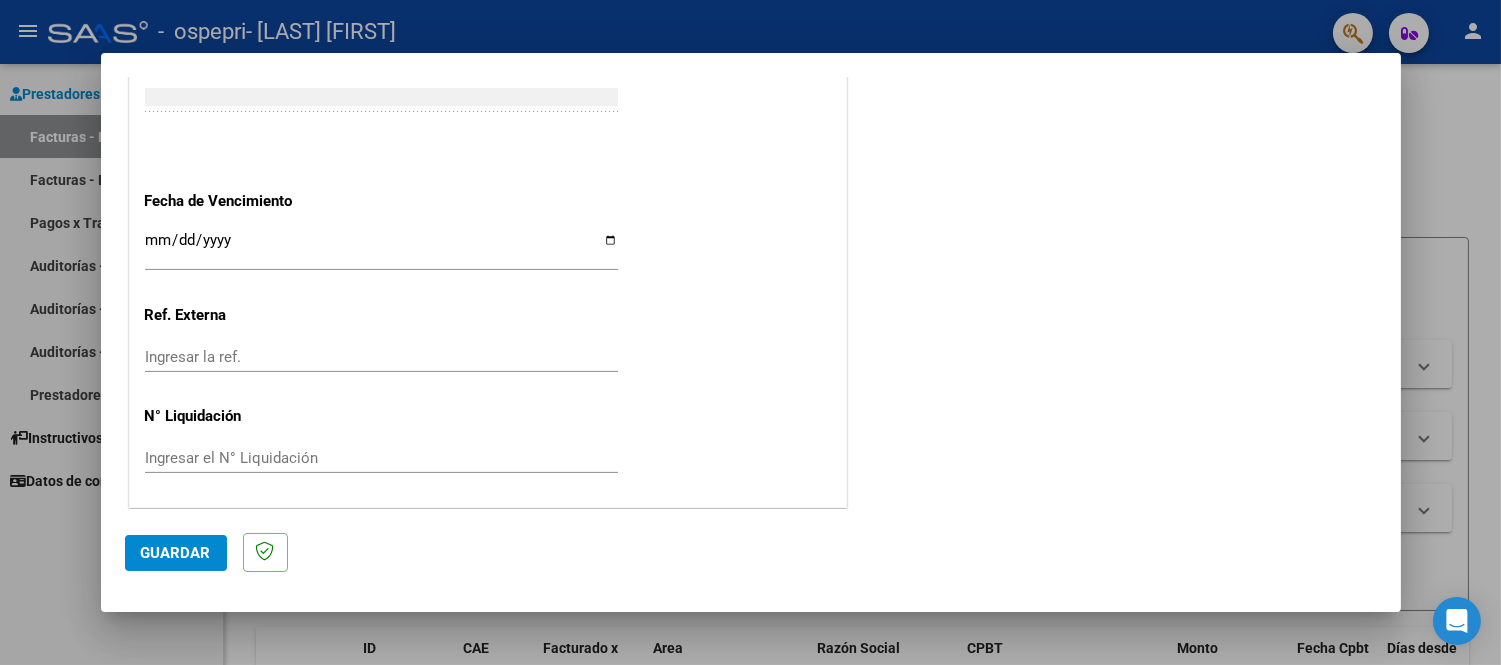 scroll, scrollTop: 1290, scrollLeft: 0, axis: vertical 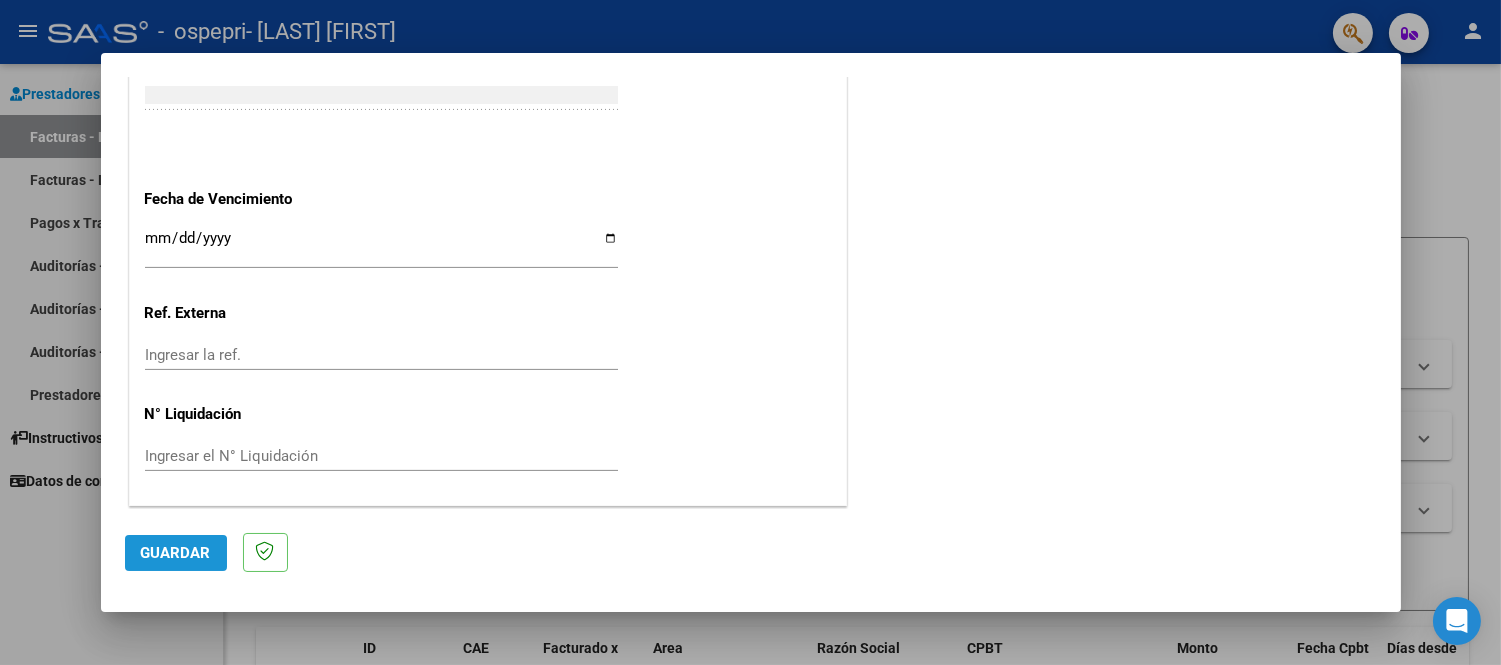 click on "Guardar" 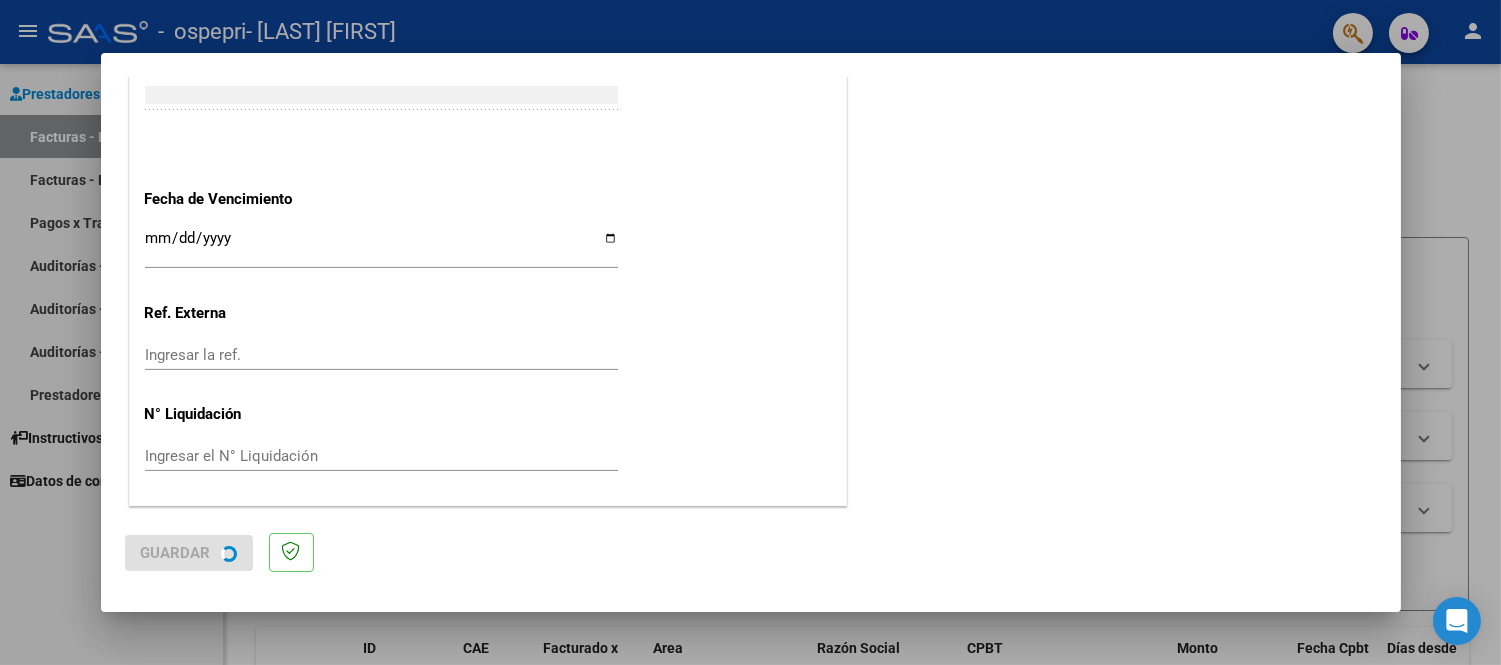 scroll, scrollTop: 0, scrollLeft: 0, axis: both 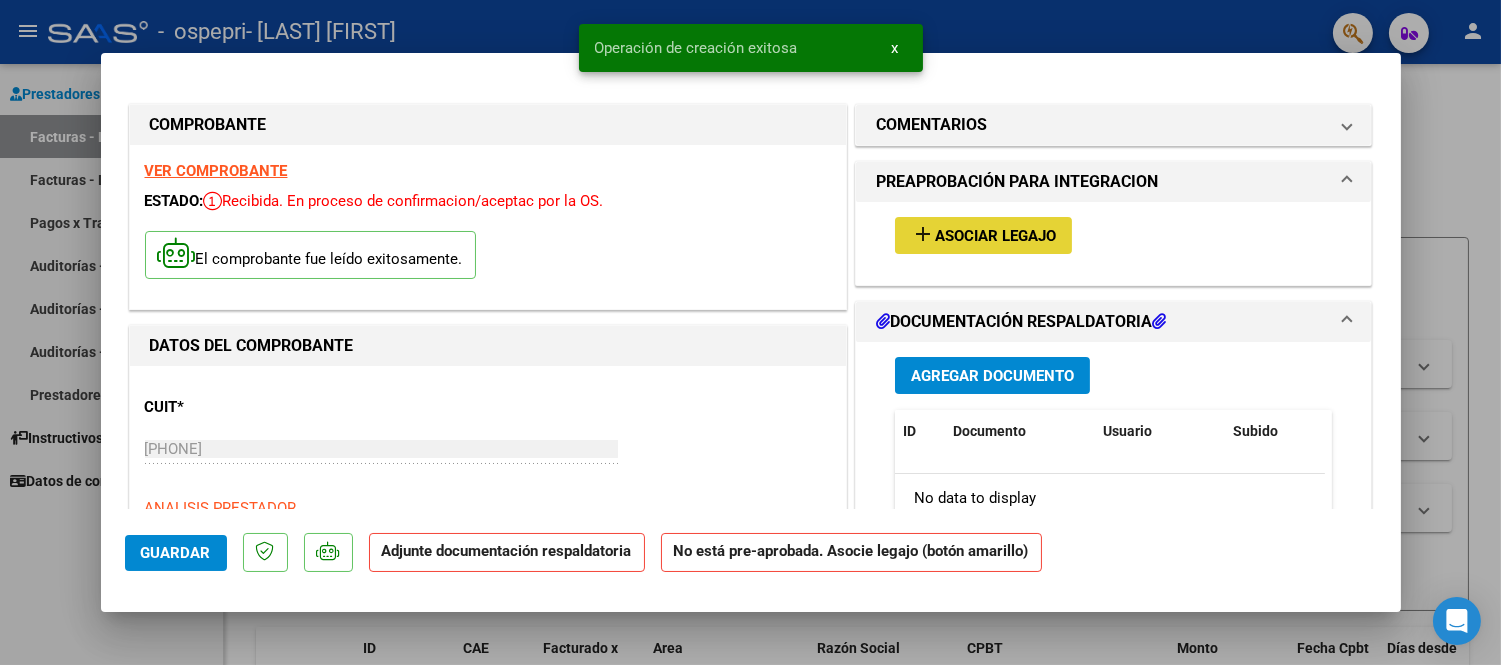 click on "Asociar Legajo" at bounding box center (995, 236) 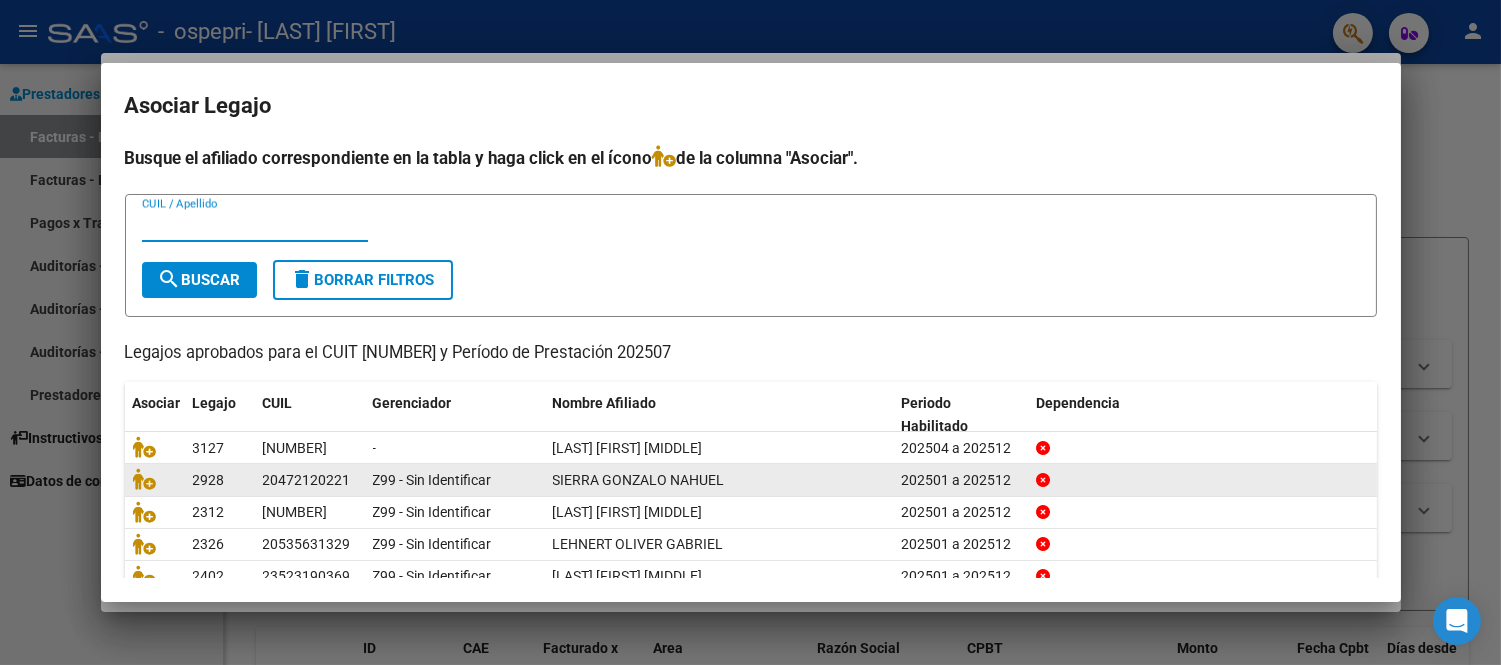 scroll, scrollTop: 88, scrollLeft: 0, axis: vertical 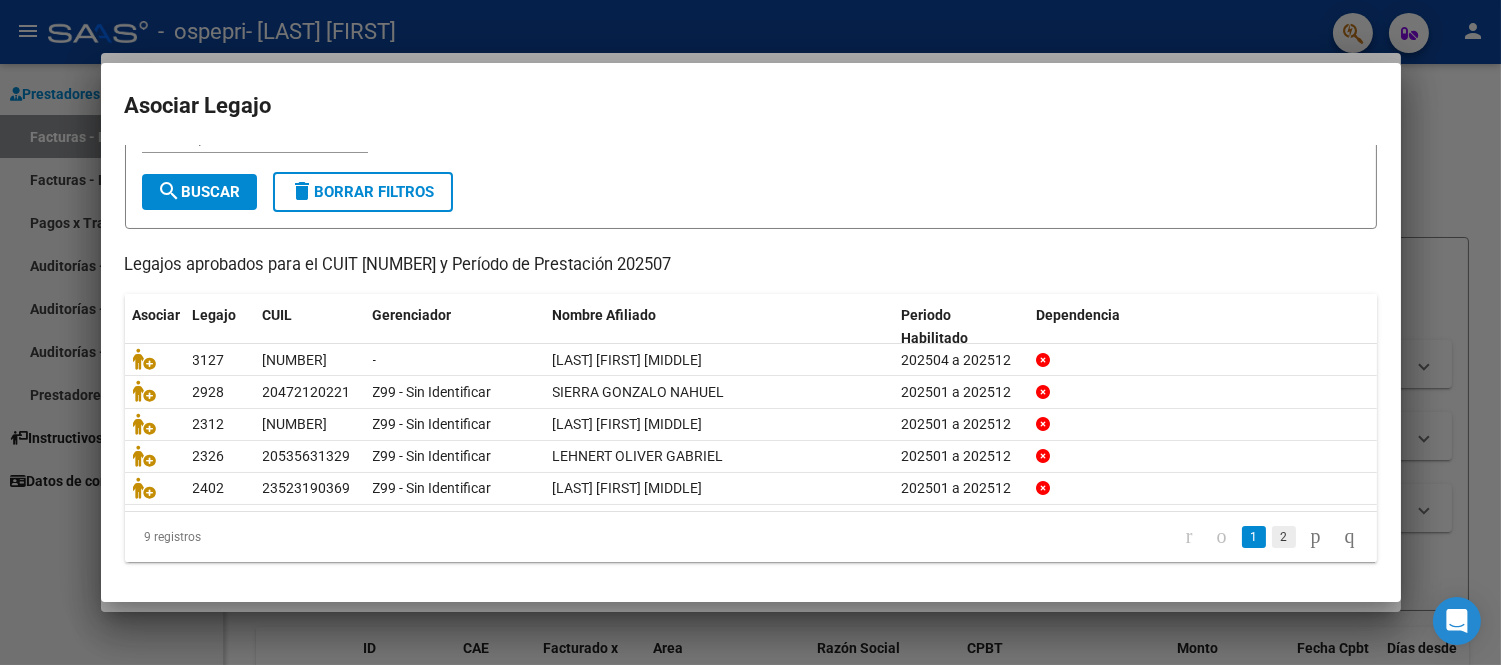 click on "2" 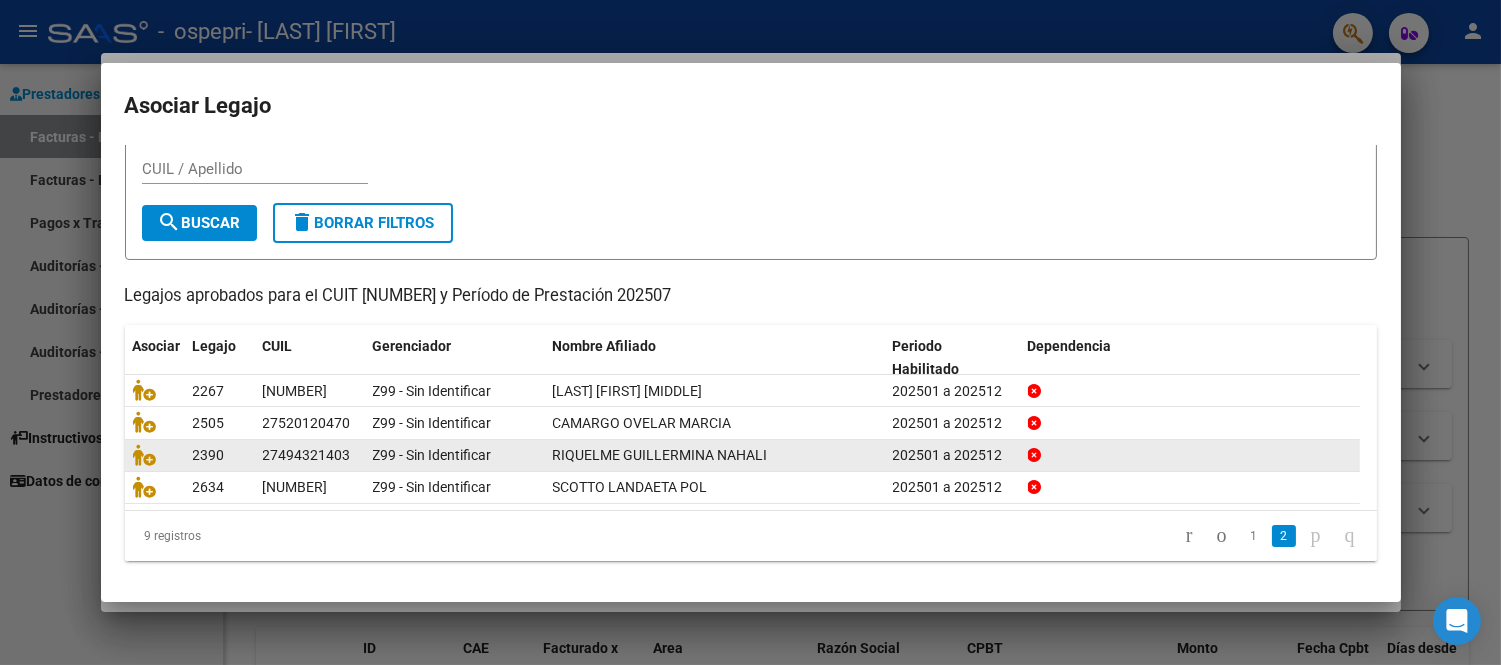 scroll, scrollTop: 56, scrollLeft: 0, axis: vertical 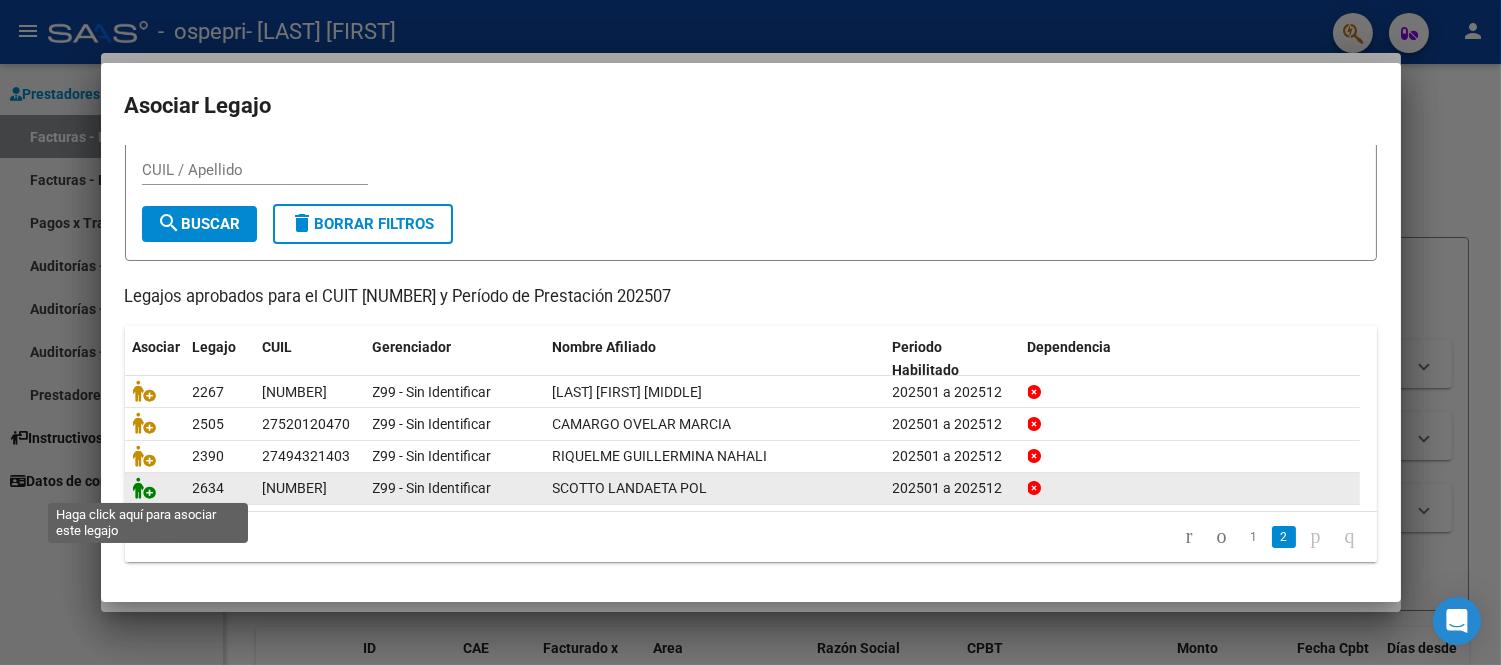 click 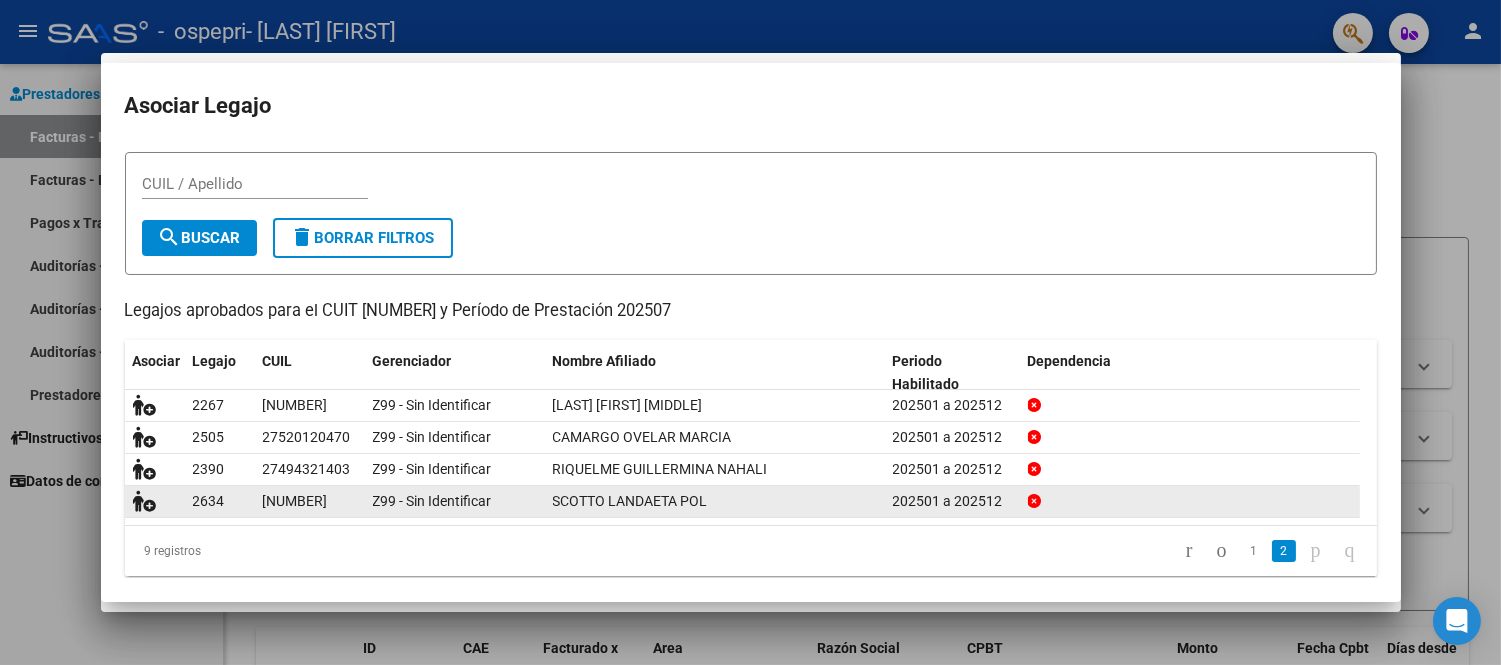 scroll, scrollTop: 70, scrollLeft: 0, axis: vertical 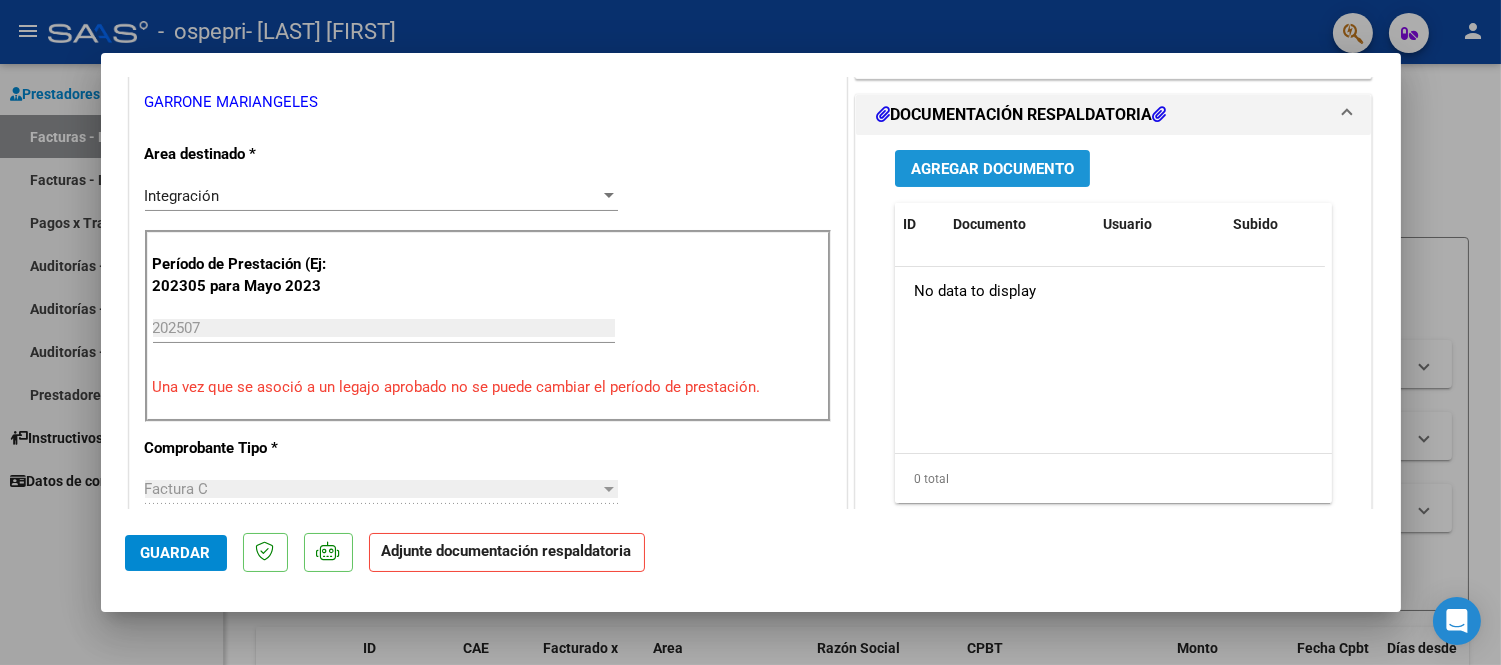 click on "Agregar Documento" at bounding box center [992, 169] 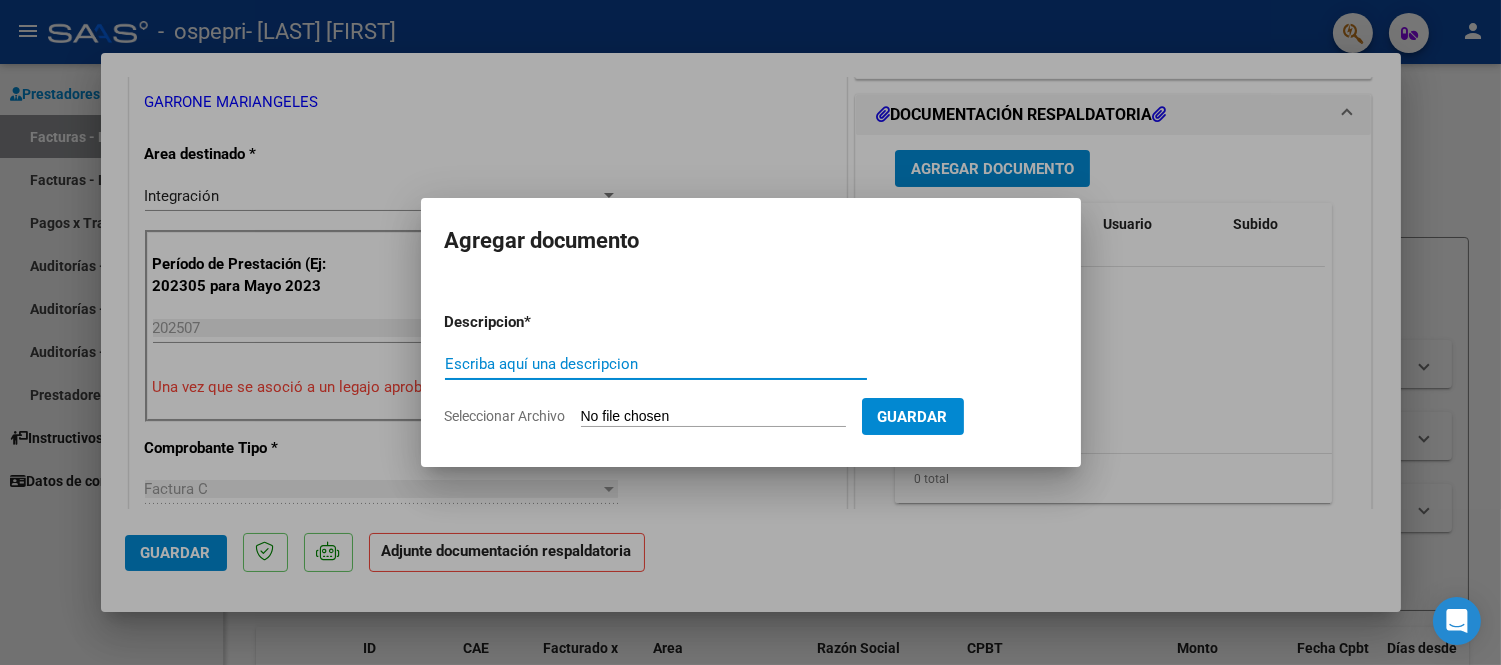 click on "Escriba aquí una descripcion" at bounding box center [656, 364] 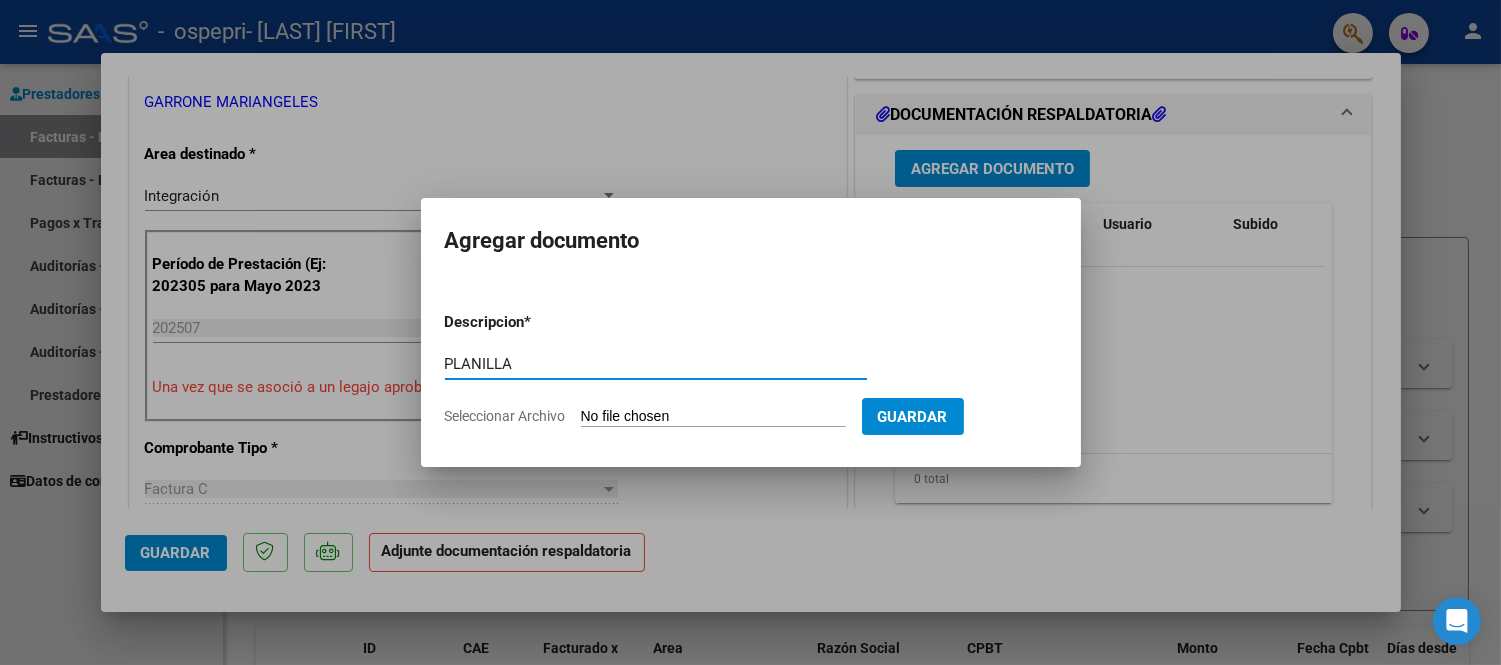 type on "PLANILLA" 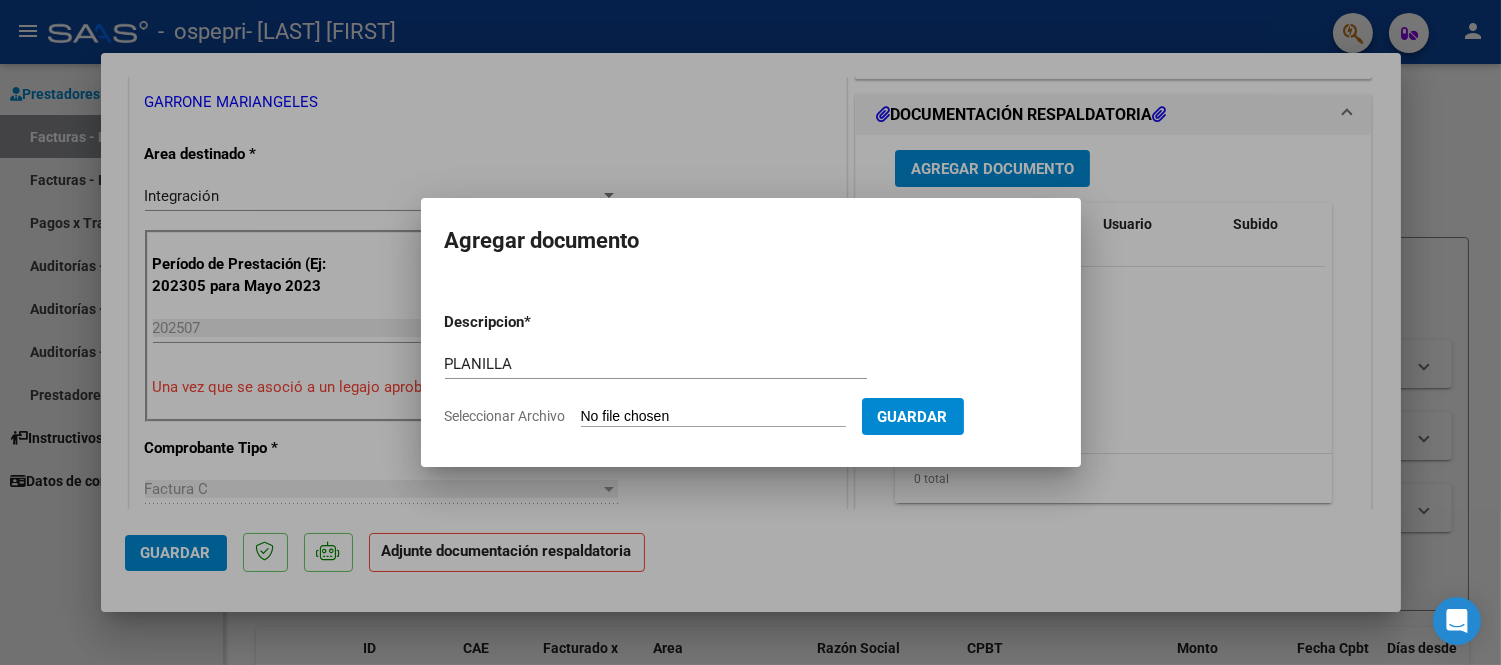 type on "C:\fakepath\[LAST] [FIRST] [NUMBER].pdf" 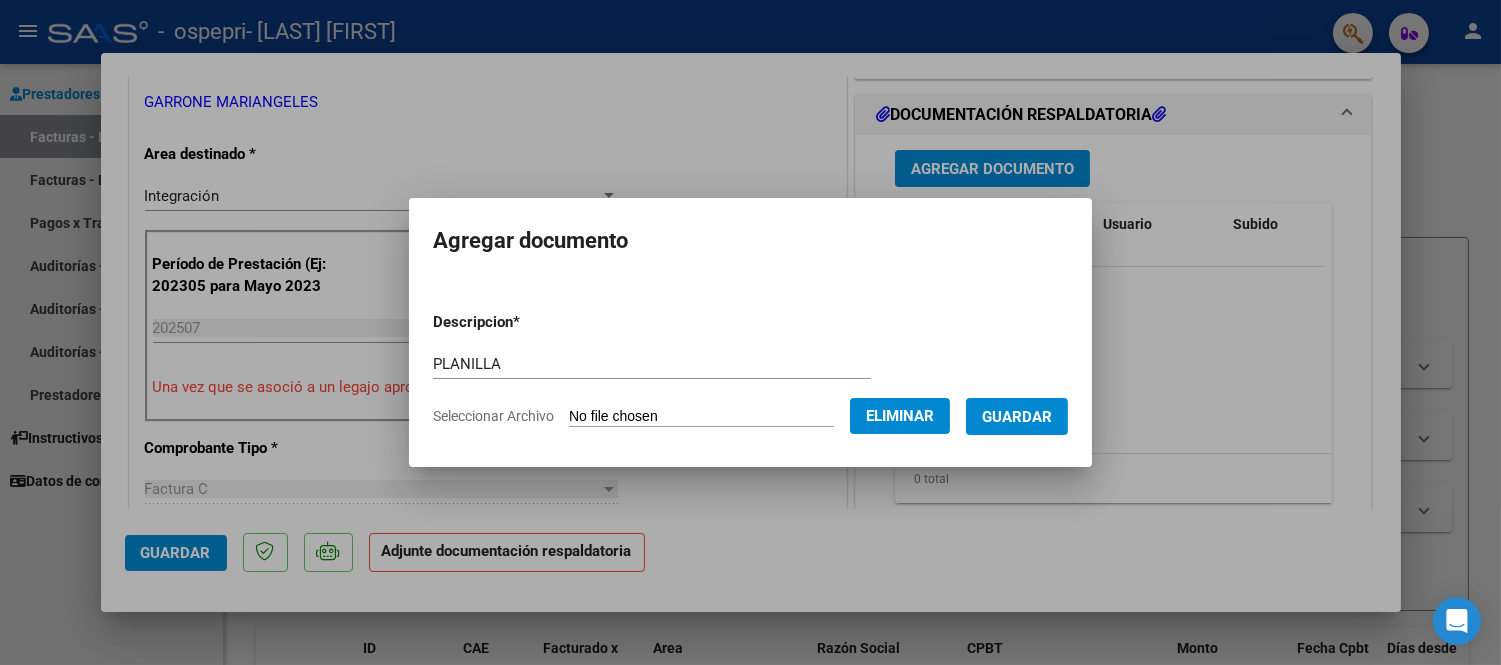 click on "Guardar" at bounding box center [1017, 417] 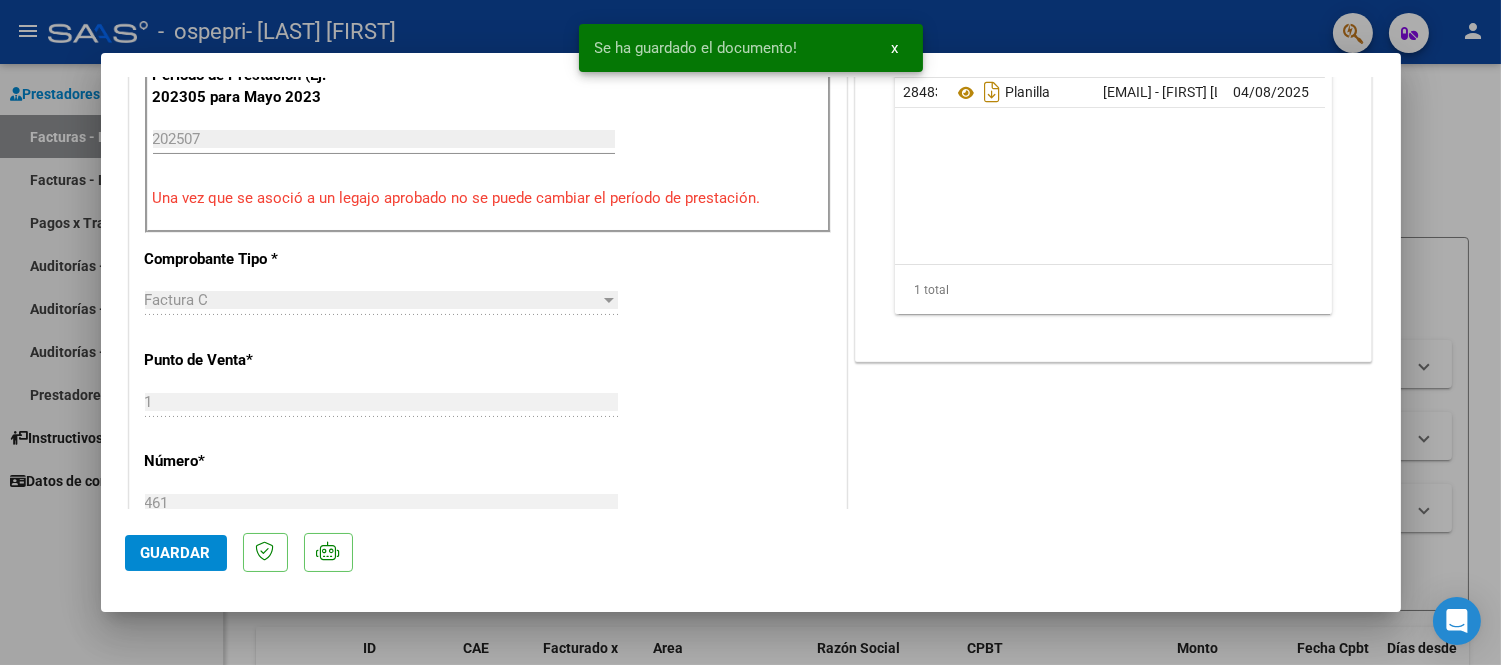 scroll, scrollTop: 666, scrollLeft: 0, axis: vertical 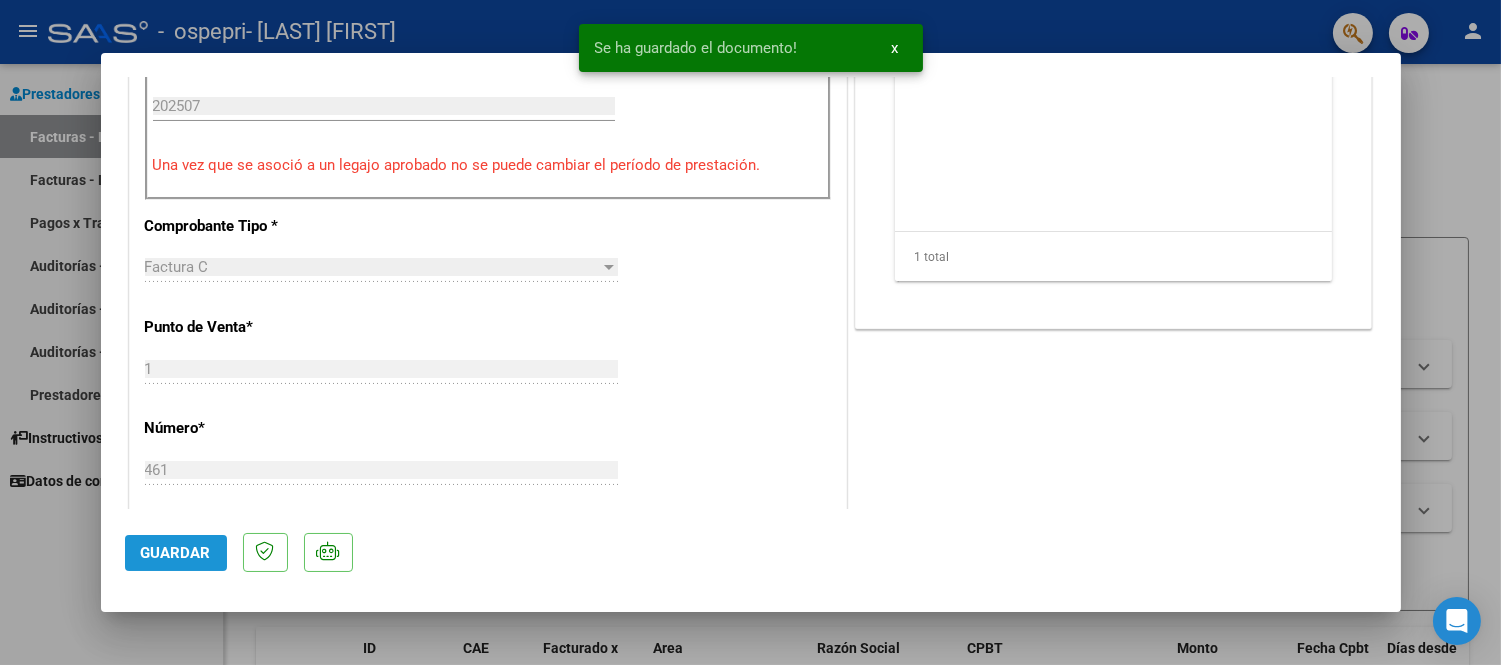 click on "Guardar" 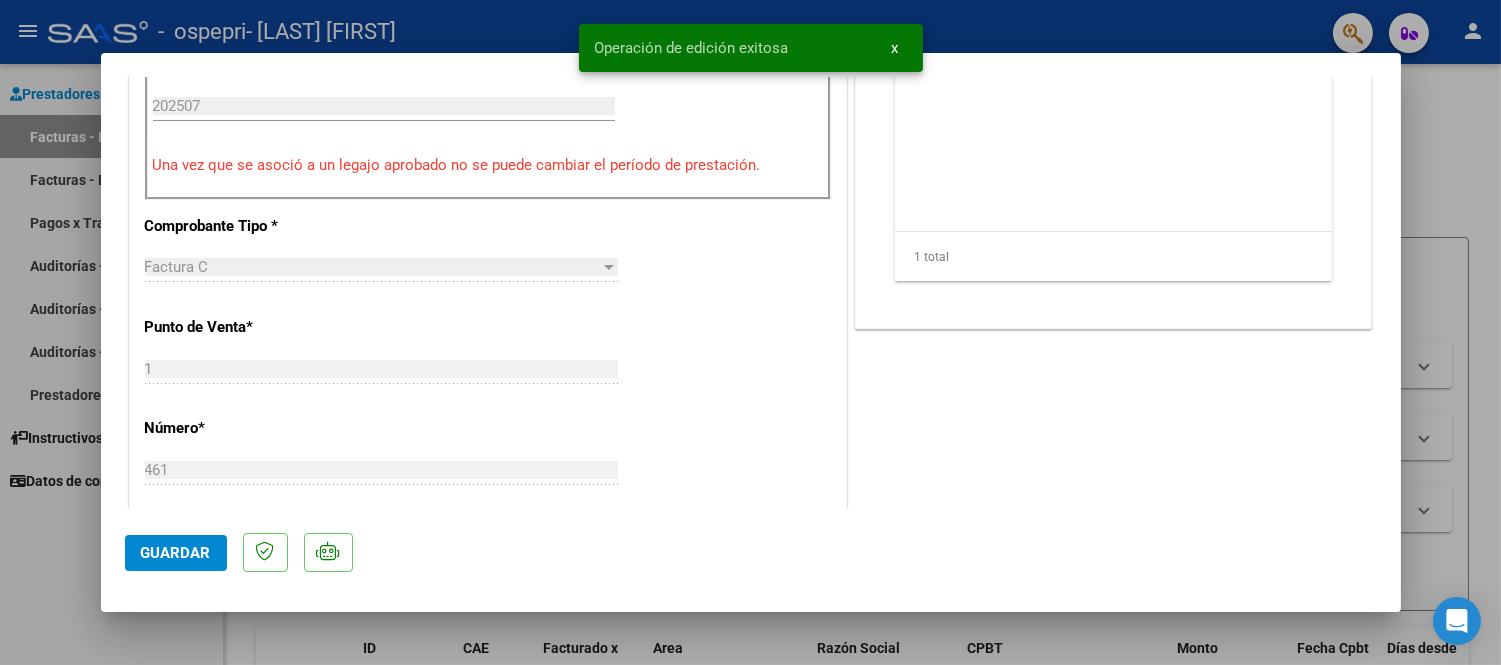 click on "x" at bounding box center [895, 48] 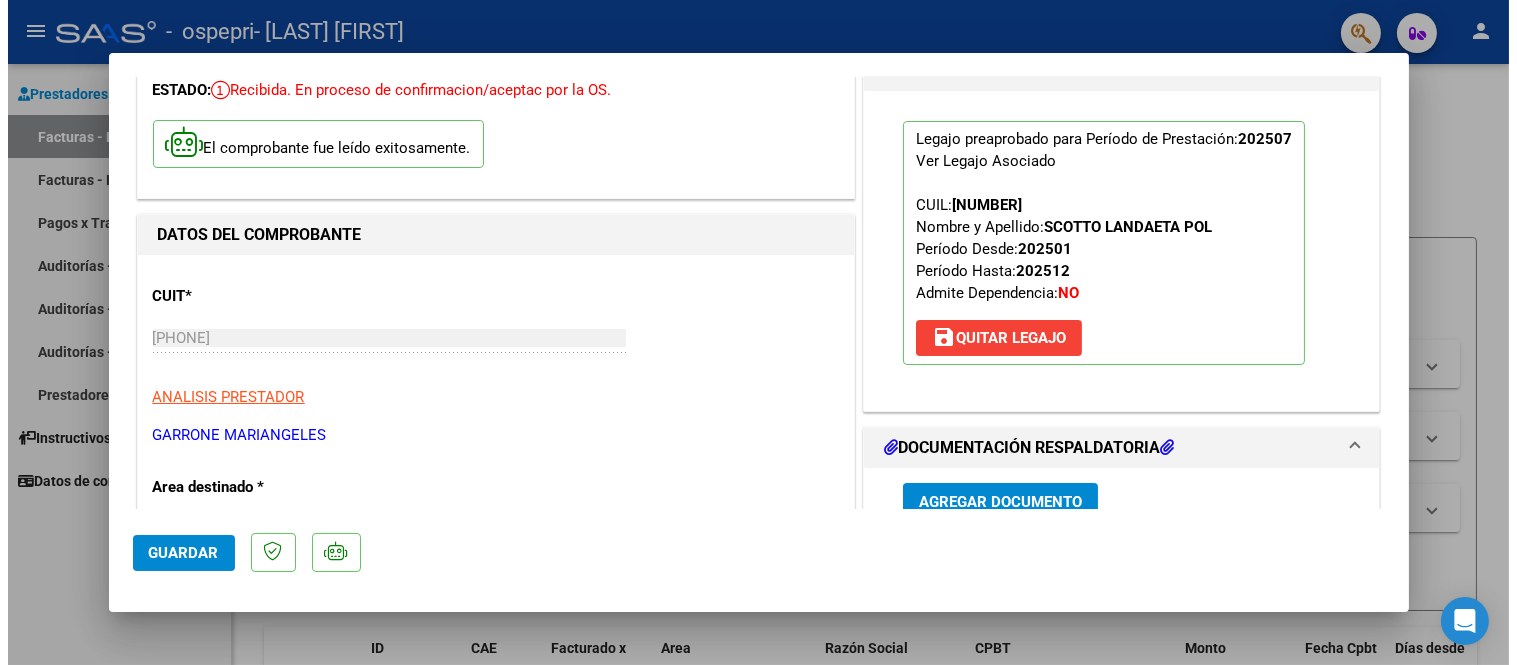 scroll, scrollTop: 0, scrollLeft: 0, axis: both 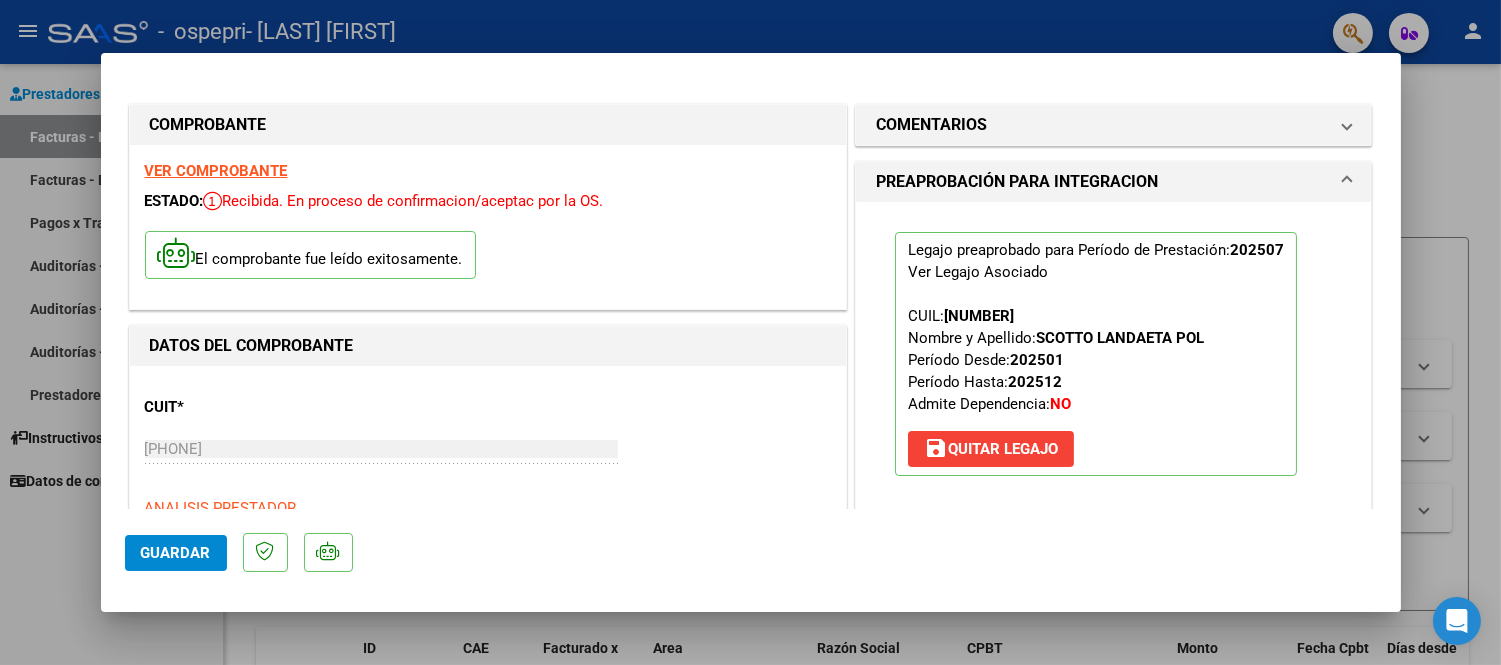 click at bounding box center [750, 332] 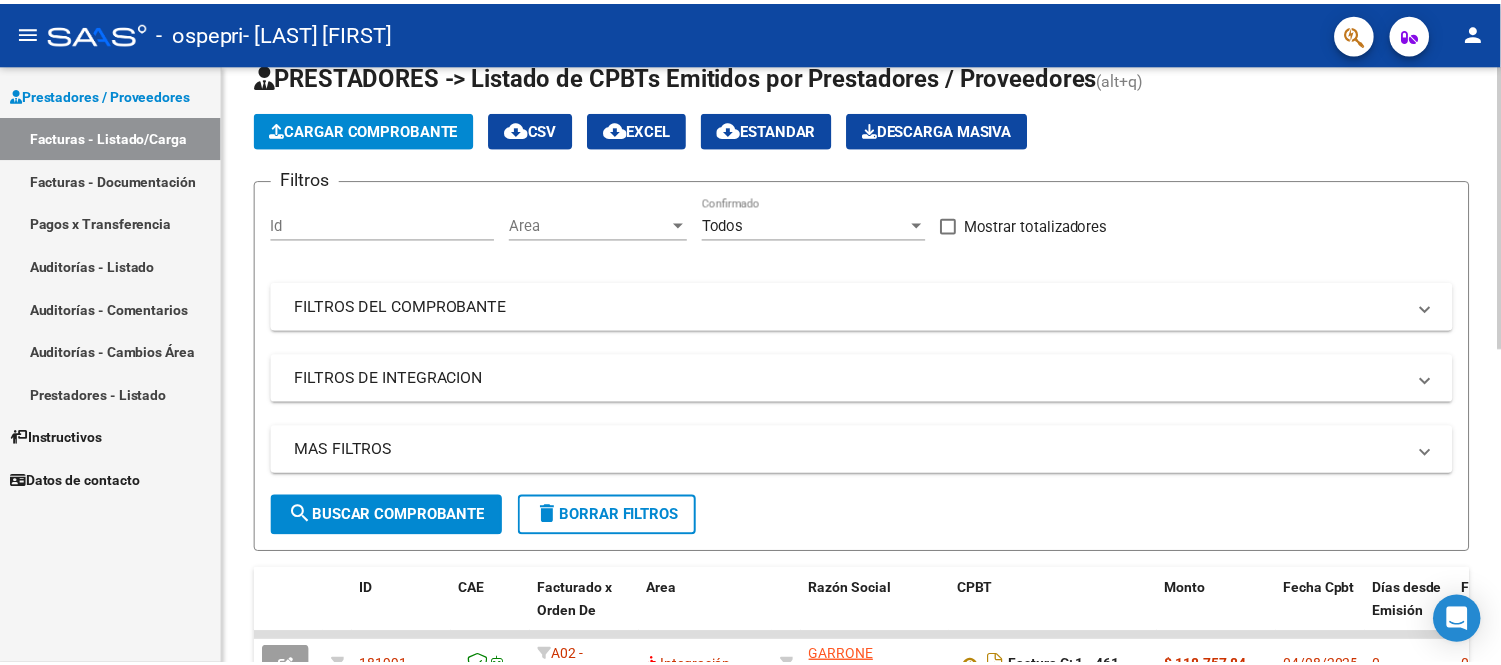 scroll, scrollTop: 0, scrollLeft: 0, axis: both 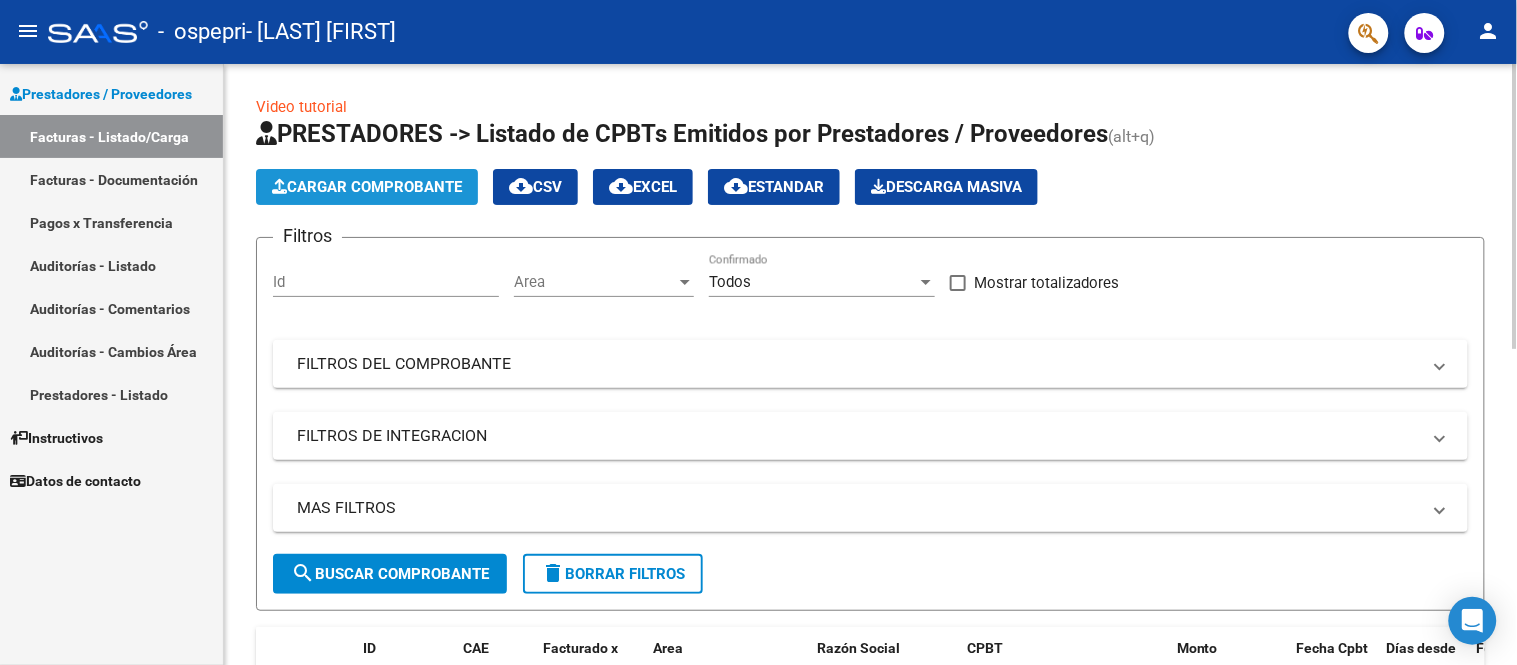 click on "Cargar Comprobante" 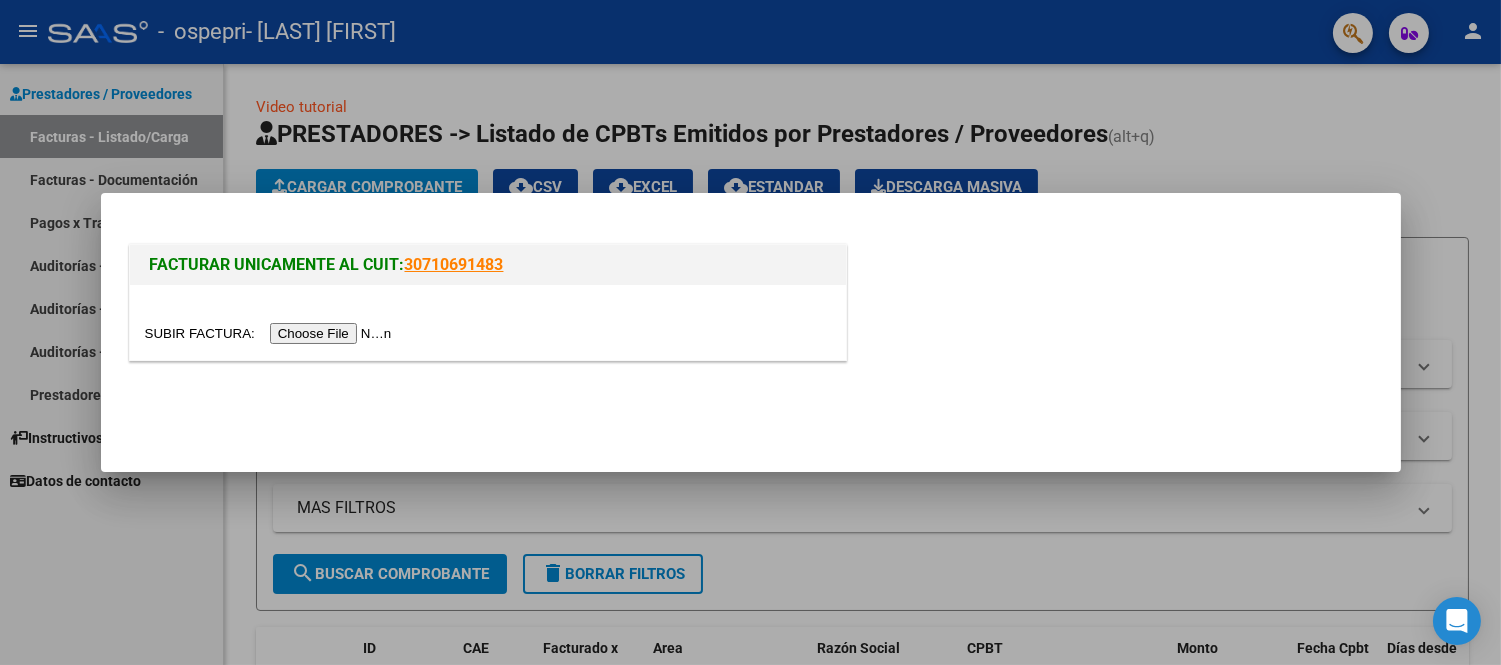 click at bounding box center [271, 333] 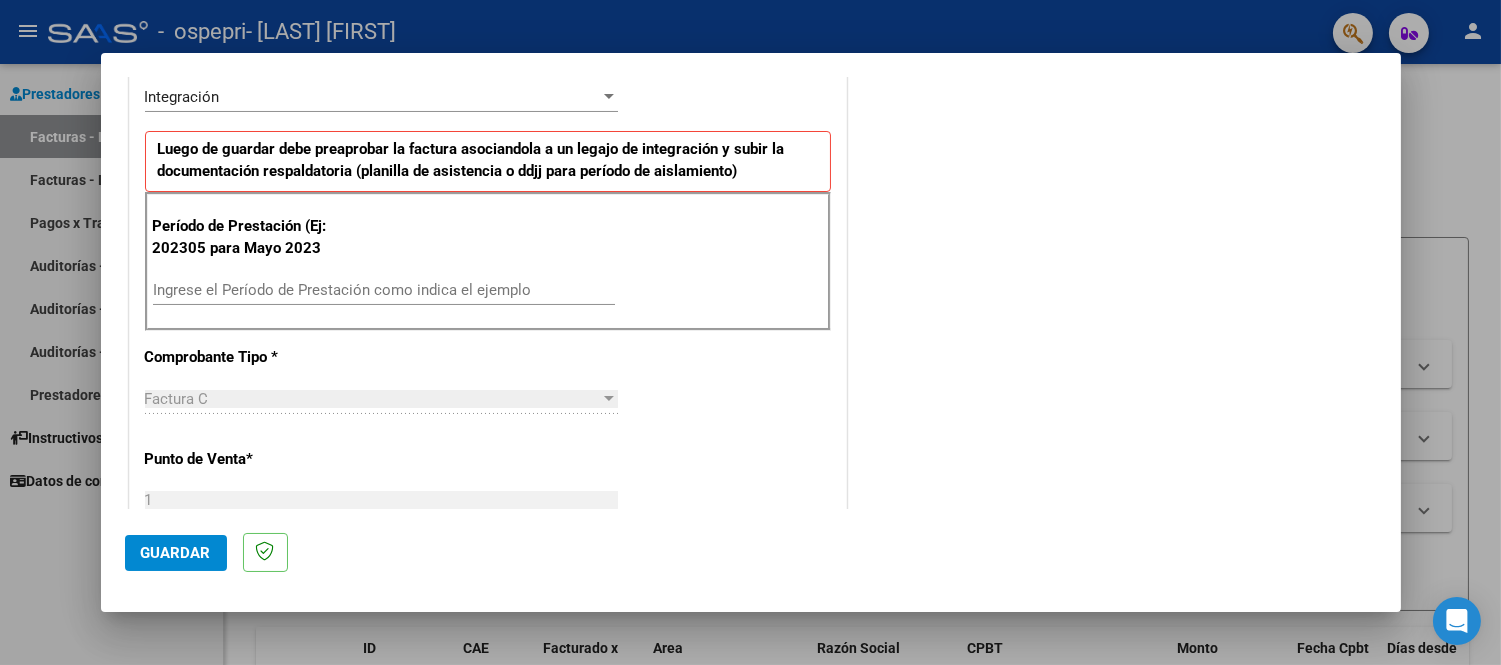 scroll, scrollTop: 444, scrollLeft: 0, axis: vertical 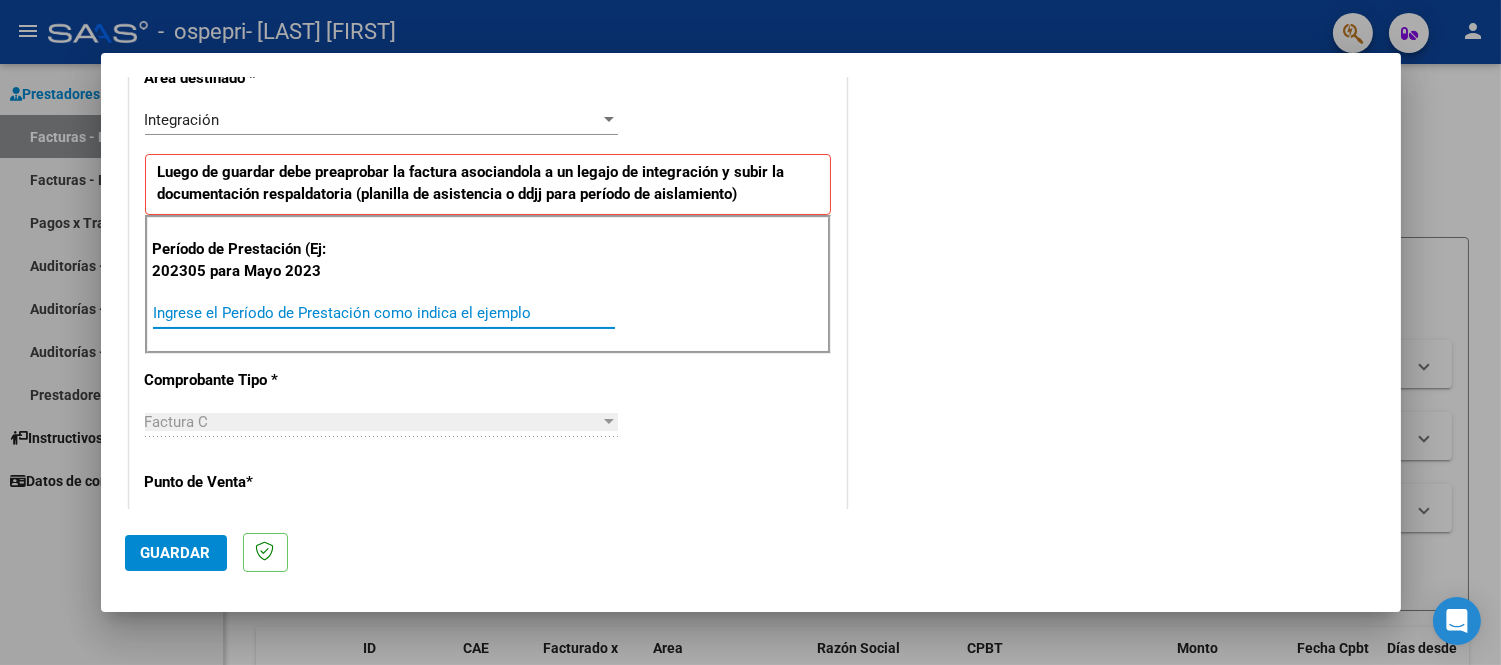 click on "Ingrese el Período de Prestación como indica el ejemplo" at bounding box center (384, 313) 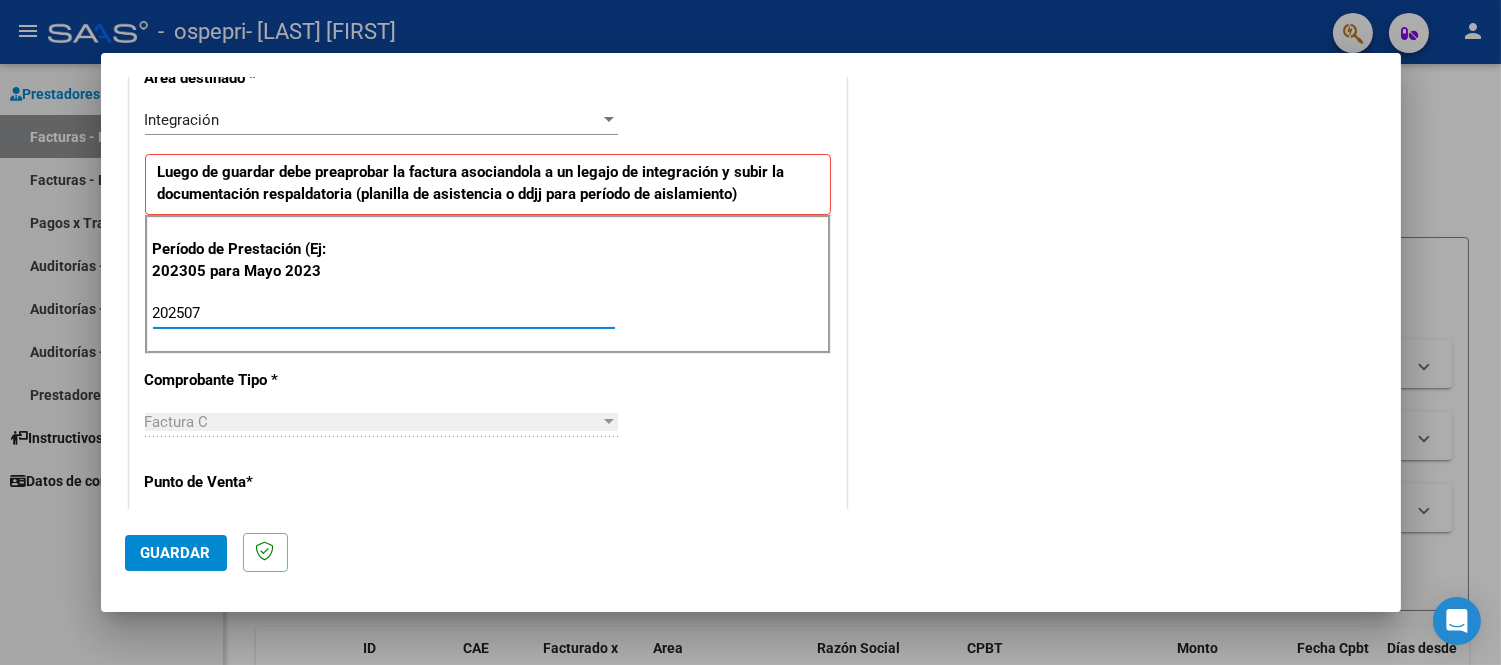 type on "202507" 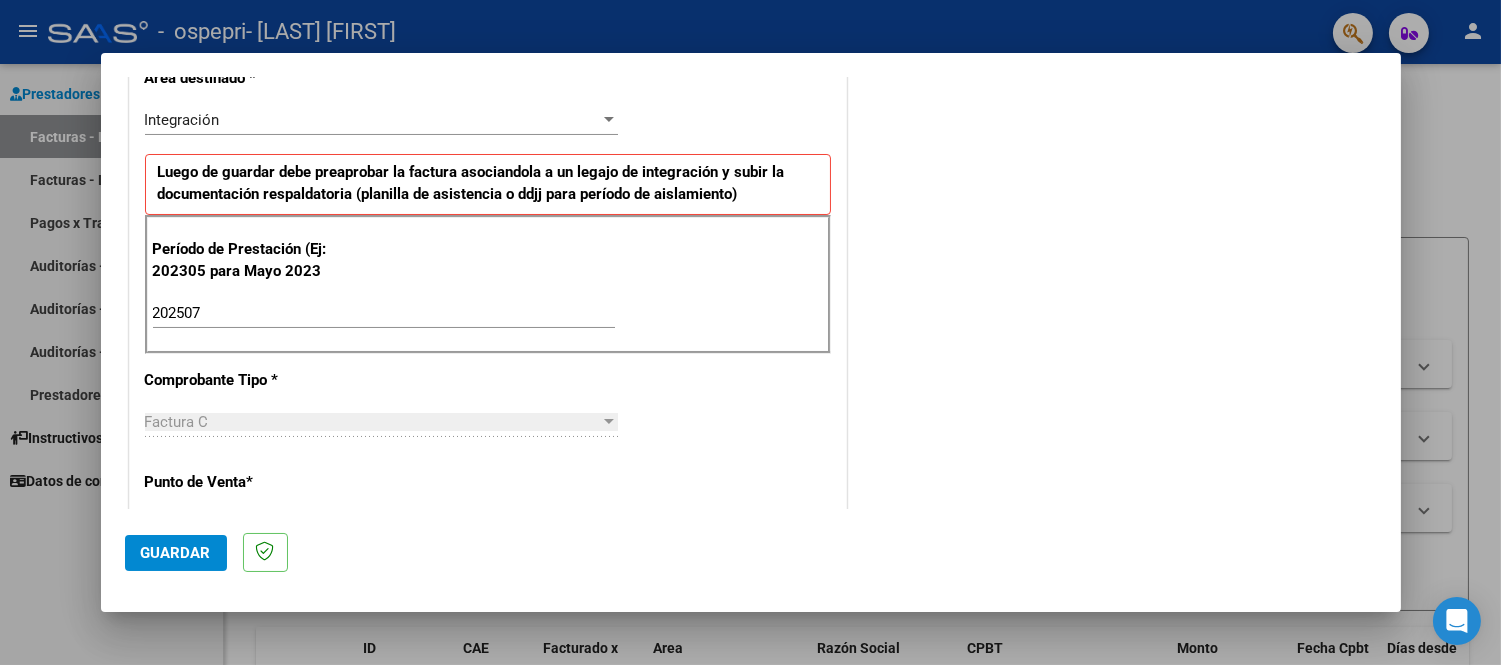 scroll, scrollTop: 888, scrollLeft: 0, axis: vertical 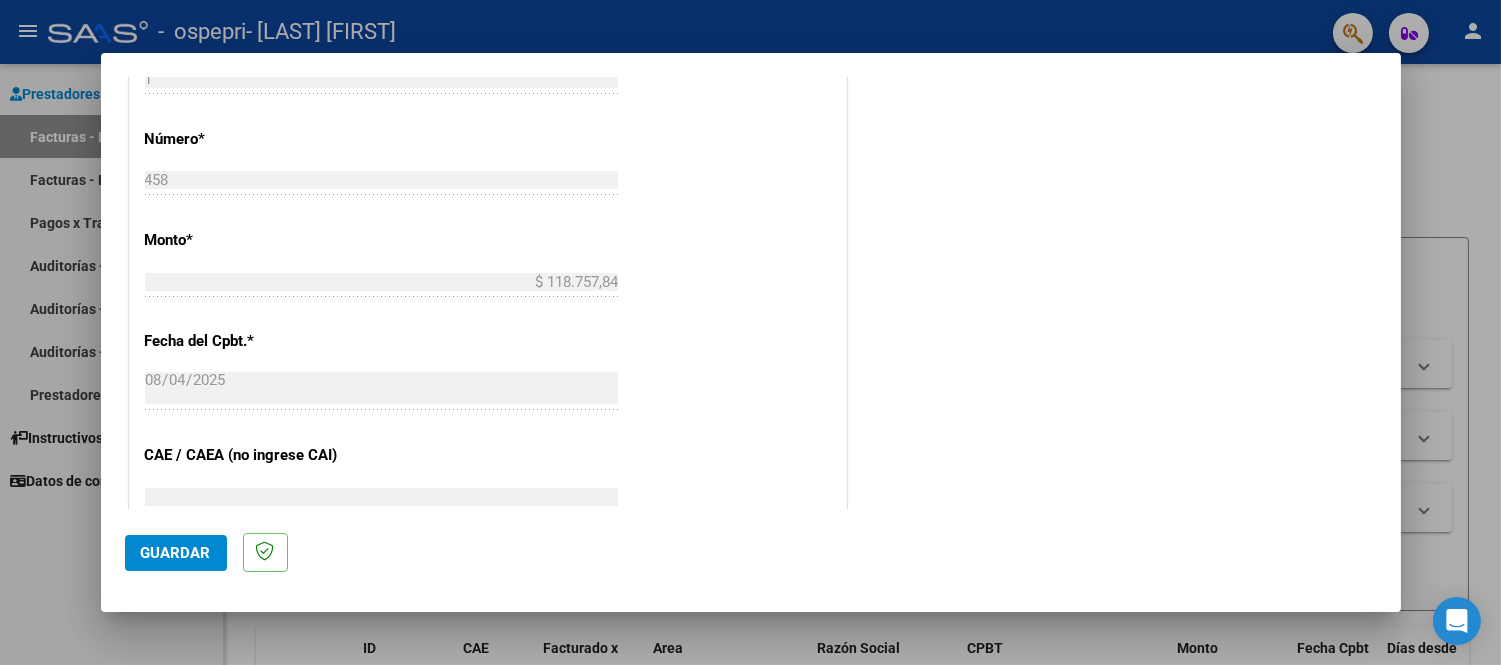 click on "Guardar" 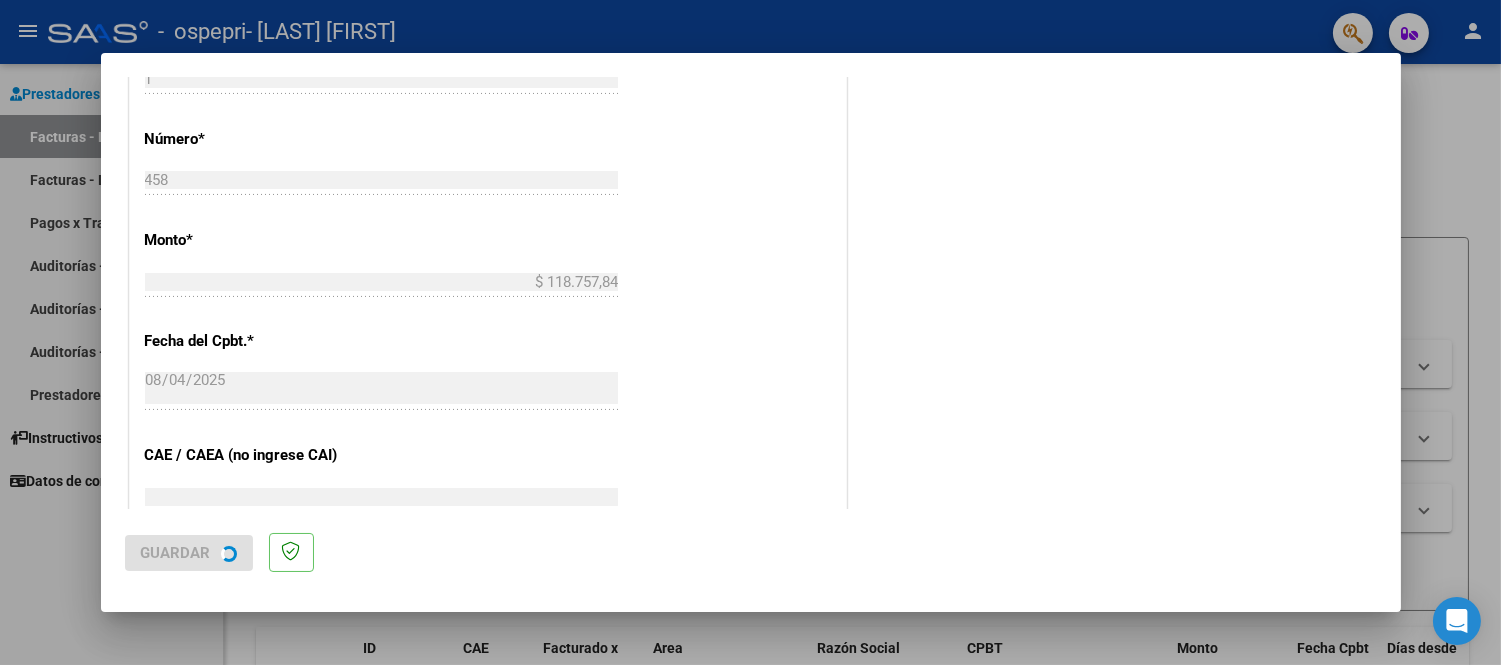scroll, scrollTop: 0, scrollLeft: 0, axis: both 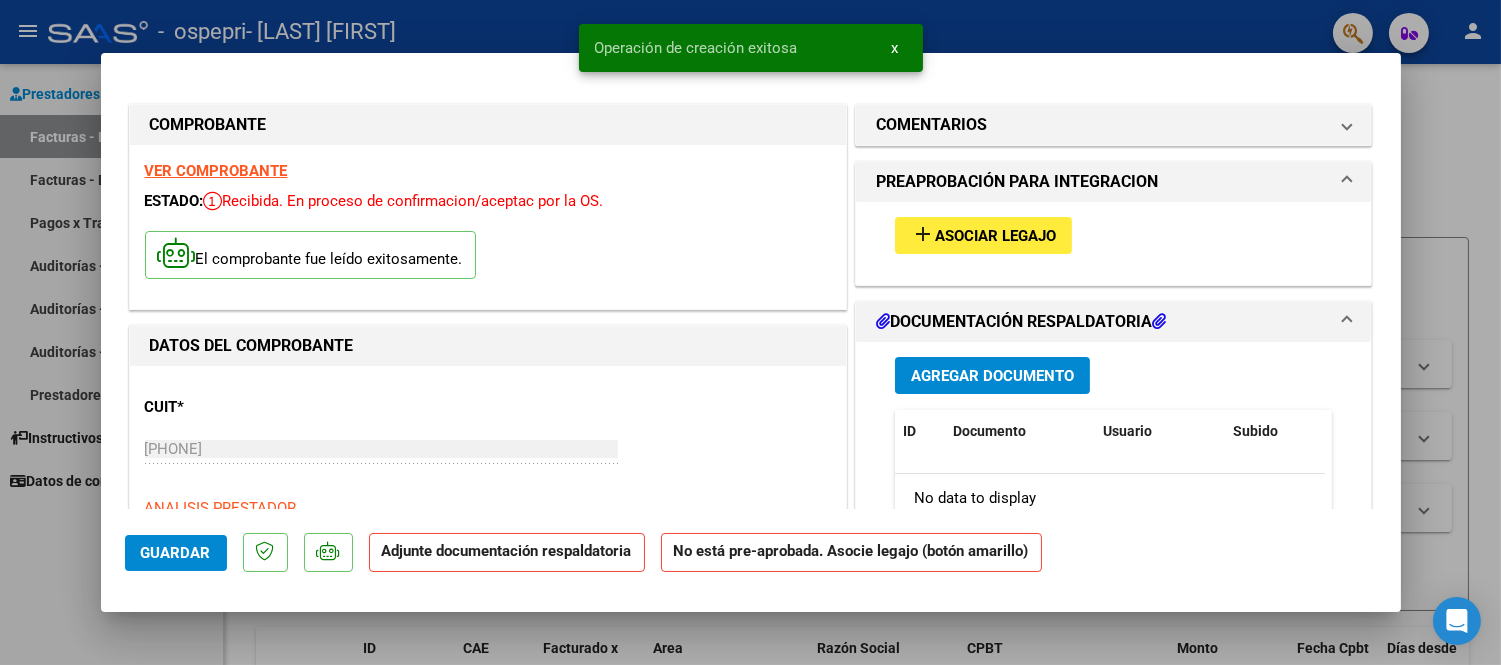 click on "Asociar Legajo" at bounding box center [995, 236] 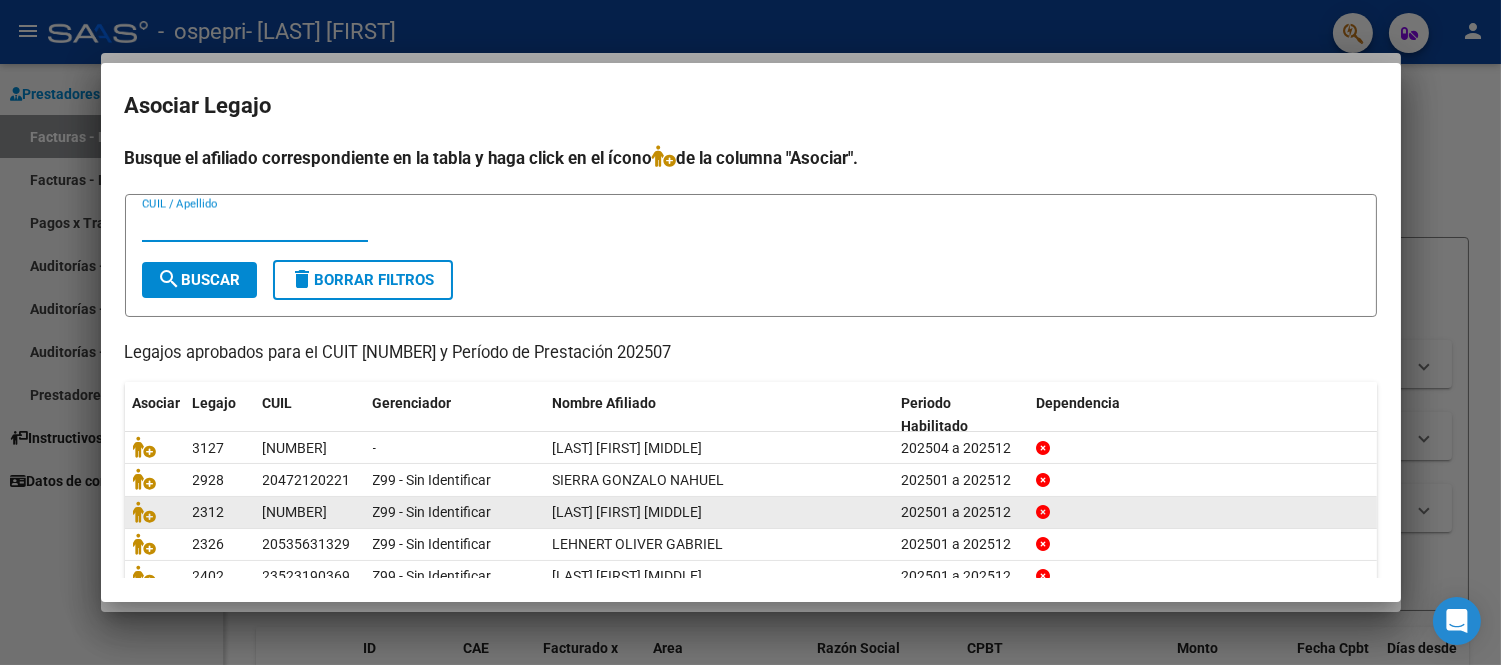 scroll, scrollTop: 88, scrollLeft: 0, axis: vertical 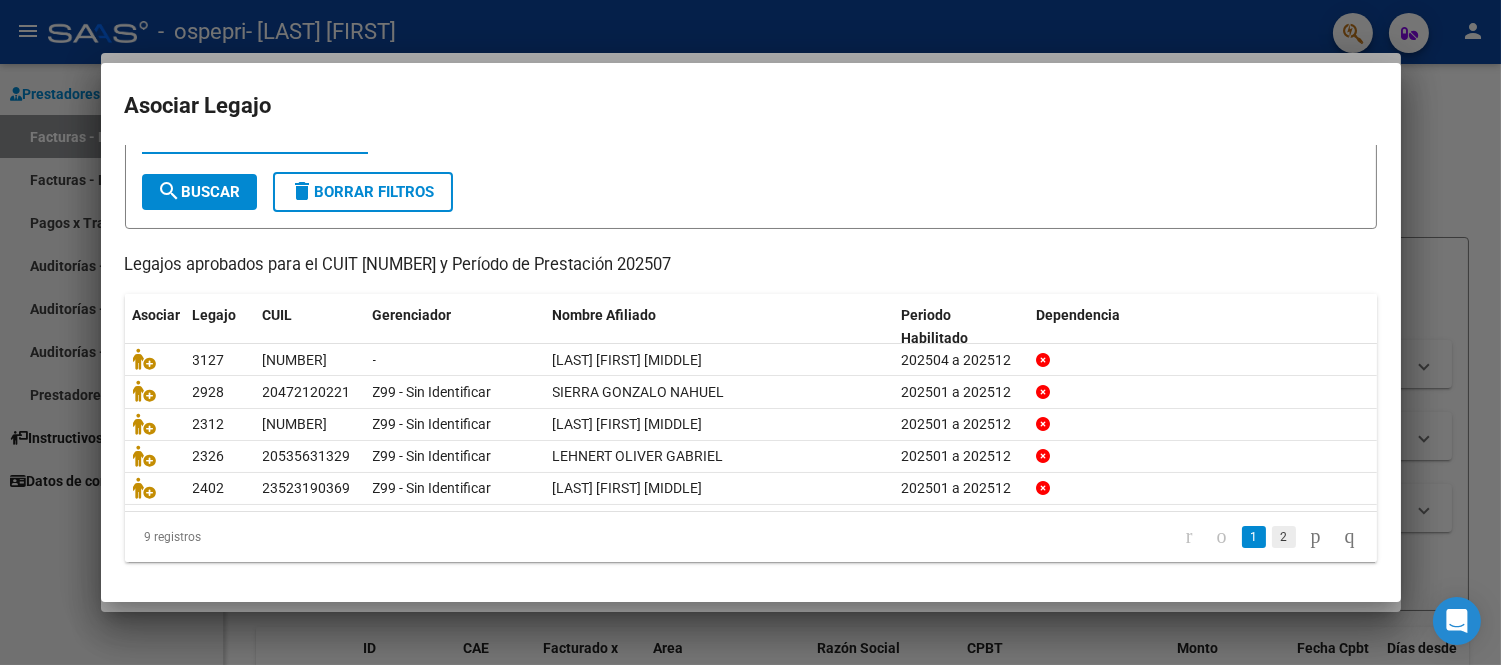 click on "2" 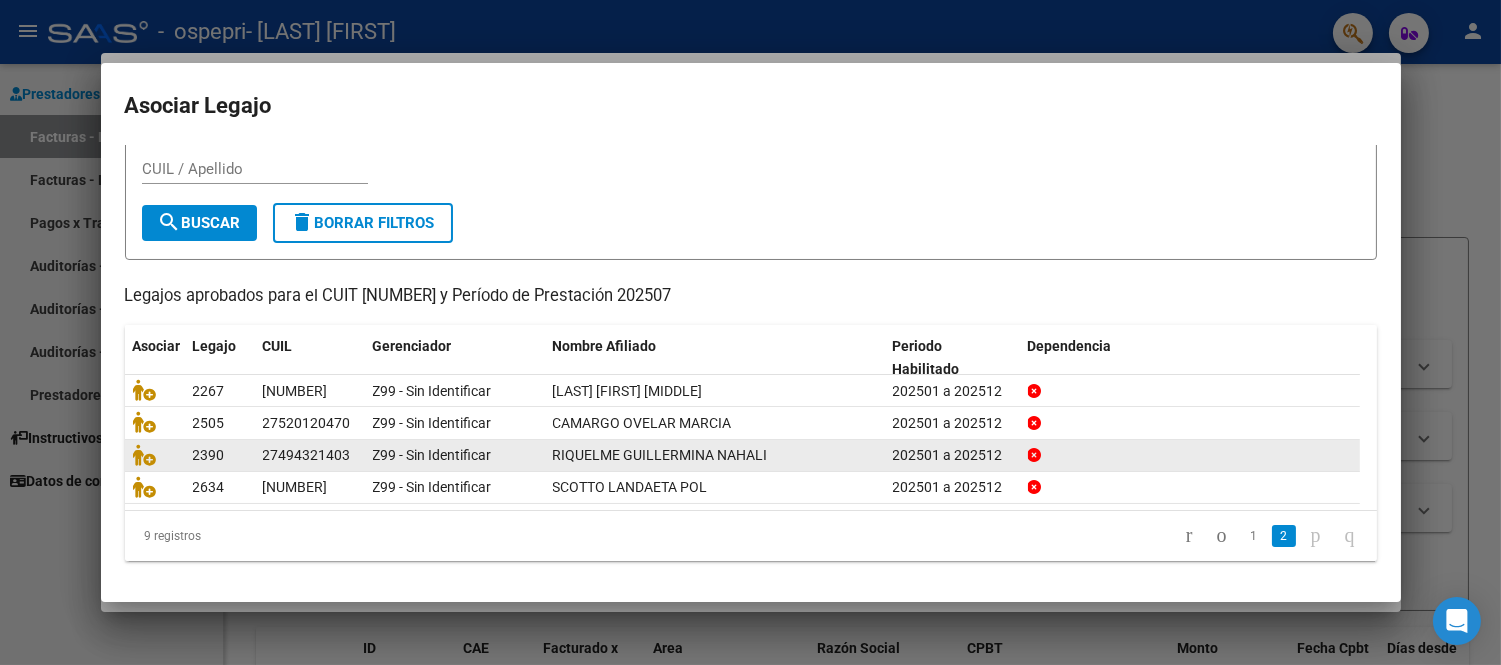 scroll, scrollTop: 56, scrollLeft: 0, axis: vertical 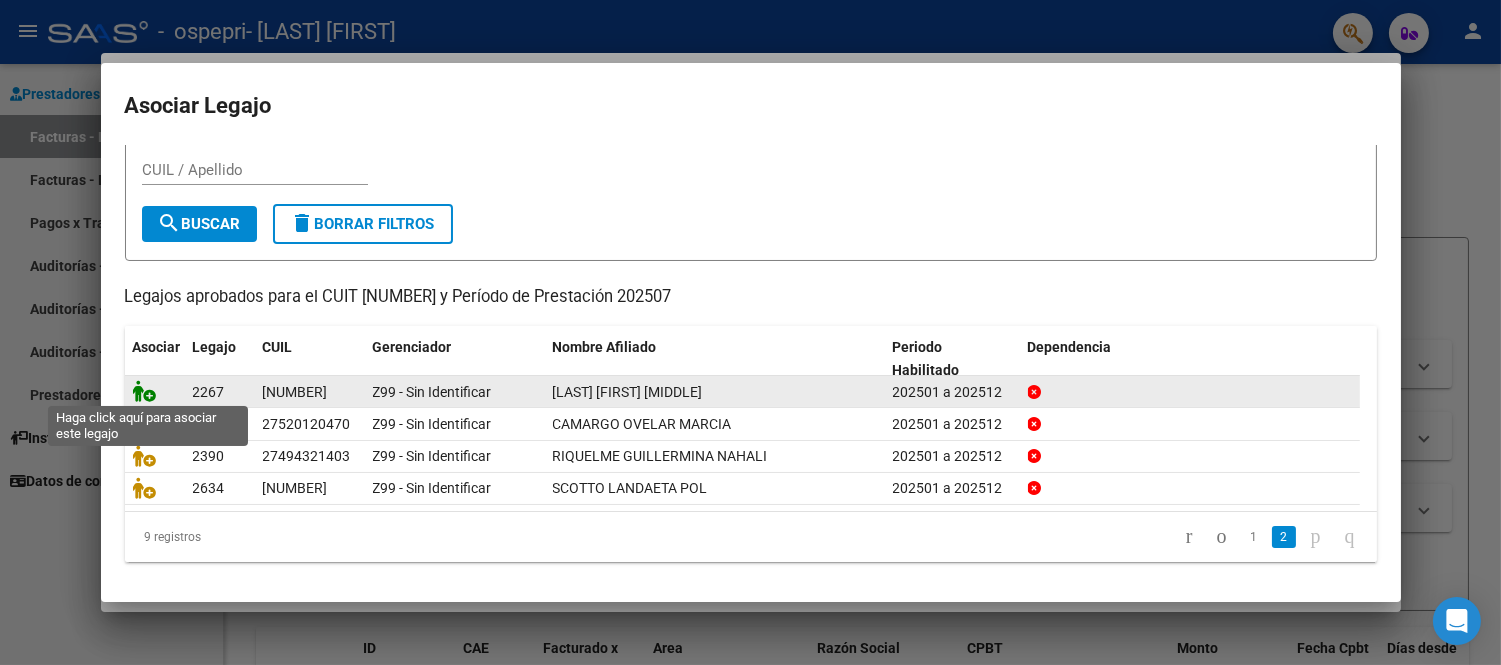 click 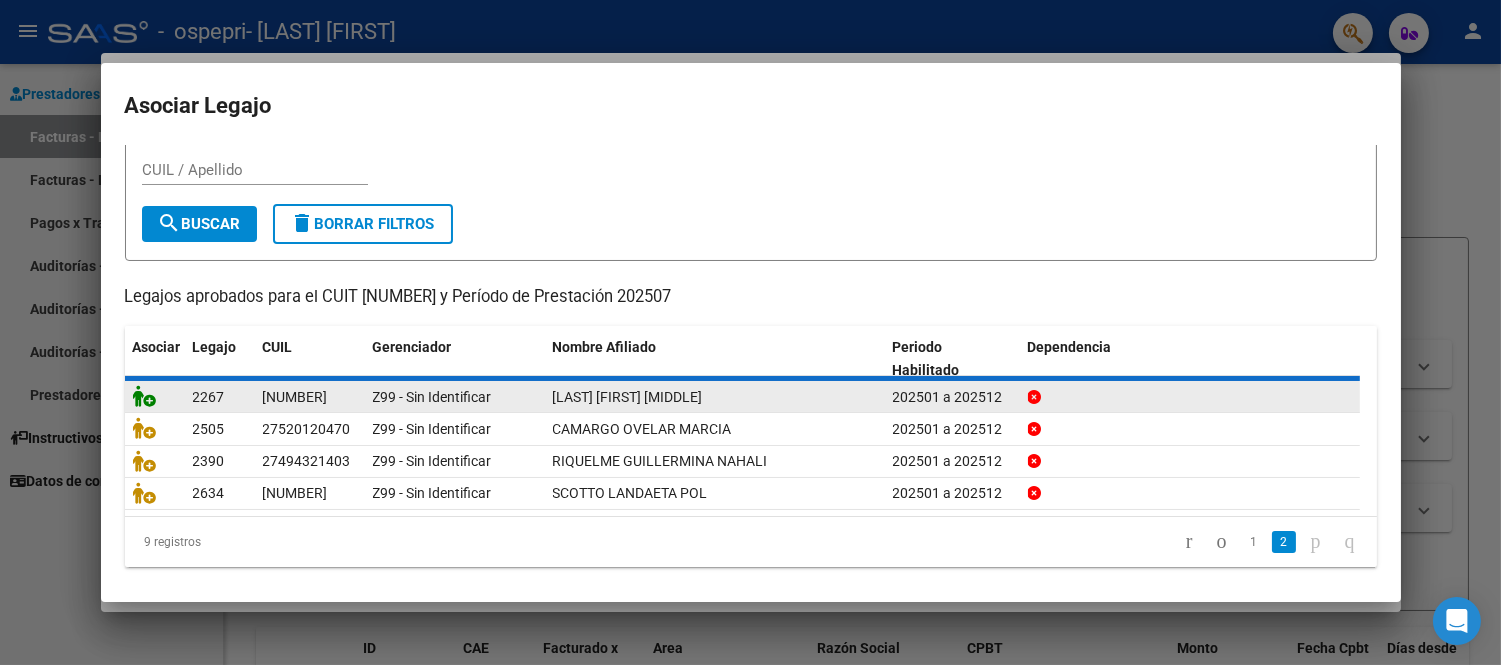 scroll, scrollTop: 70, scrollLeft: 0, axis: vertical 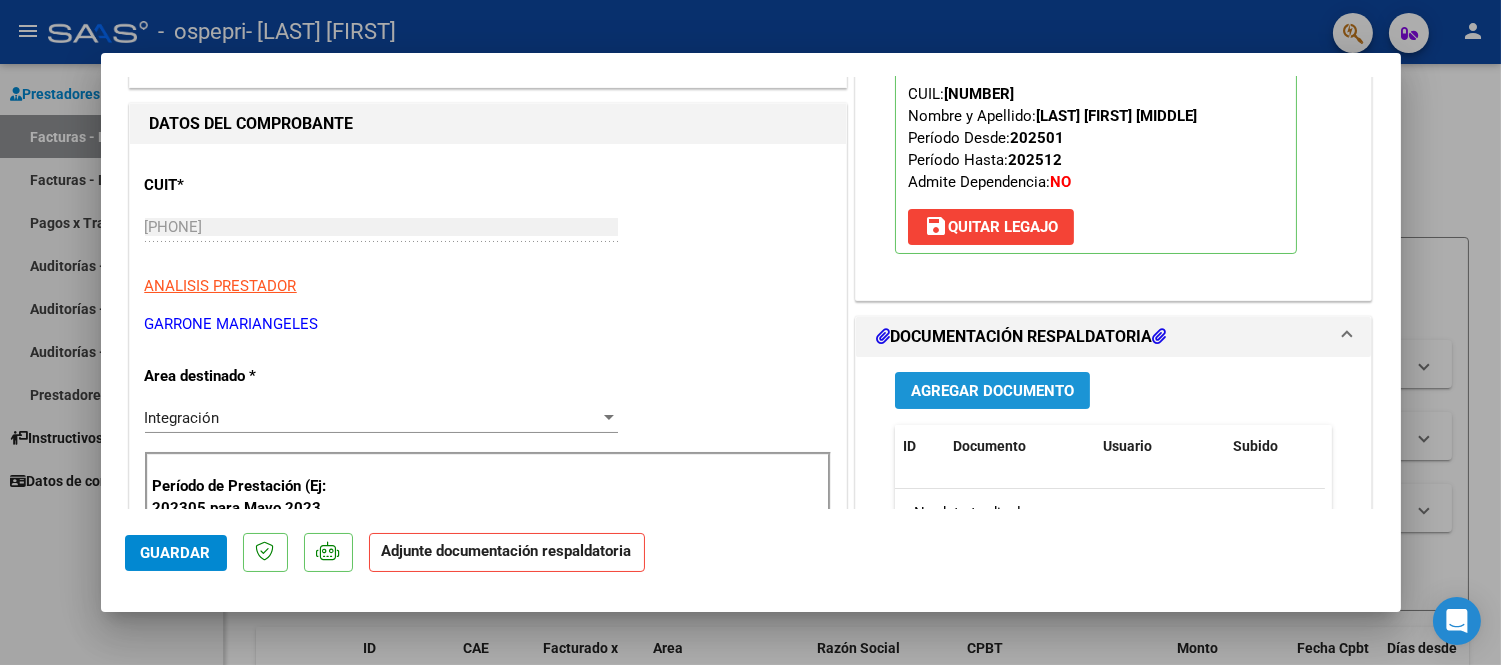 click on "Agregar Documento" at bounding box center (992, 391) 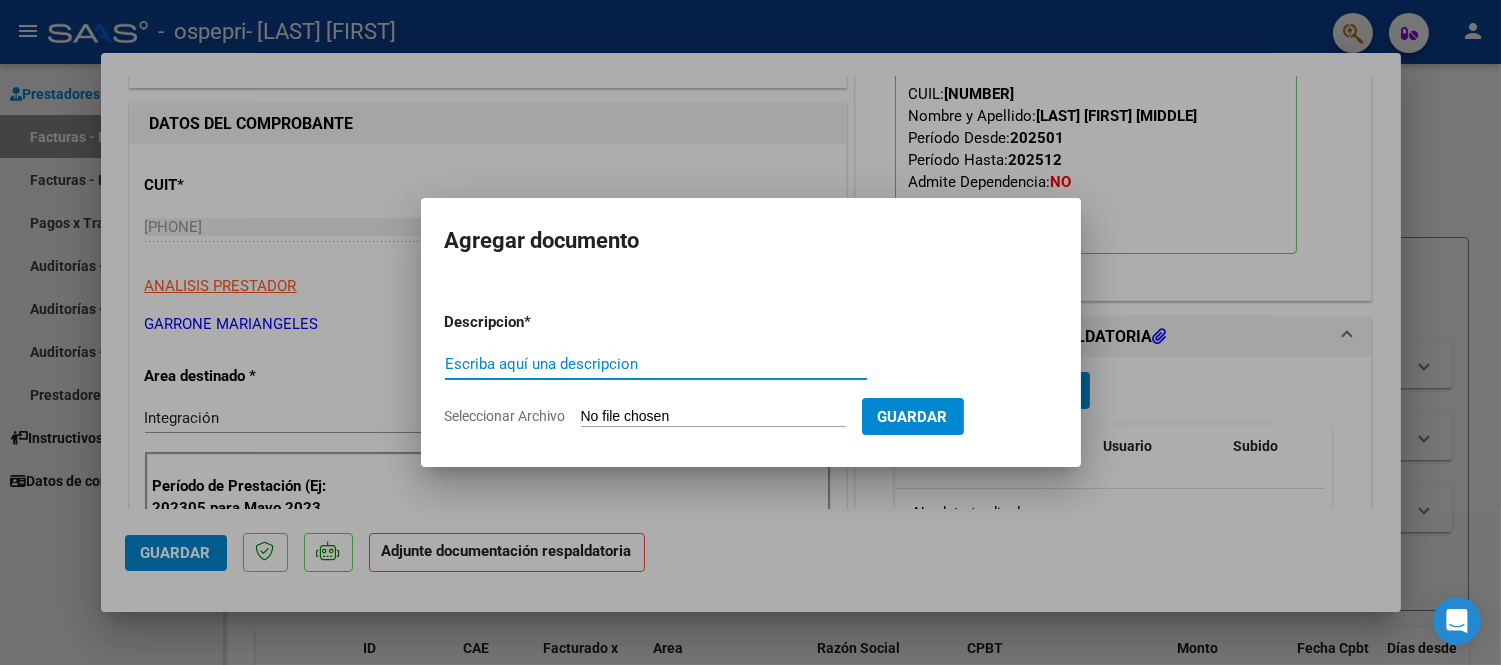 click on "Escriba aquí una descripcion" at bounding box center (656, 364) 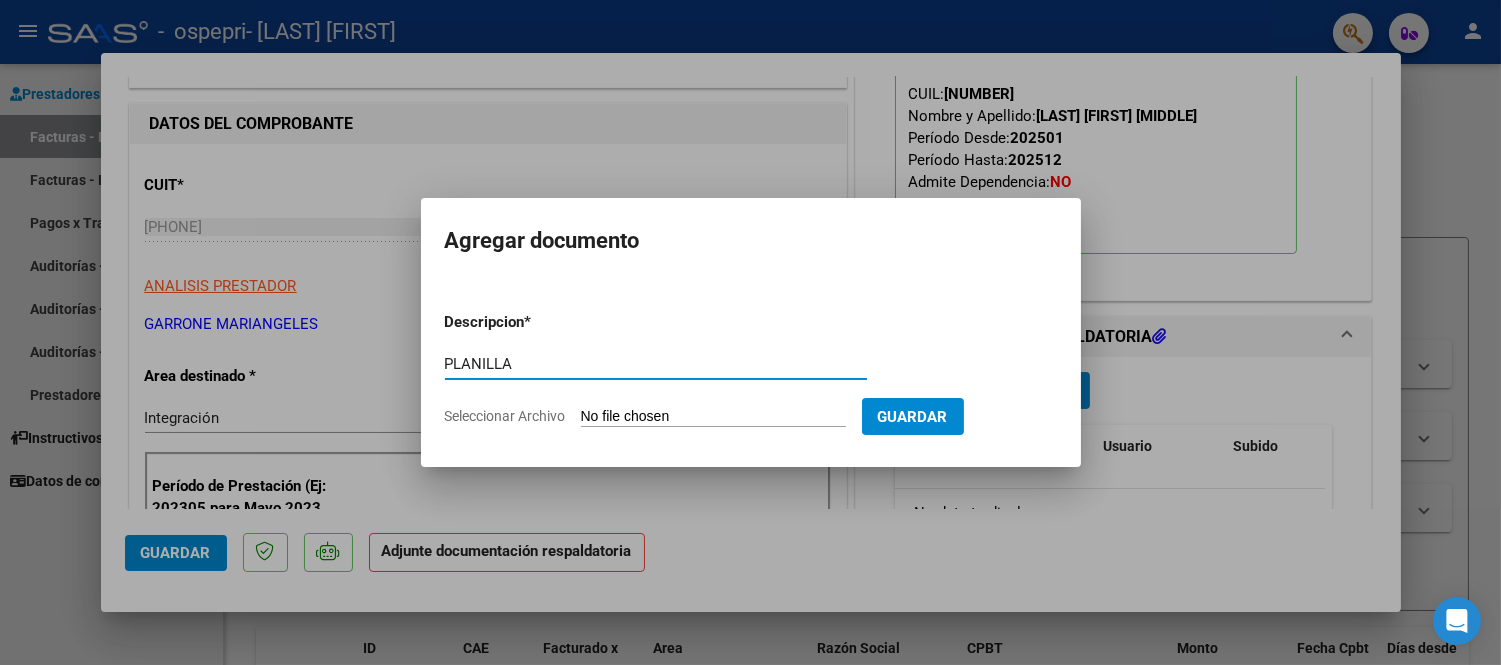 type on "PLANILLA" 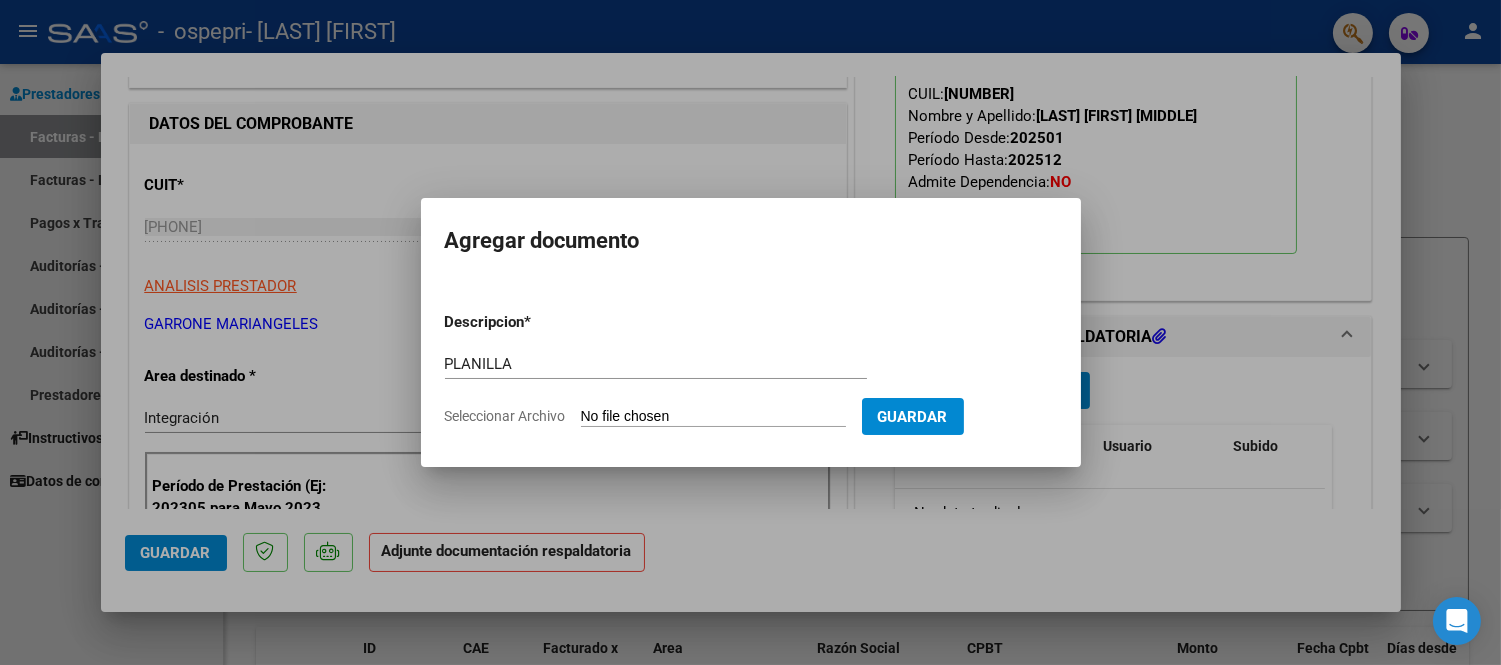 click on "Seleccionar Archivo" at bounding box center [713, 417] 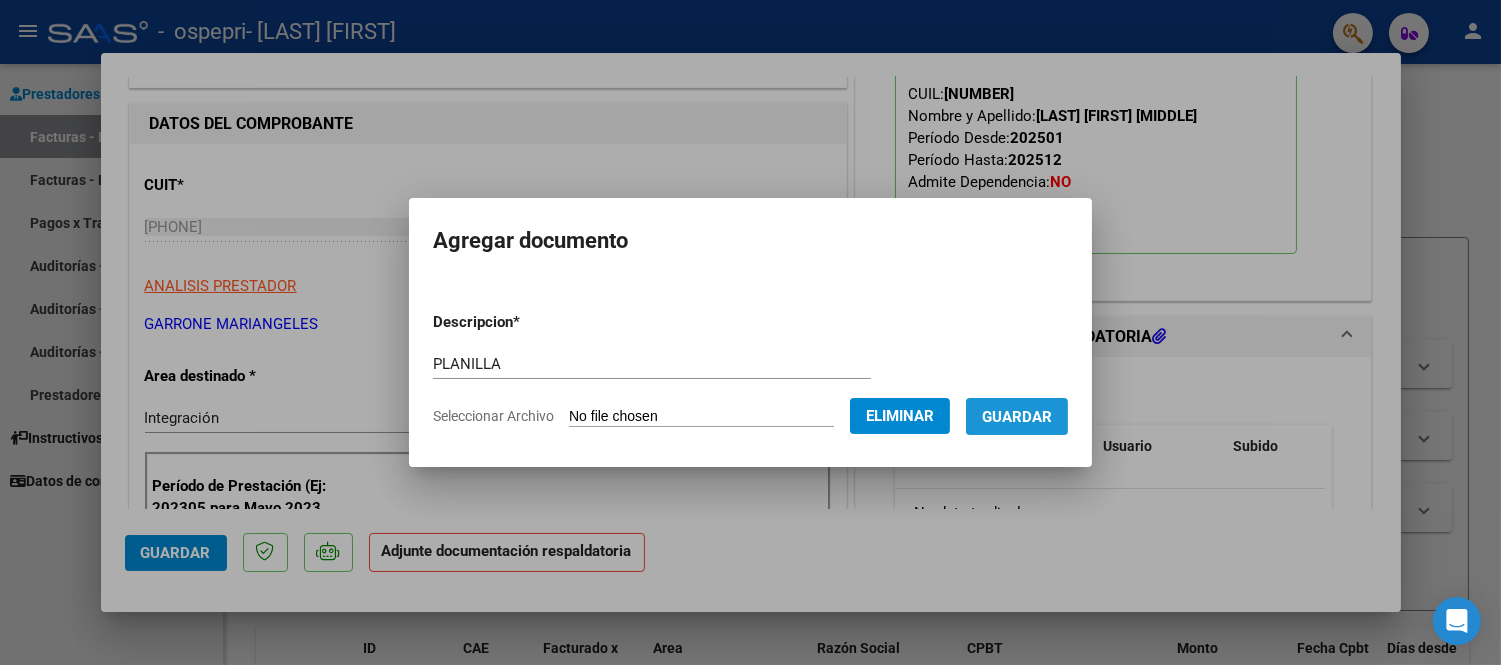 click on "Guardar" at bounding box center (1017, 417) 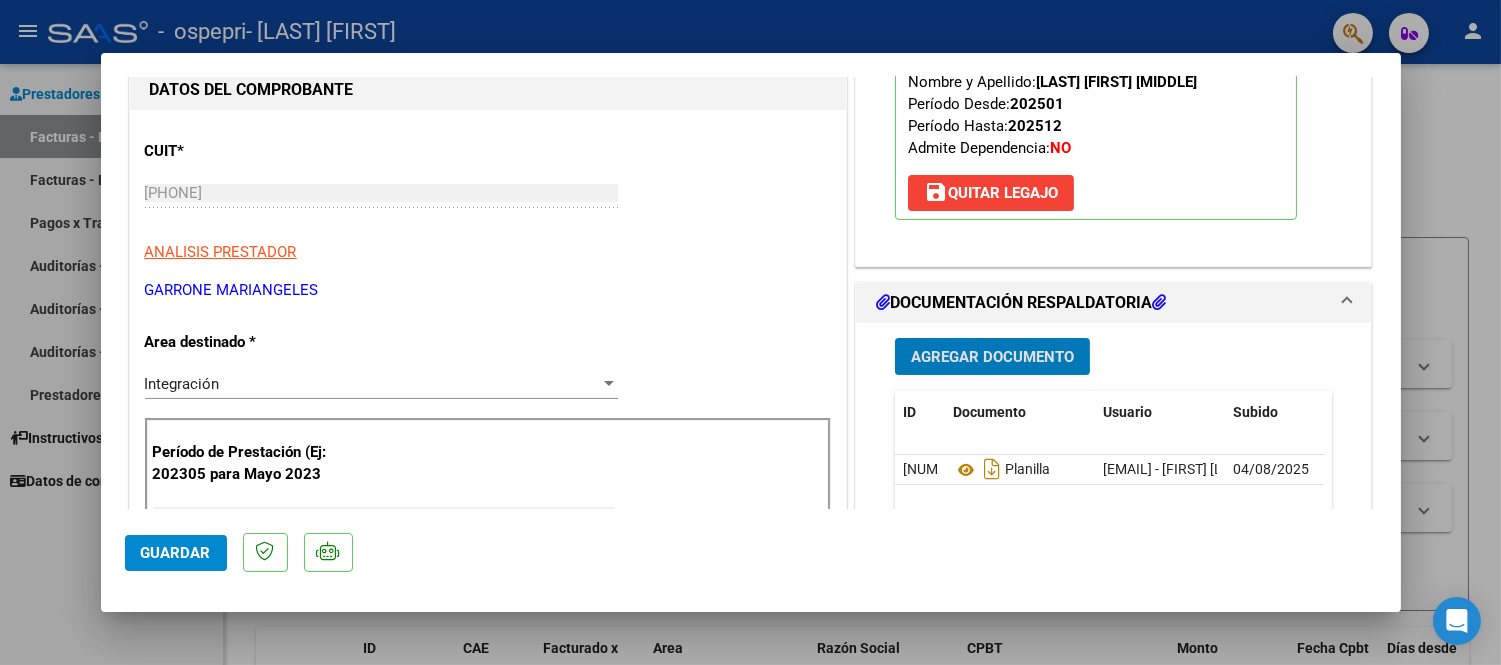 scroll, scrollTop: 333, scrollLeft: 0, axis: vertical 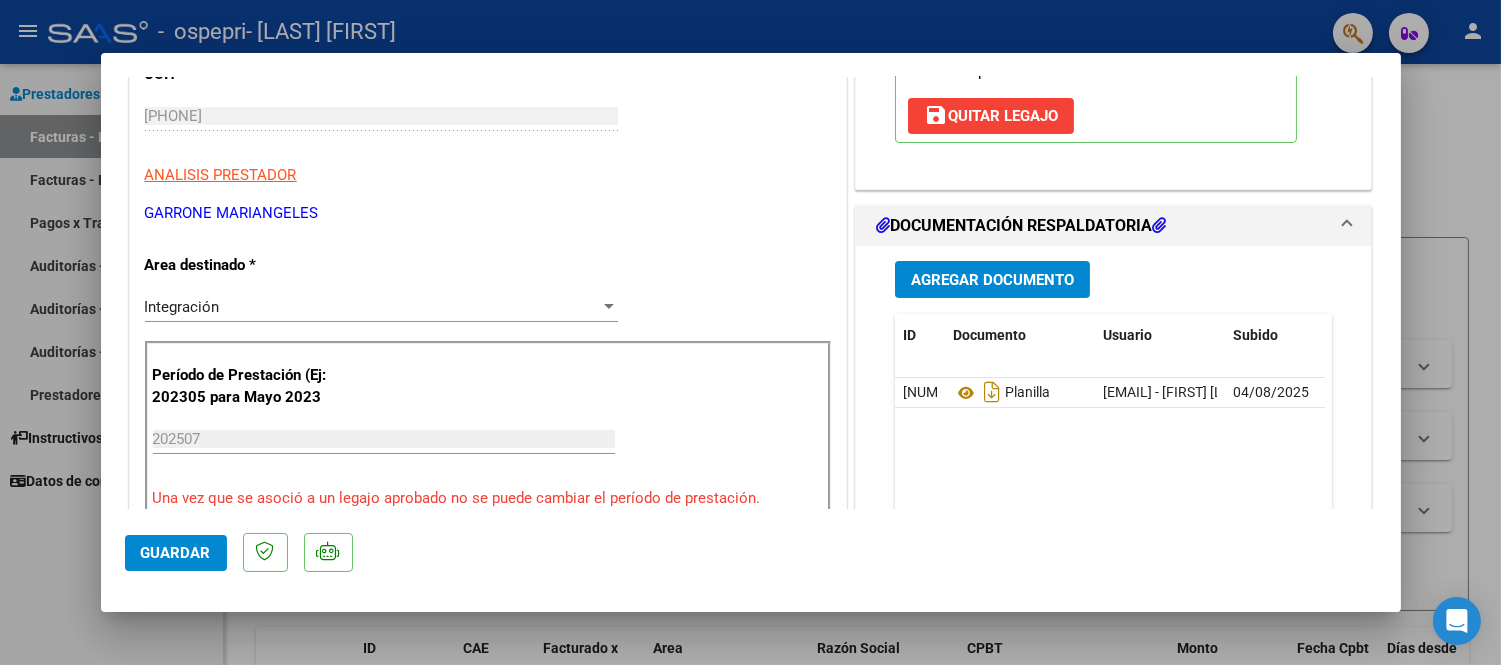 click at bounding box center (750, 332) 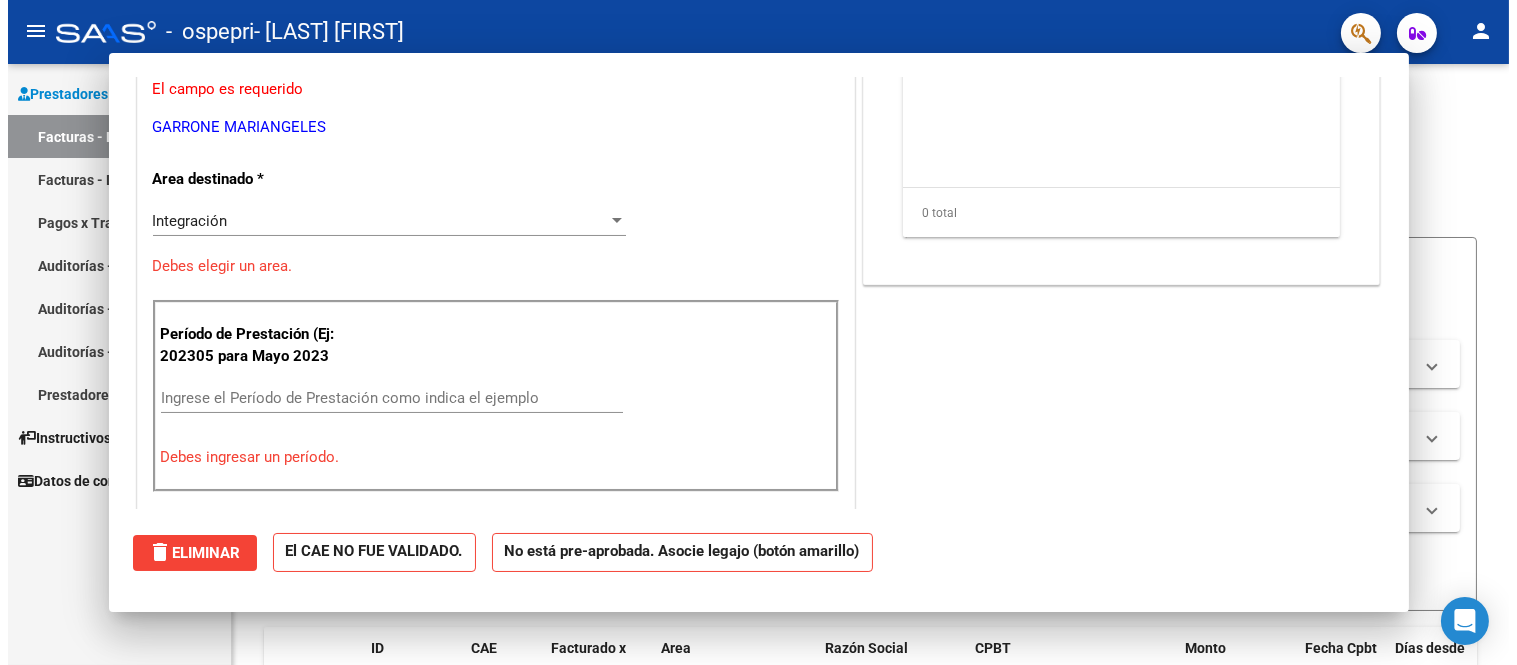 scroll, scrollTop: 0, scrollLeft: 0, axis: both 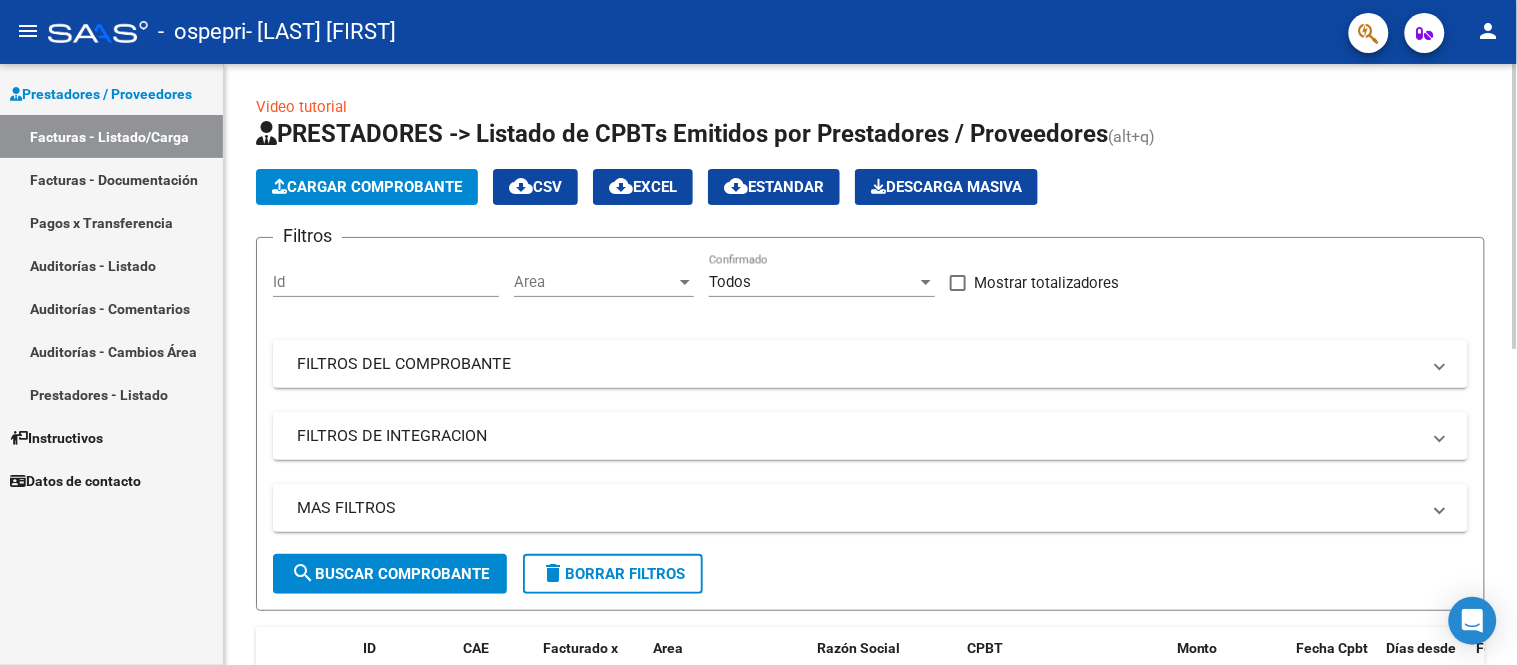 click on "Cargar Comprobante" 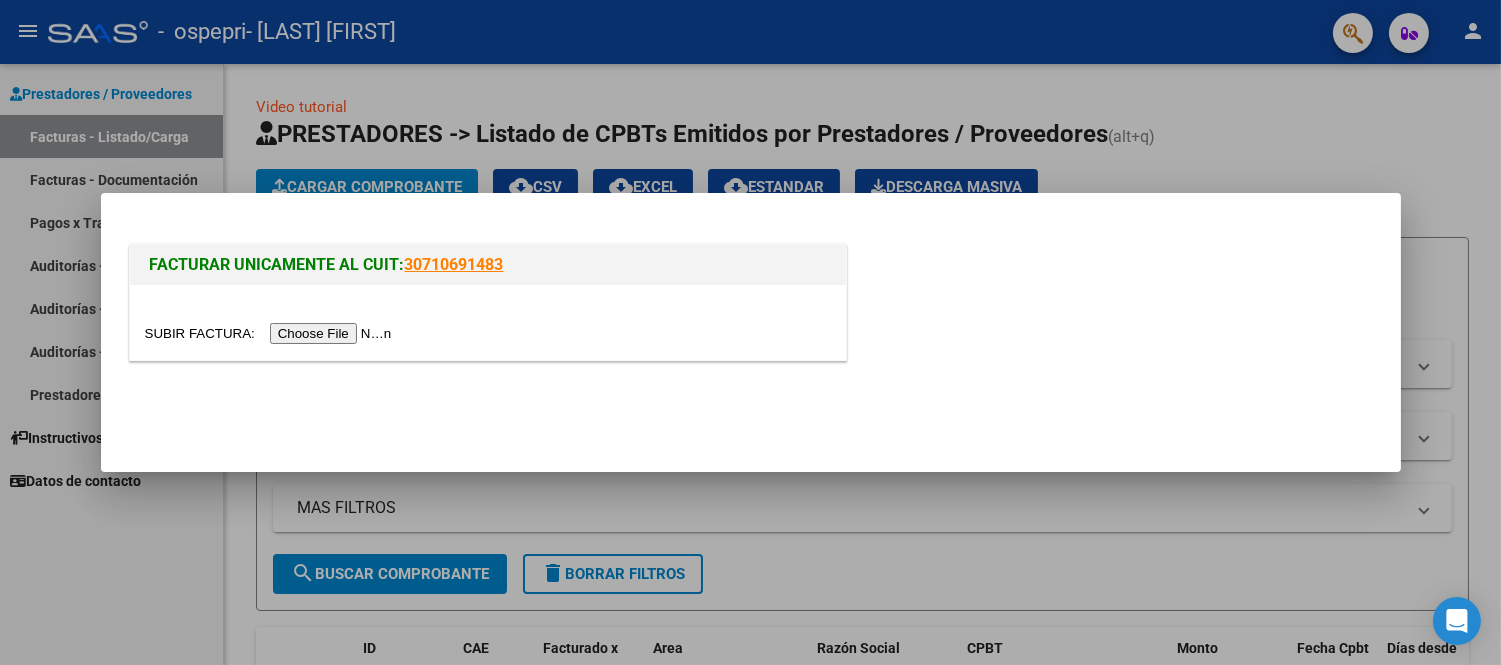 click at bounding box center [271, 333] 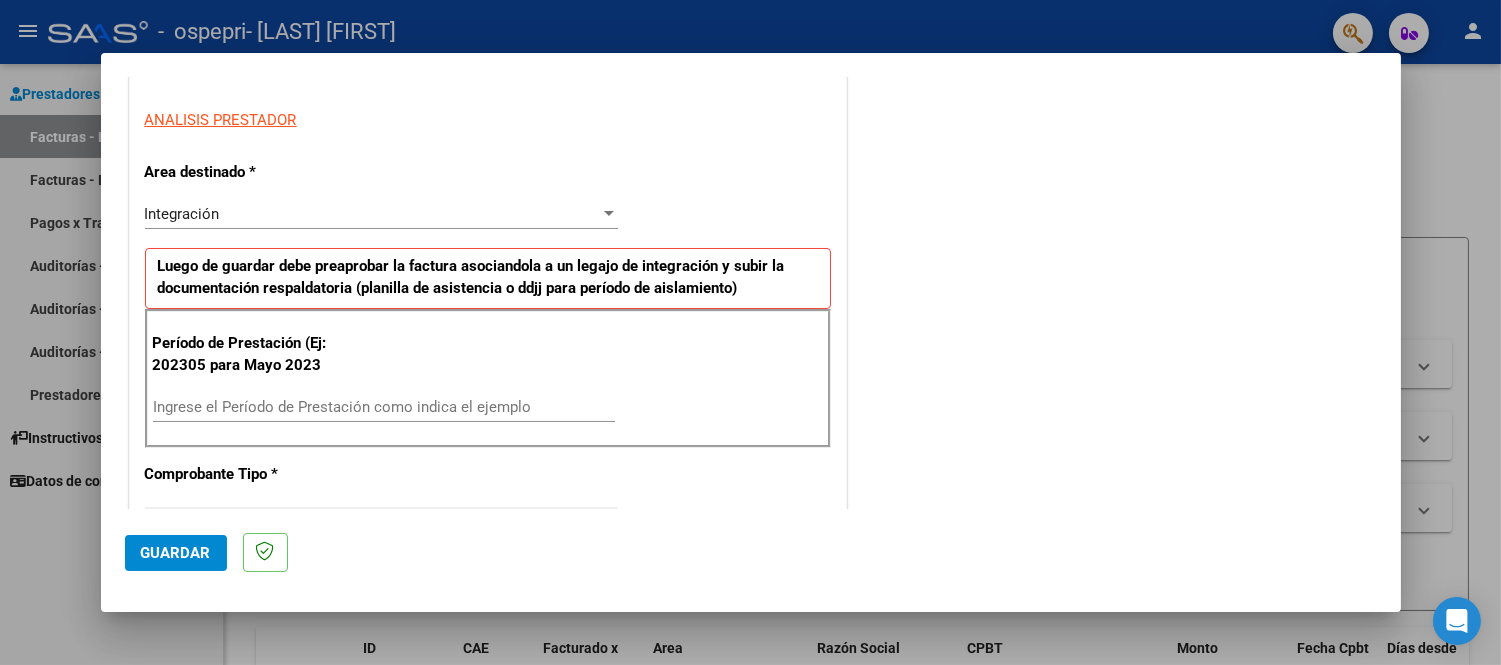 scroll, scrollTop: 444, scrollLeft: 0, axis: vertical 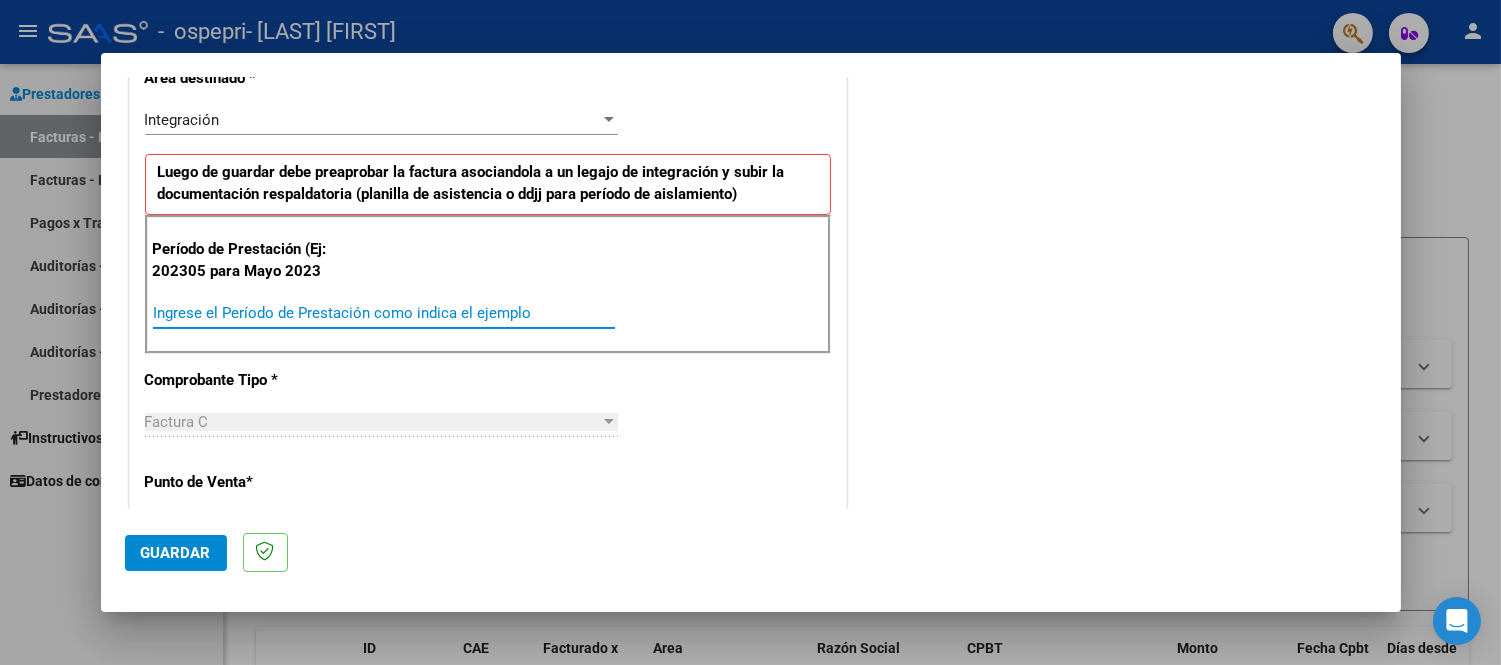 click on "Ingrese el Período de Prestación como indica el ejemplo" at bounding box center [384, 313] 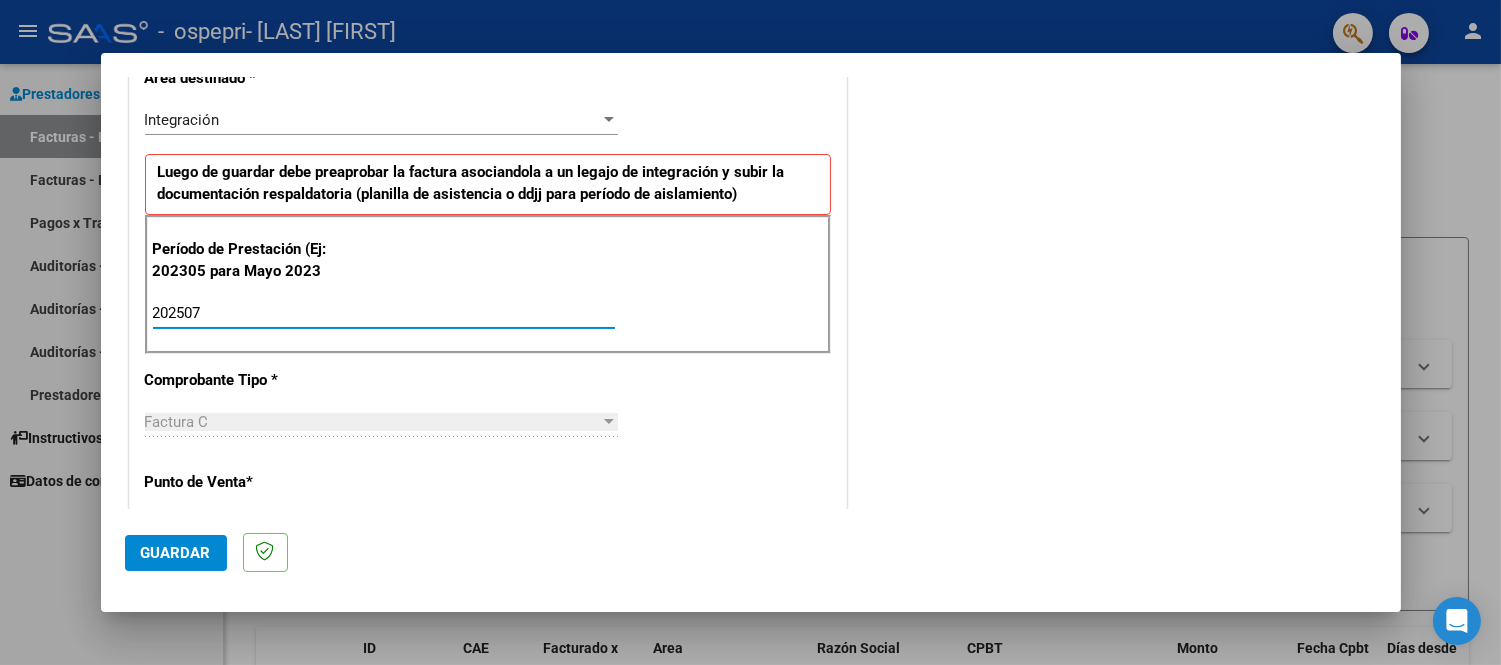type on "202507" 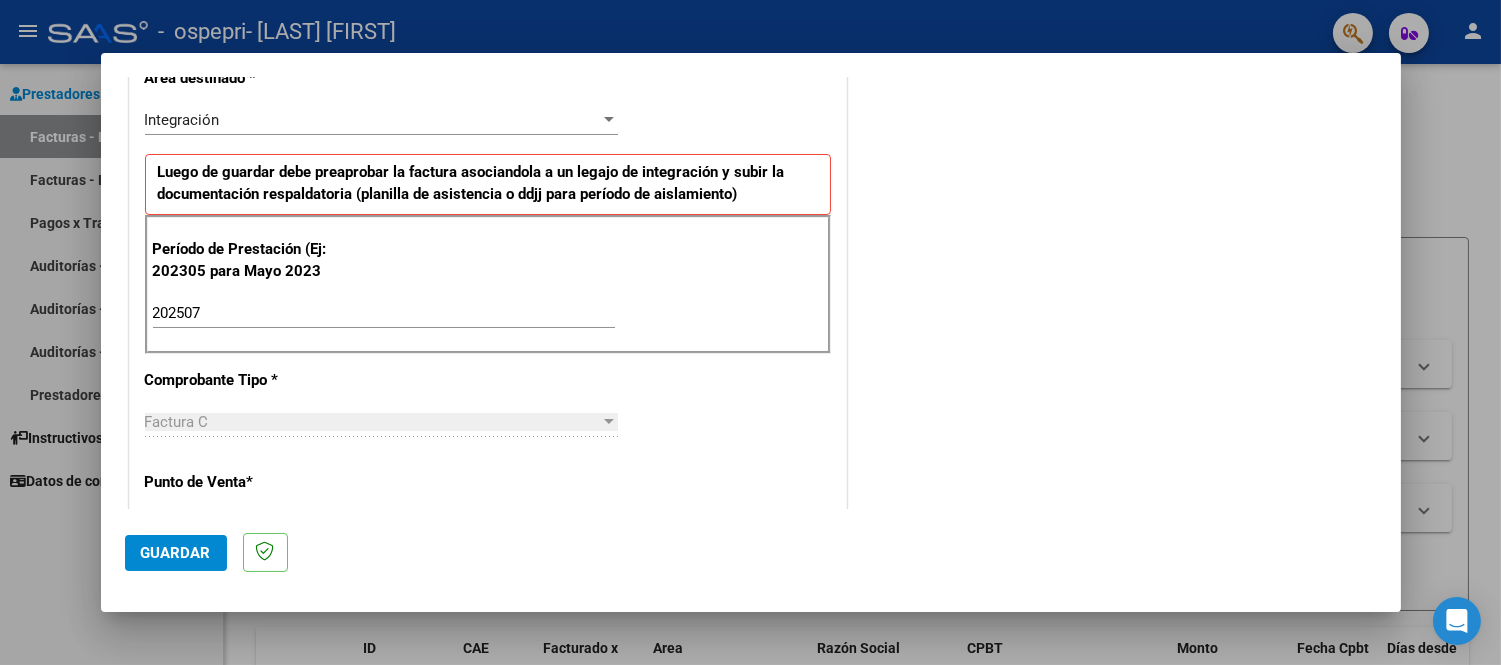 scroll, scrollTop: 666, scrollLeft: 0, axis: vertical 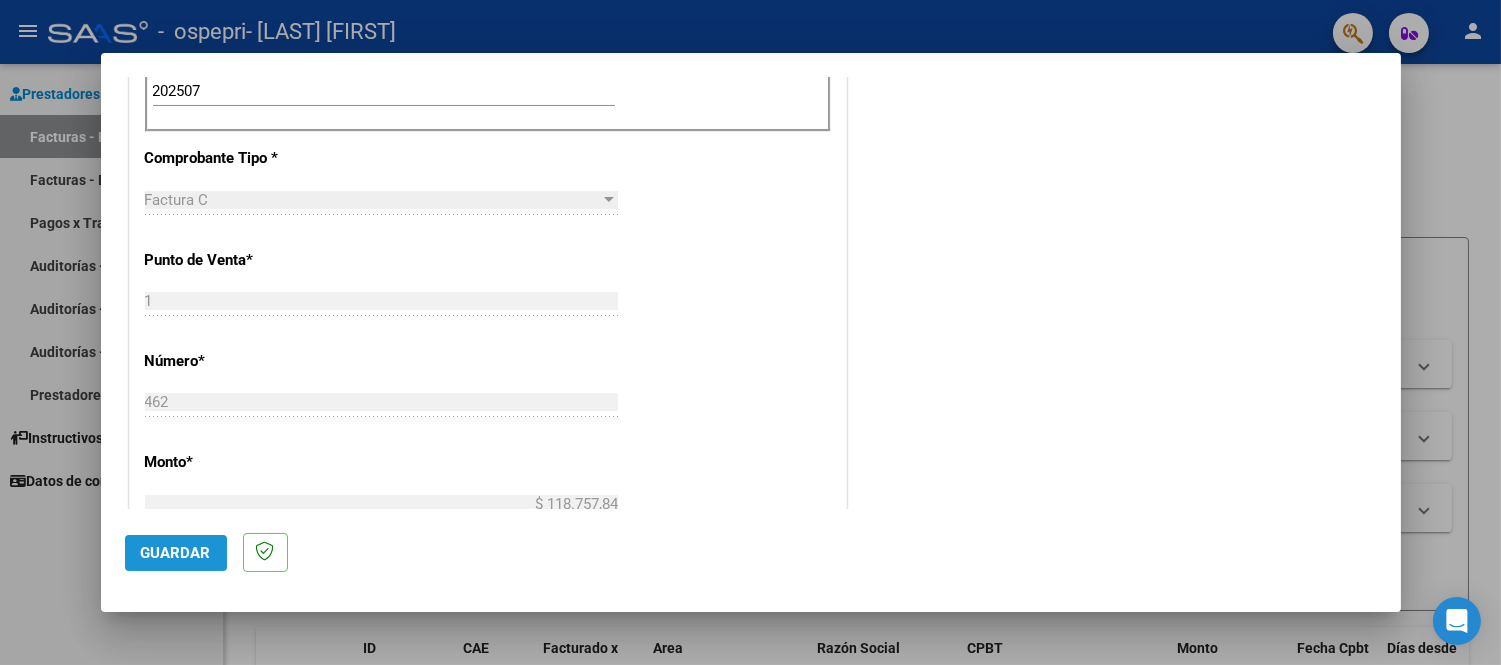 click on "Guardar" 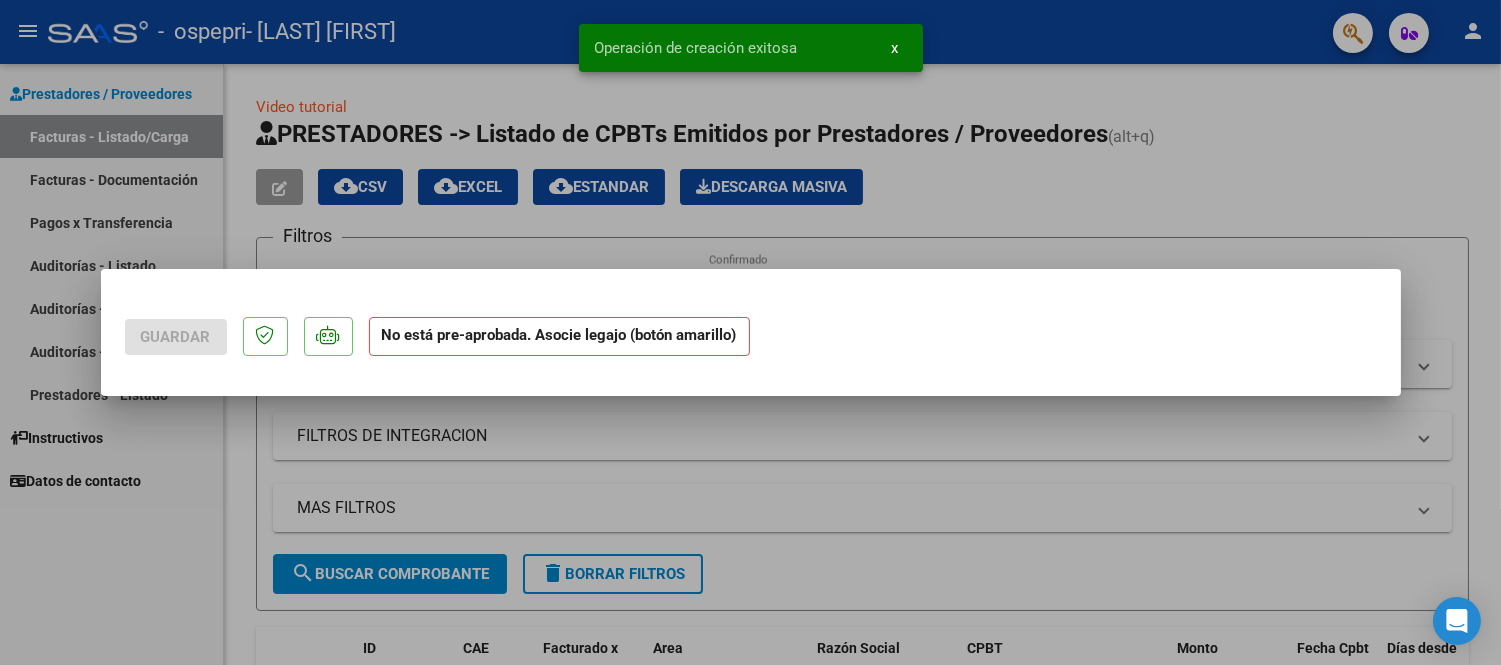 scroll, scrollTop: 0, scrollLeft: 0, axis: both 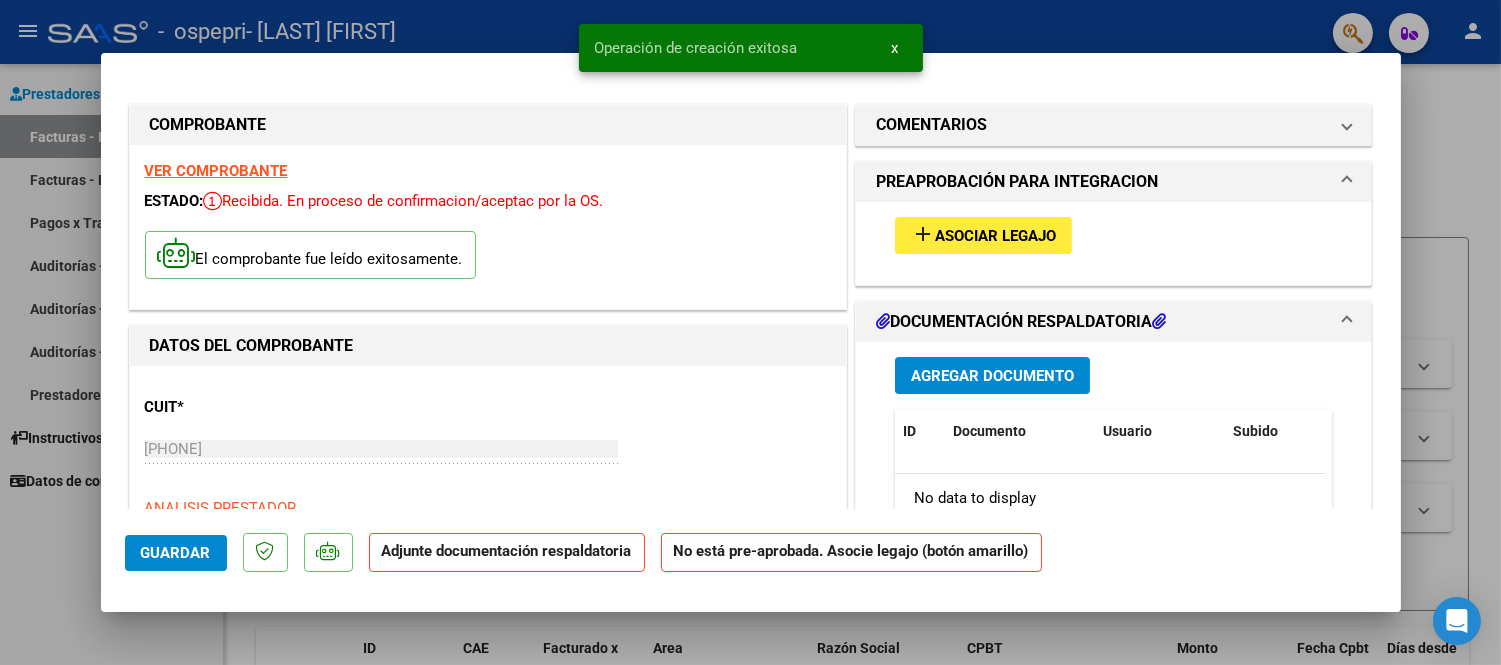 click on "Asociar Legajo" at bounding box center (995, 236) 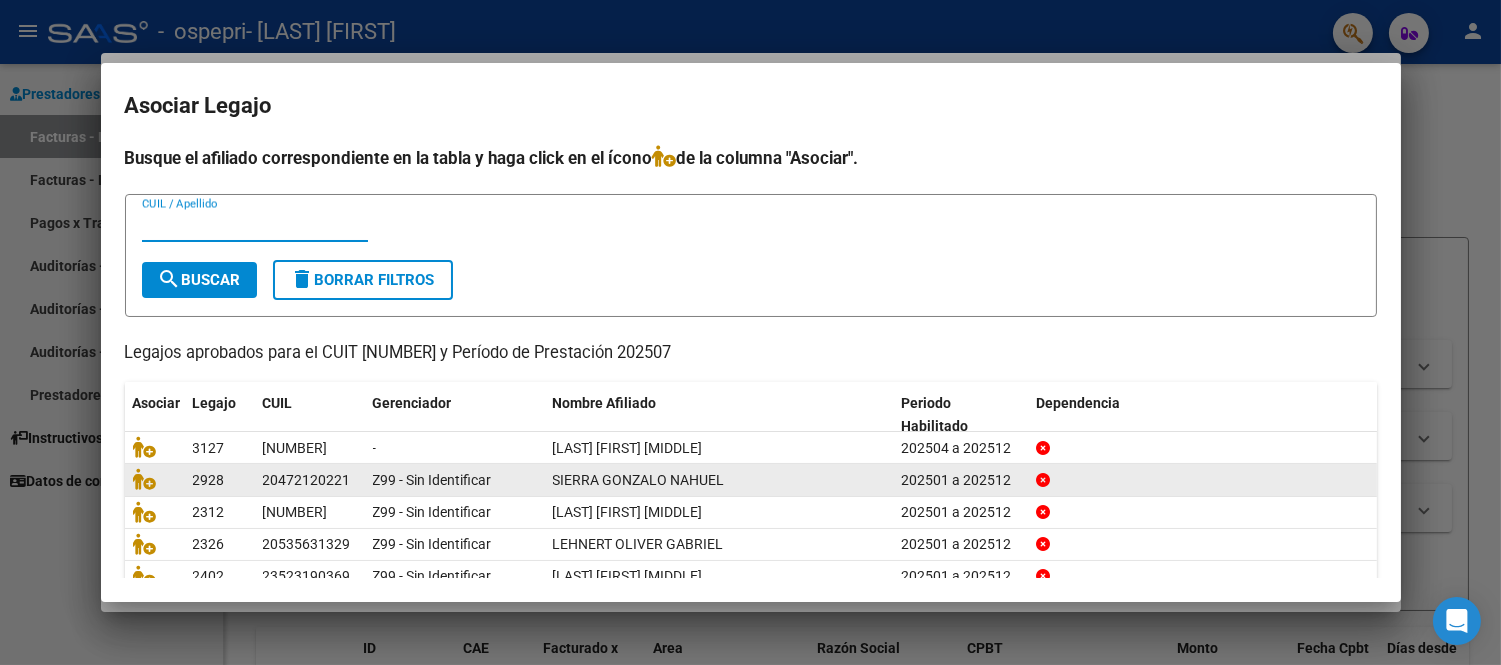 scroll, scrollTop: 88, scrollLeft: 0, axis: vertical 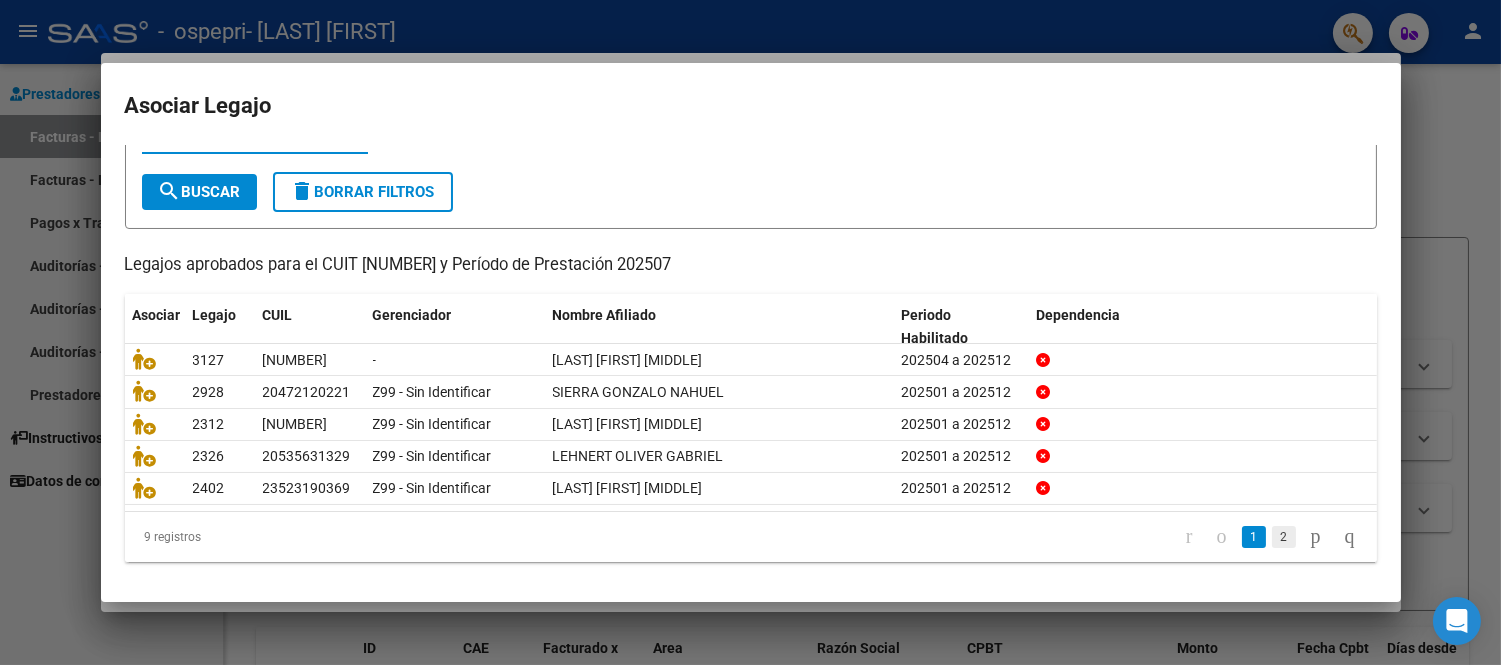 click on "2" 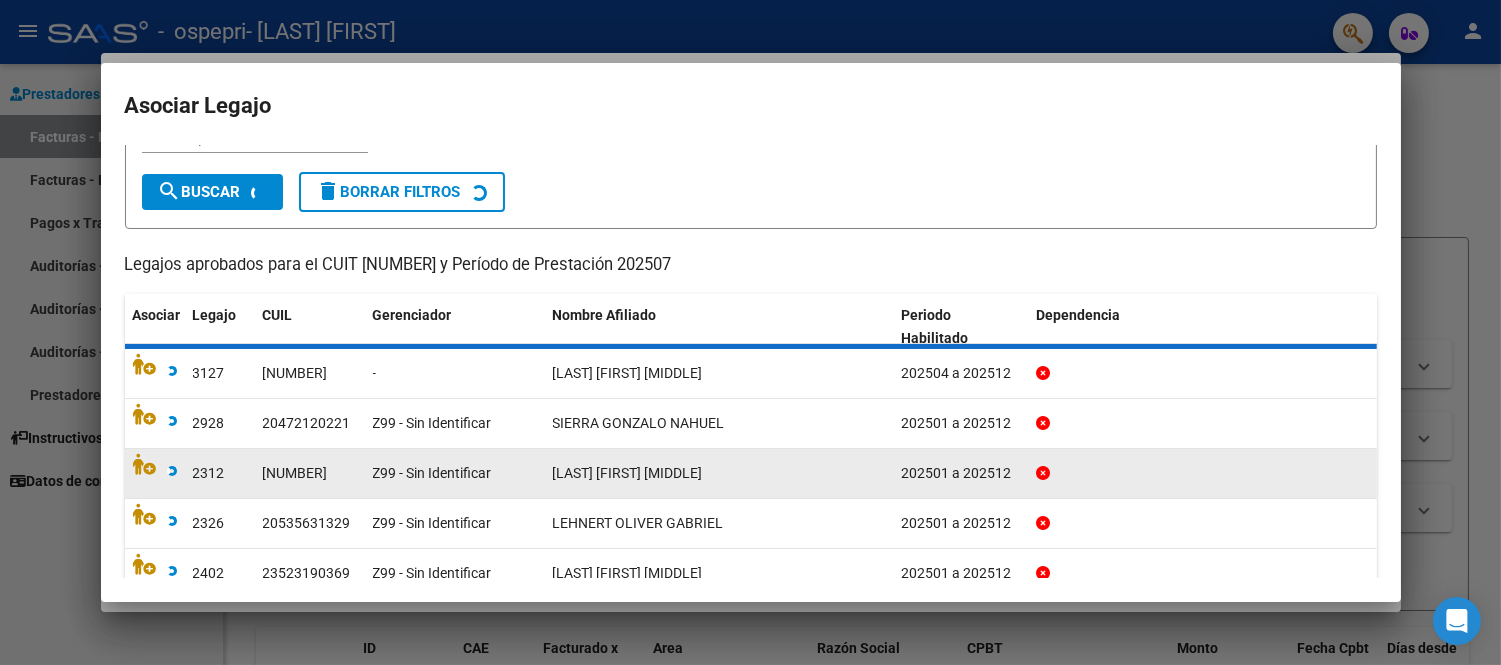 scroll, scrollTop: 56, scrollLeft: 0, axis: vertical 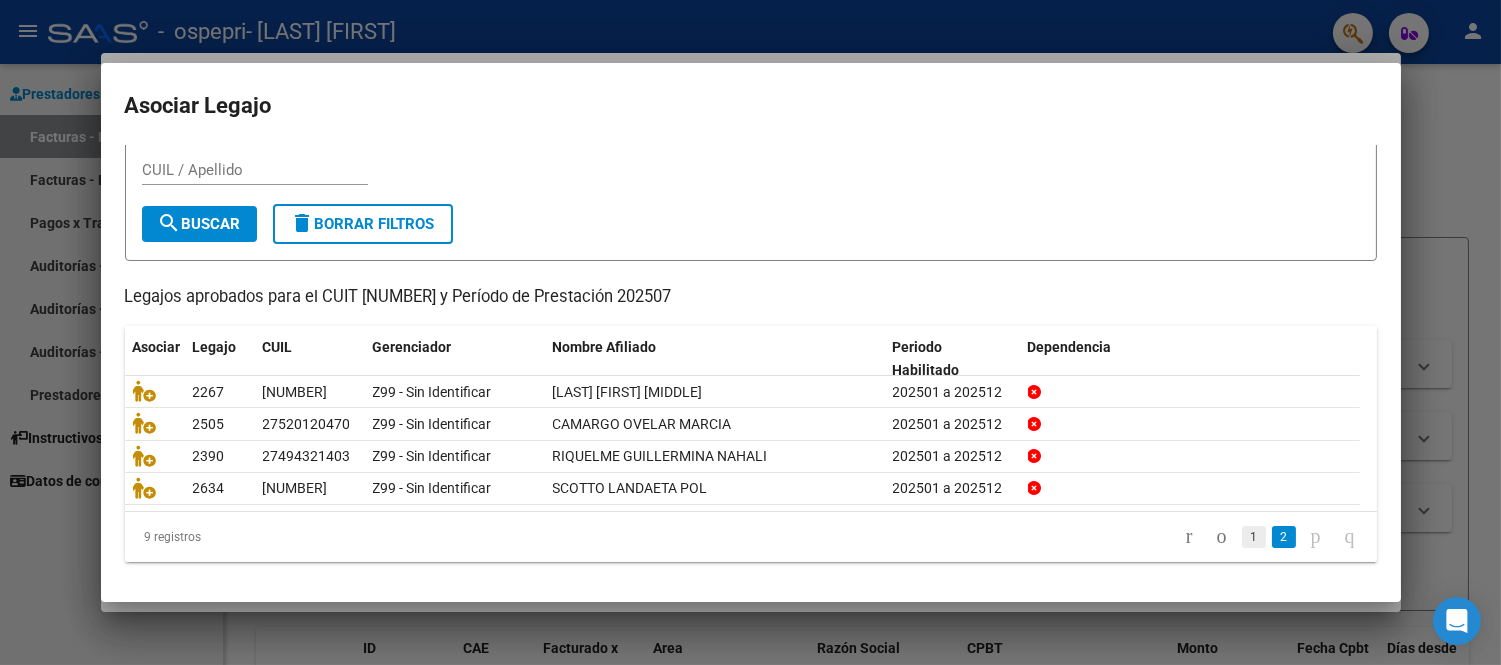 click on "1" 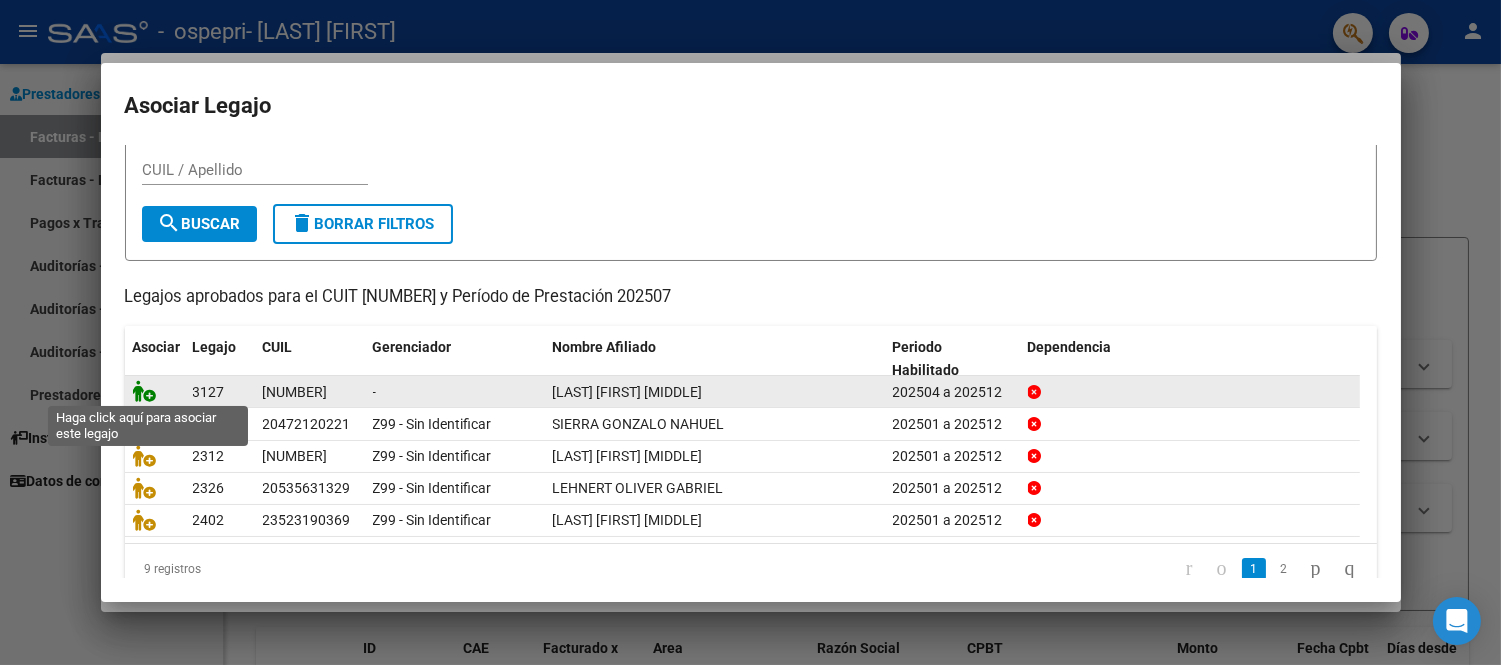 click 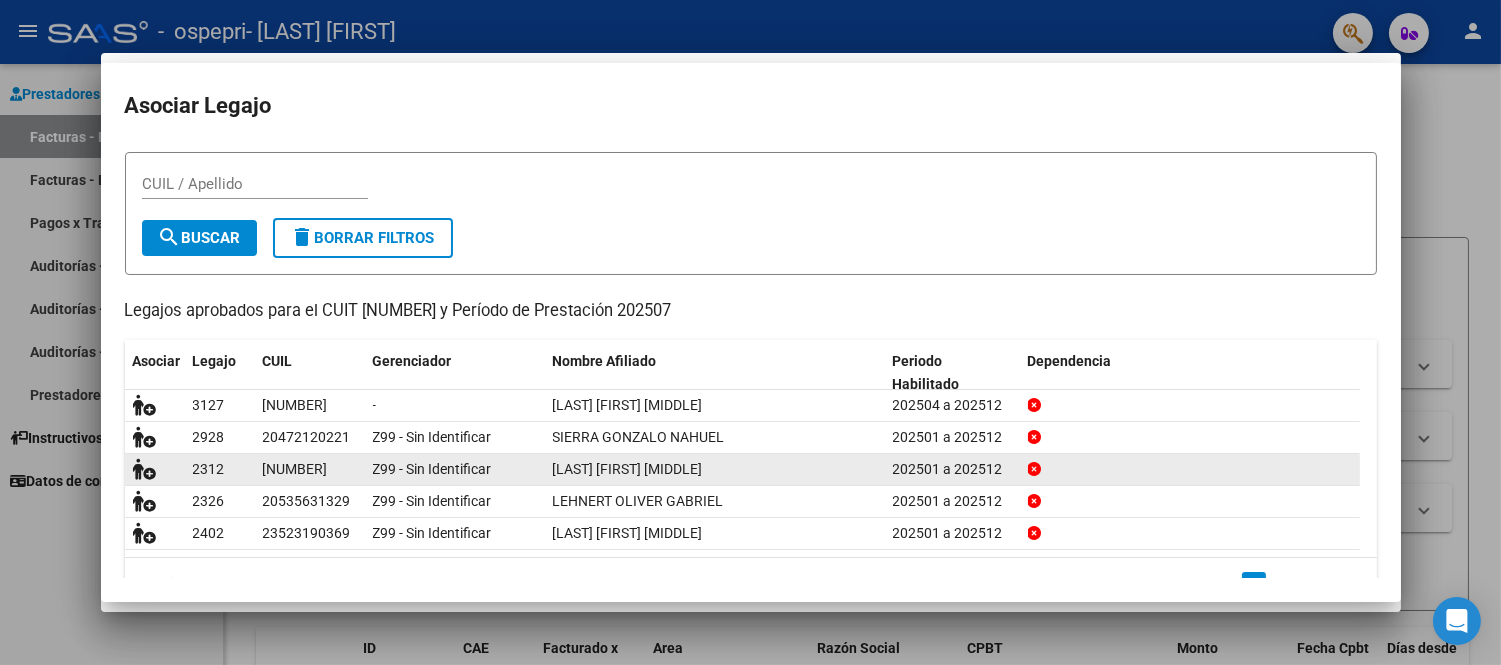 scroll, scrollTop: 70, scrollLeft: 0, axis: vertical 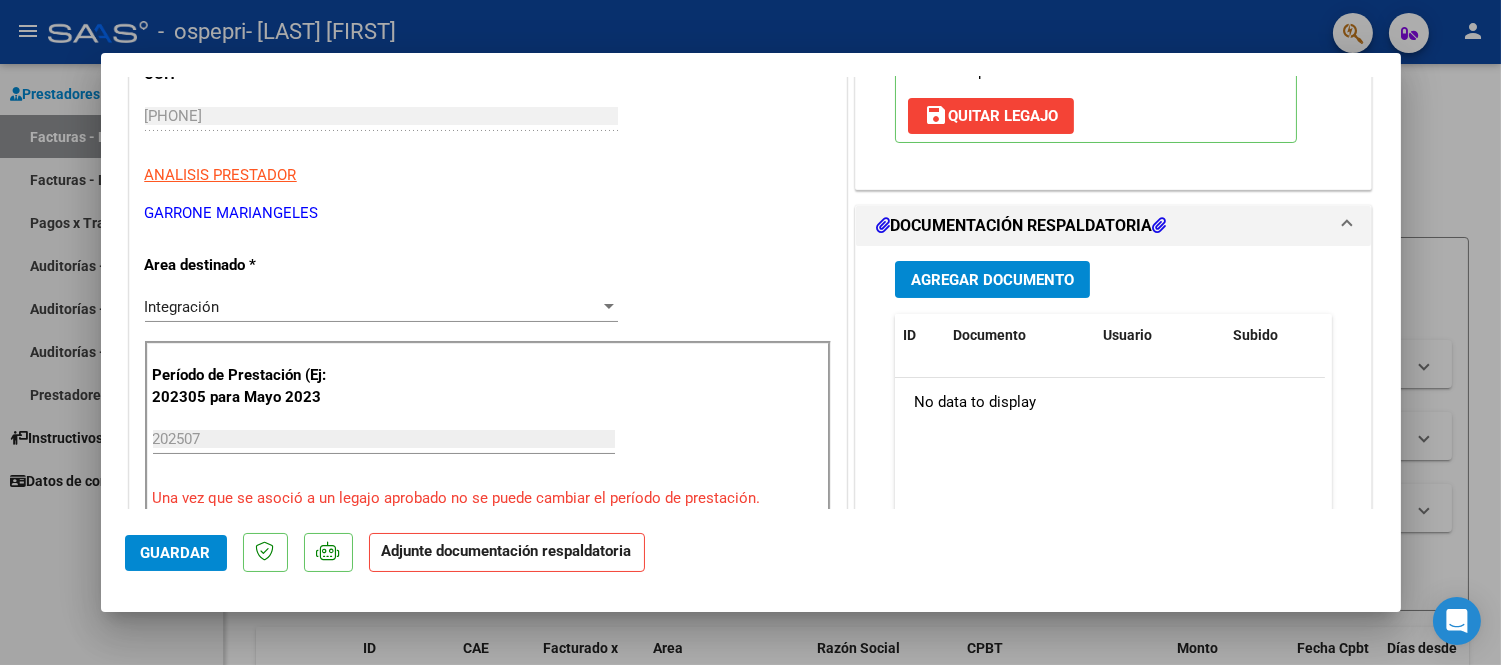 click on "Agregar Documento" at bounding box center (992, 280) 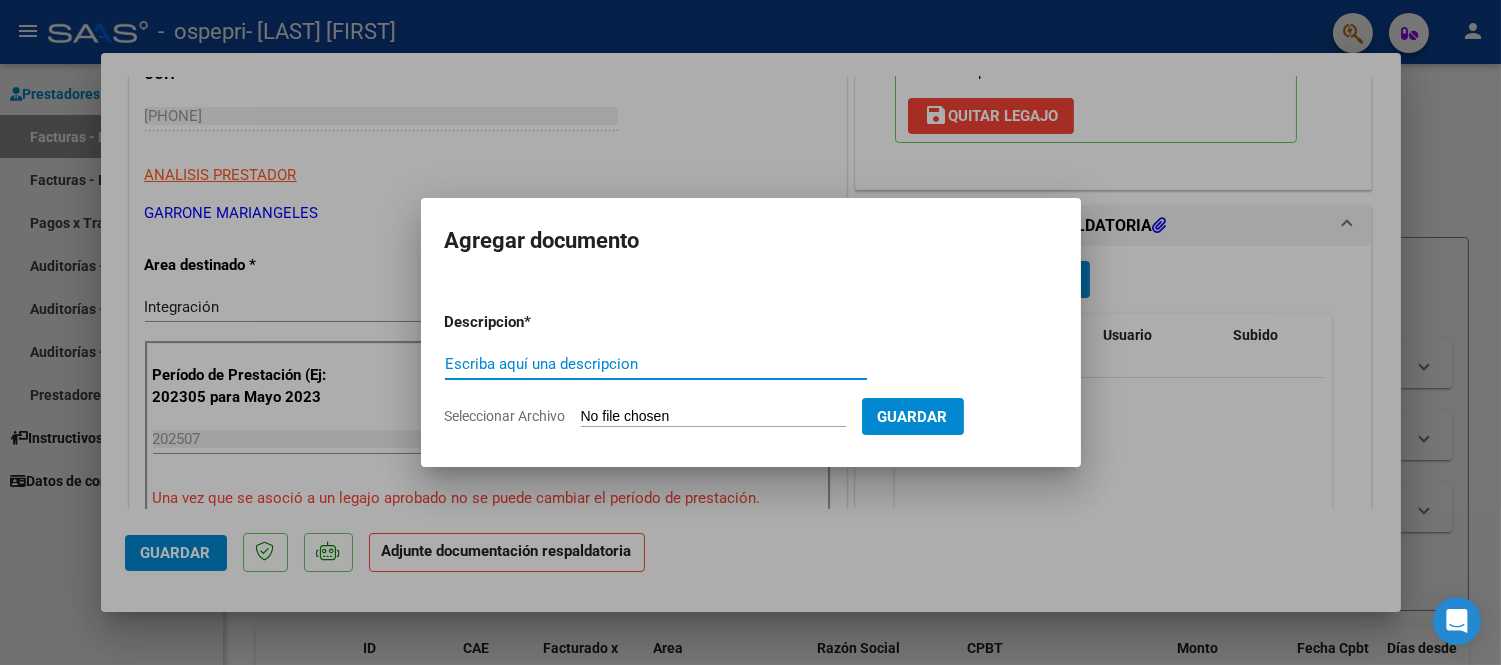 click on "Escriba aquí una descripcion" at bounding box center (656, 364) 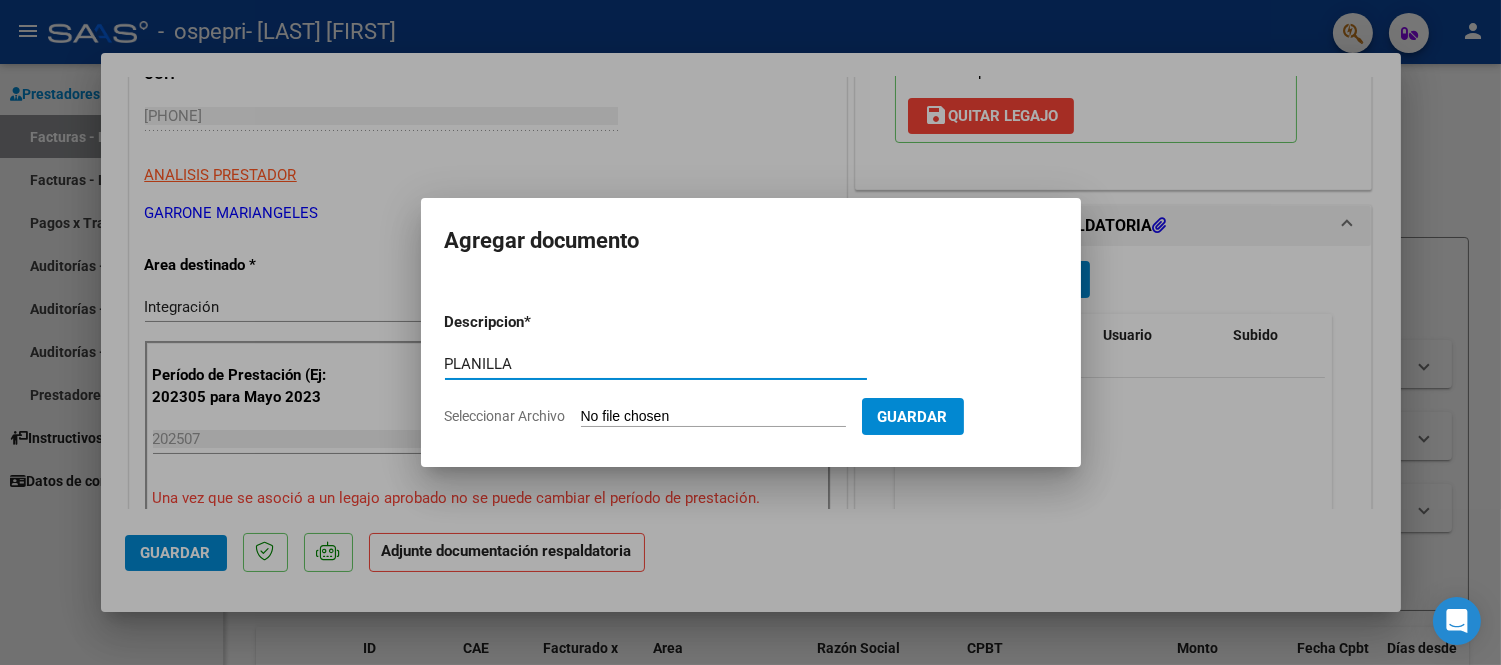 type on "PLANILLA" 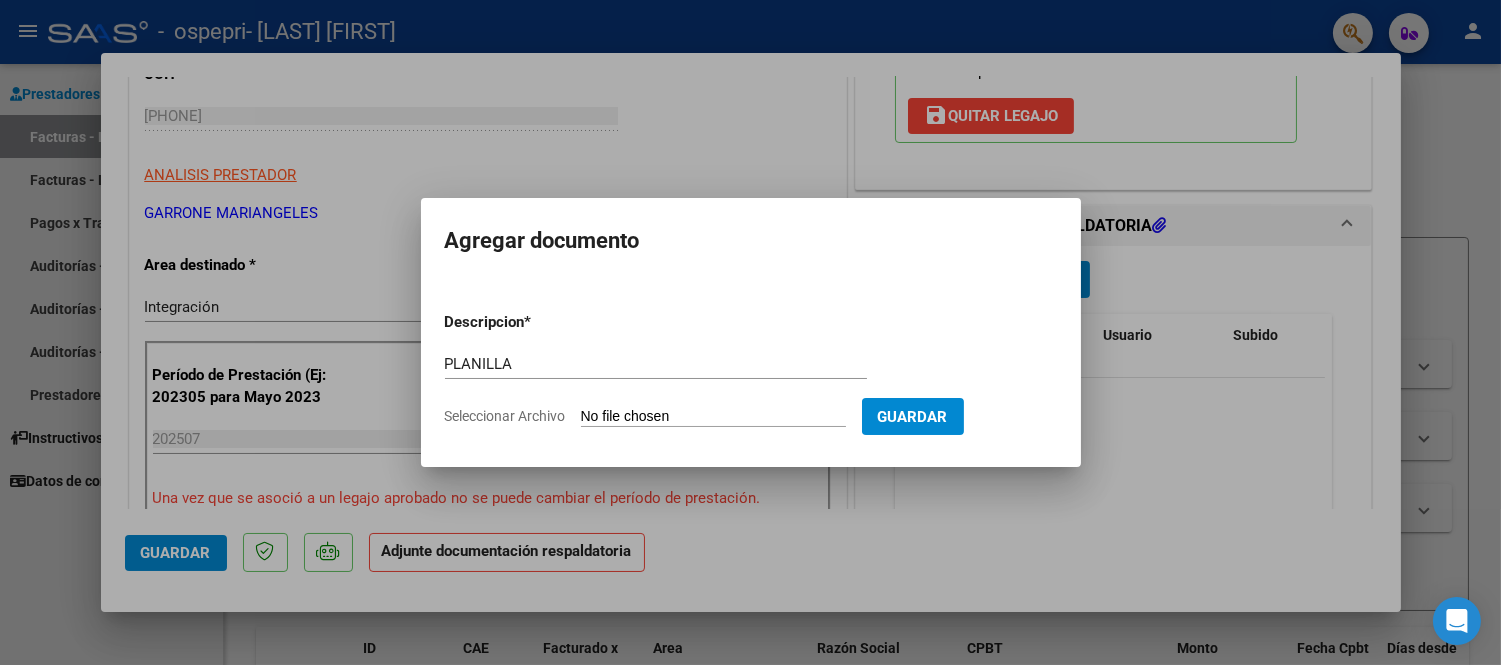 click on "Seleccionar Archivo" at bounding box center [713, 417] 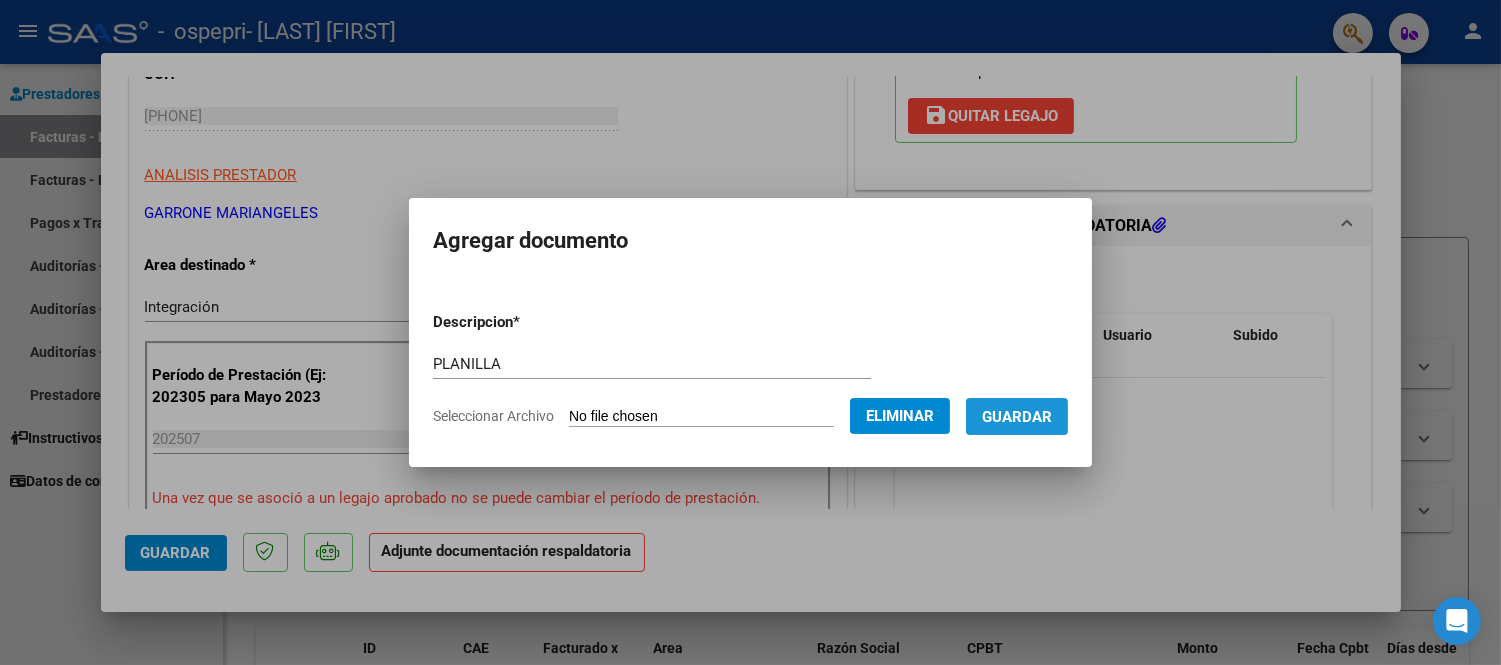 click on "Guardar" at bounding box center (1017, 417) 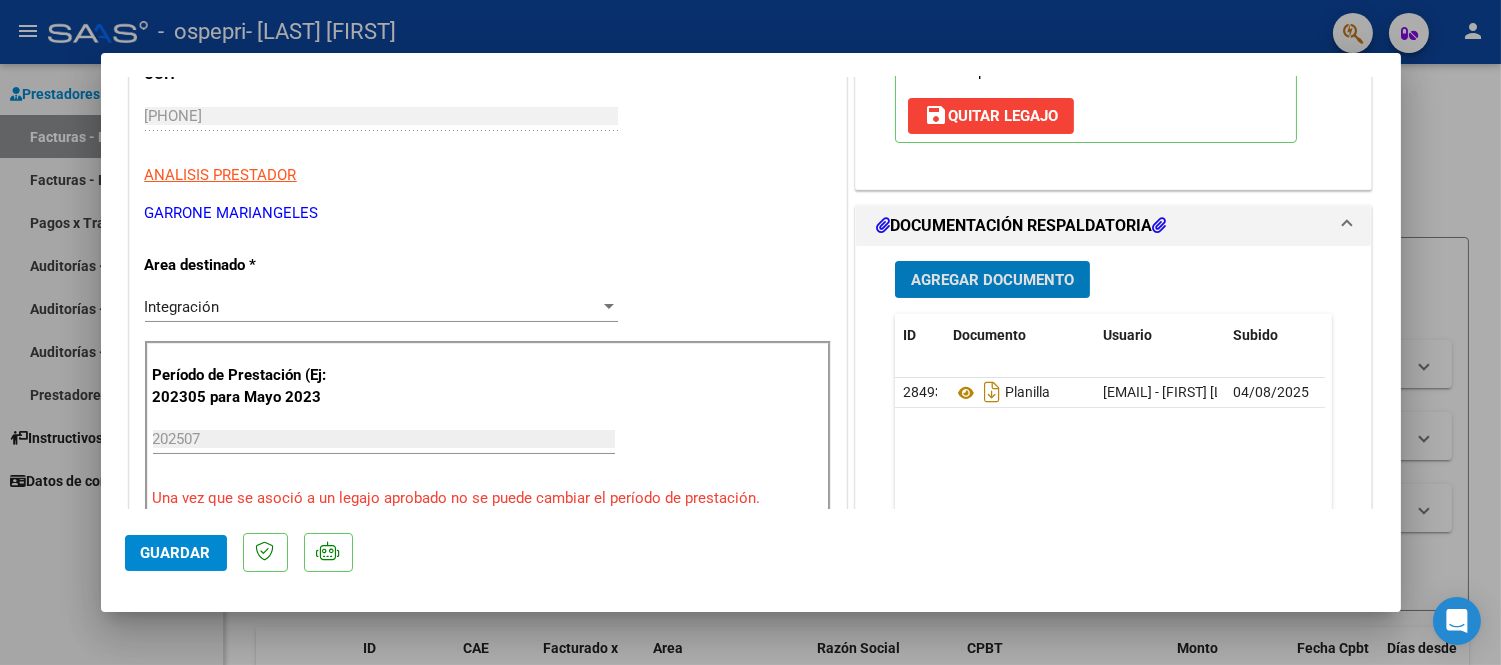 scroll, scrollTop: 666, scrollLeft: 0, axis: vertical 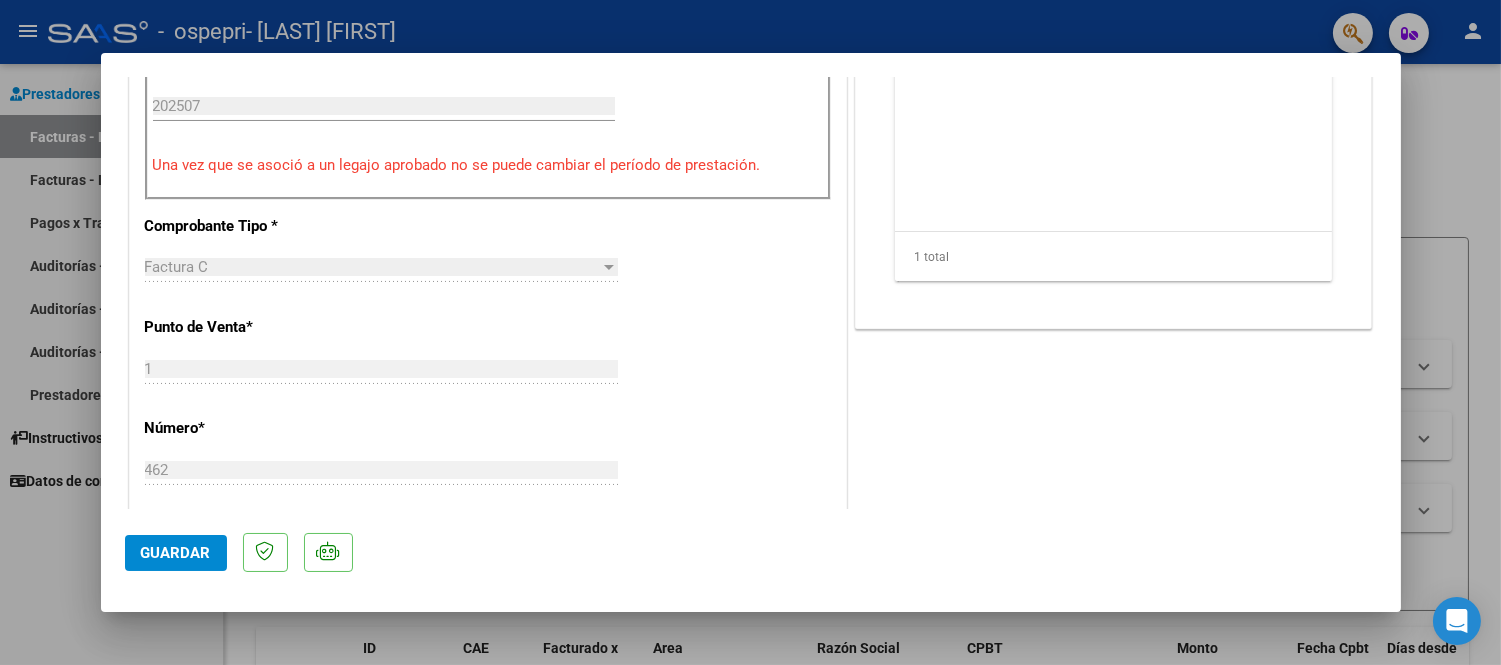 click on "Guardar" 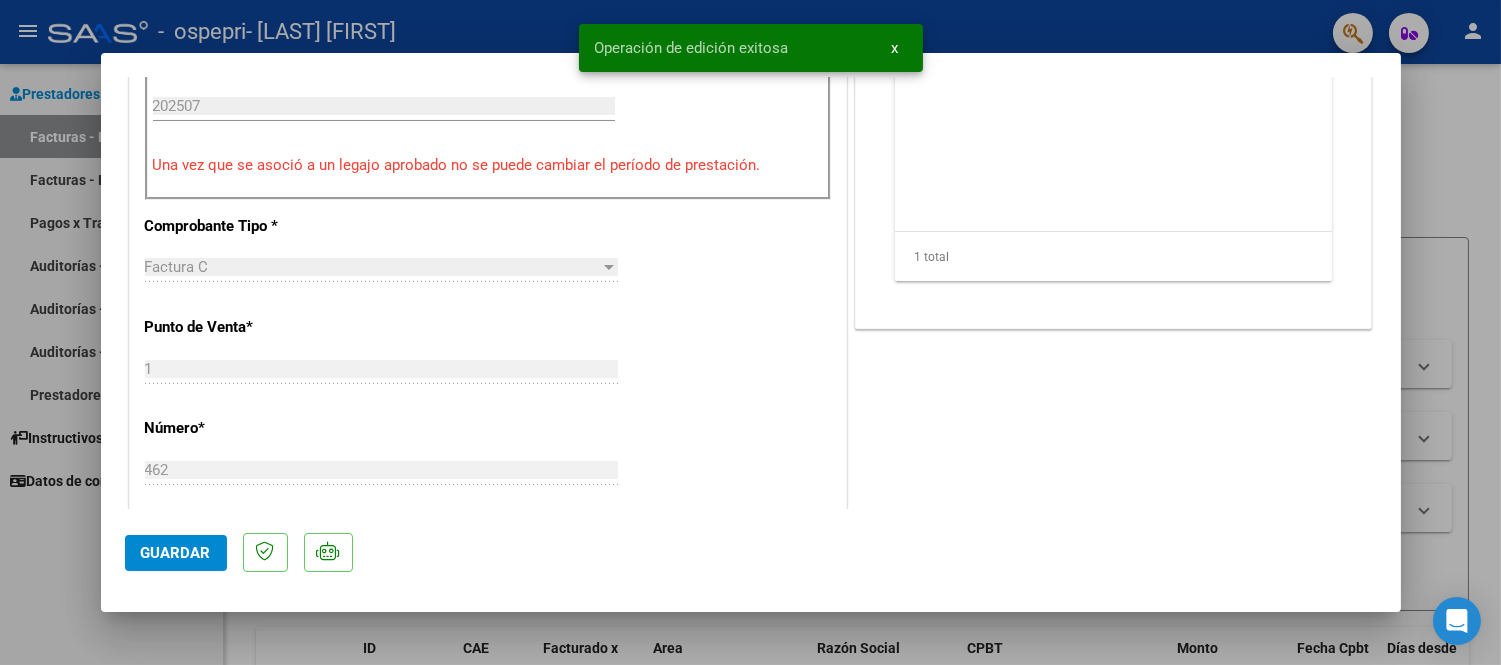 click at bounding box center (750, 332) 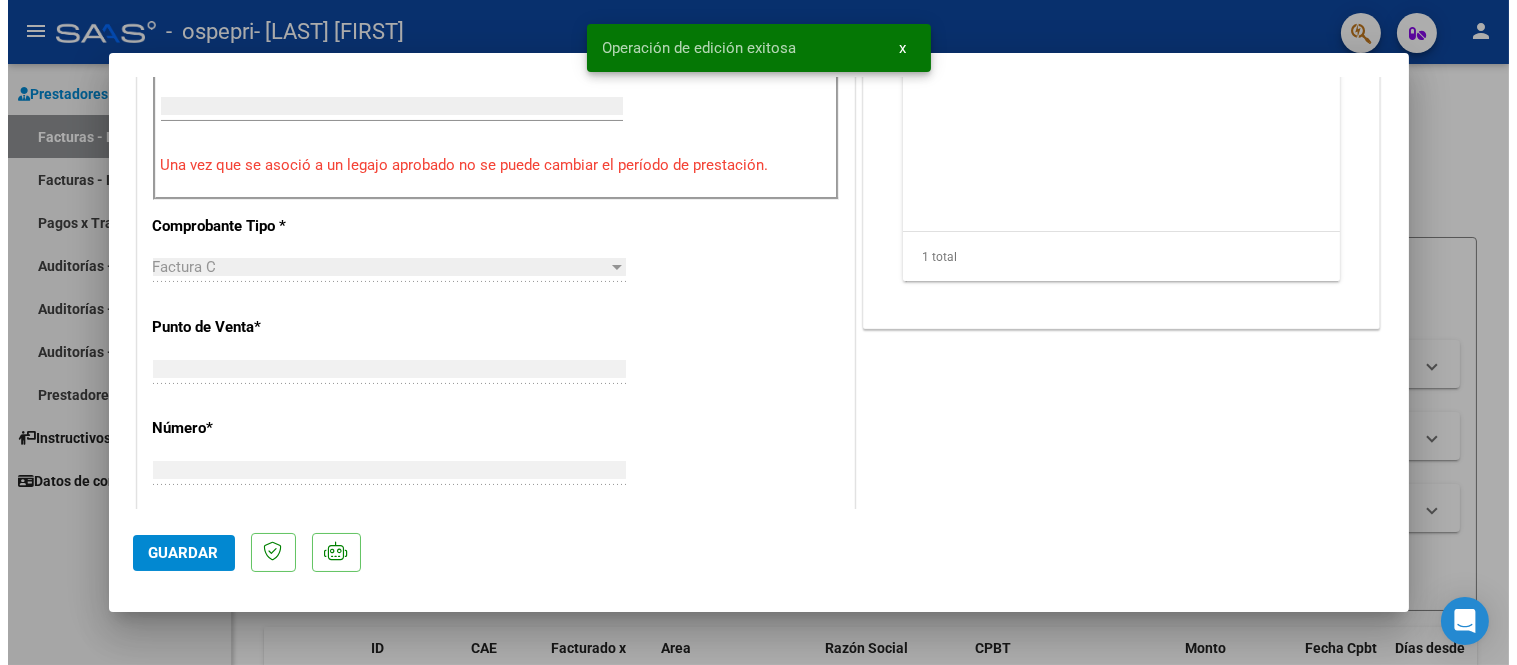scroll, scrollTop: 626, scrollLeft: 0, axis: vertical 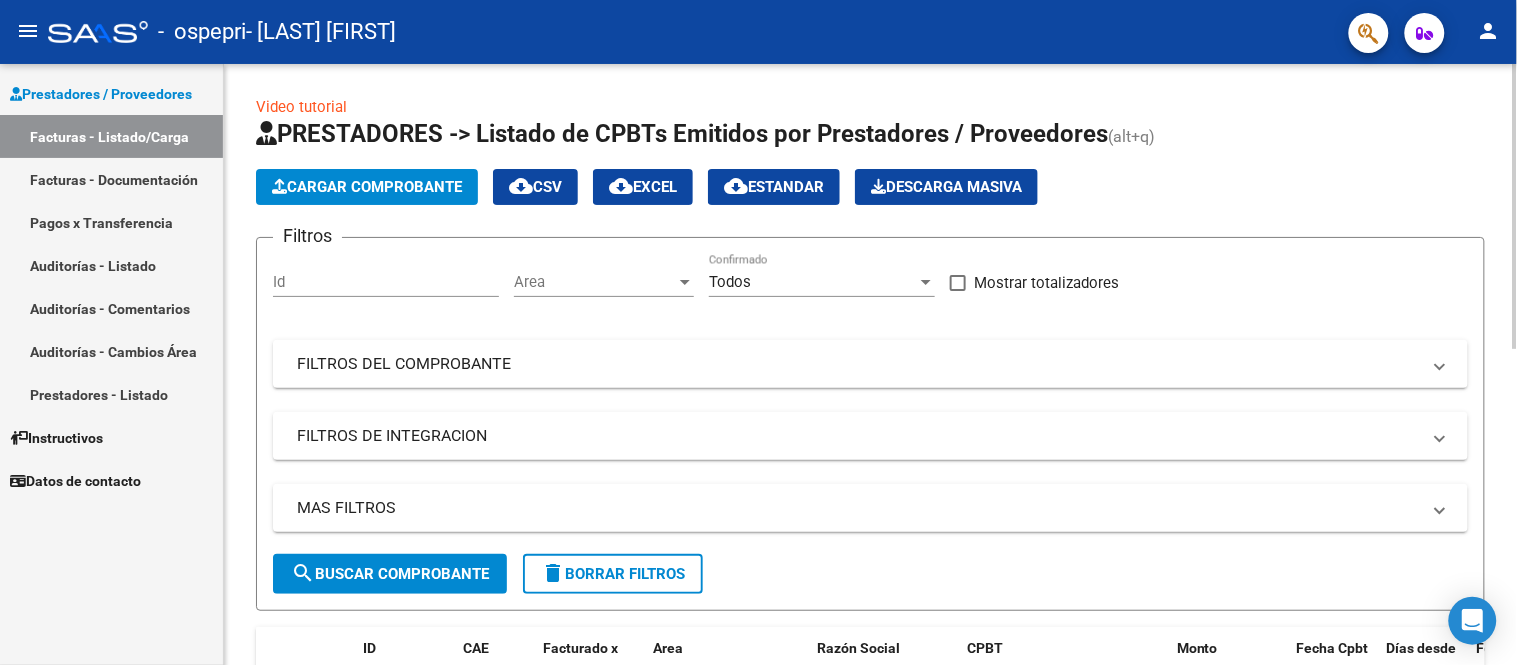click on "Cargar Comprobante" 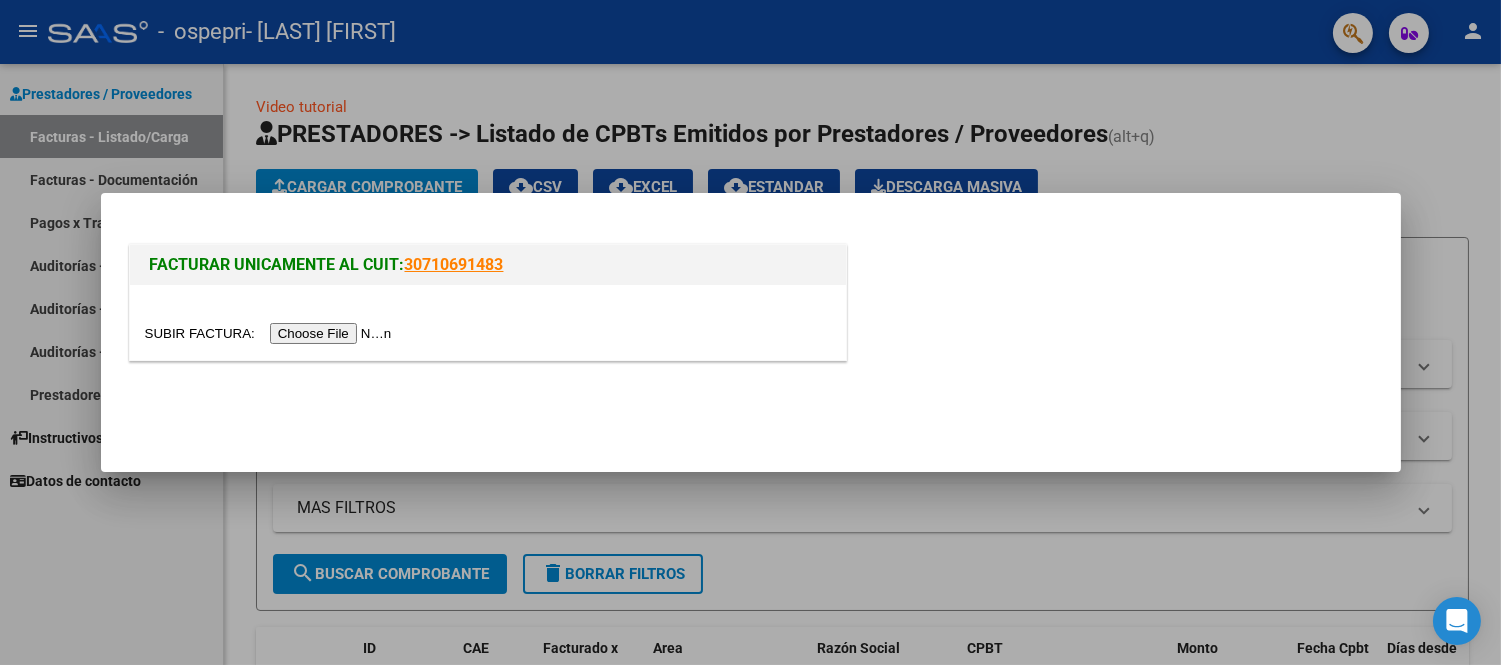 click at bounding box center [271, 333] 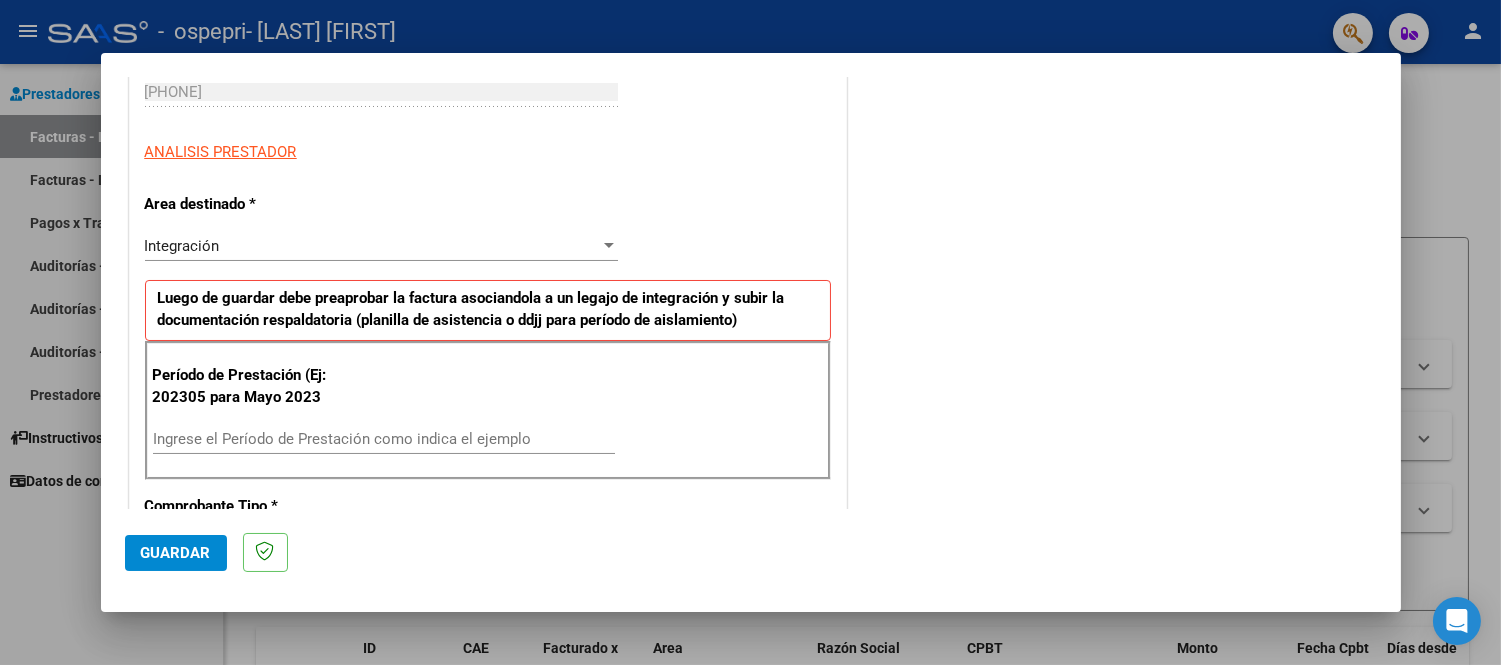 scroll, scrollTop: 444, scrollLeft: 0, axis: vertical 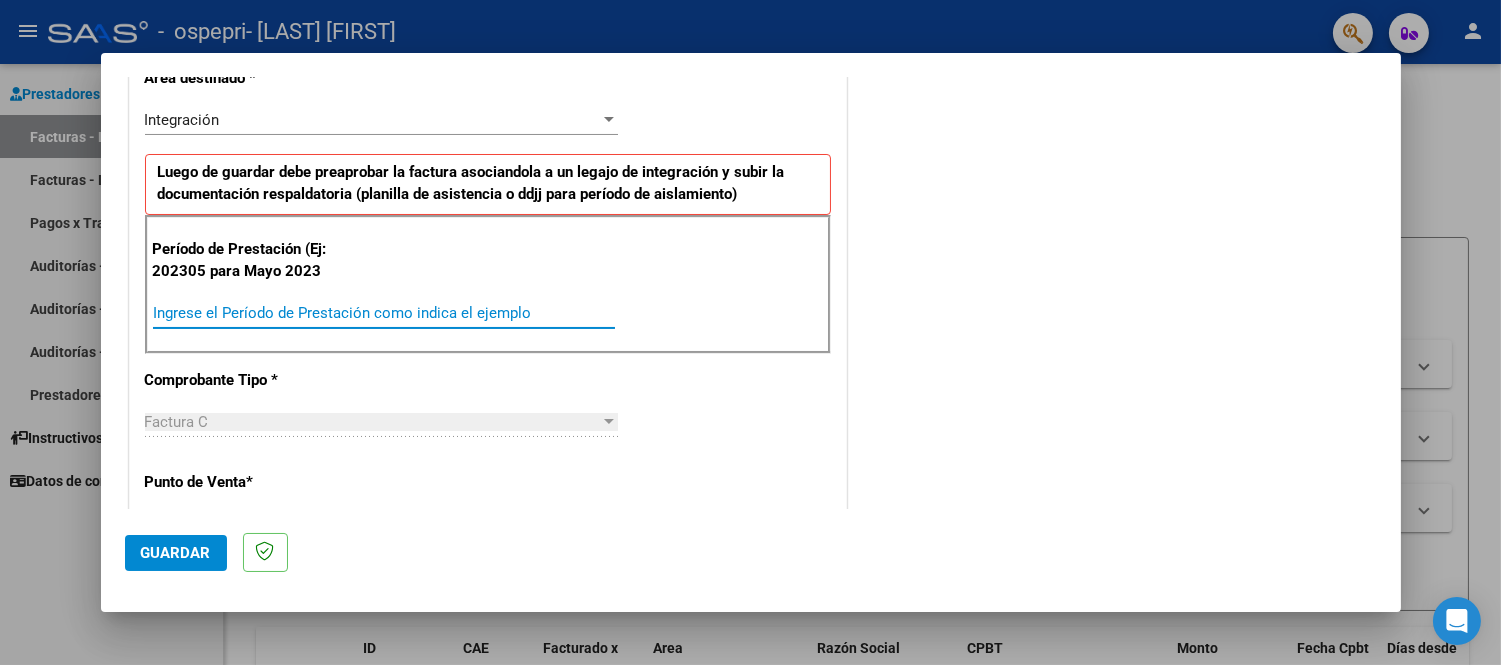 click on "Ingrese el Período de Prestación como indica el ejemplo" at bounding box center (384, 313) 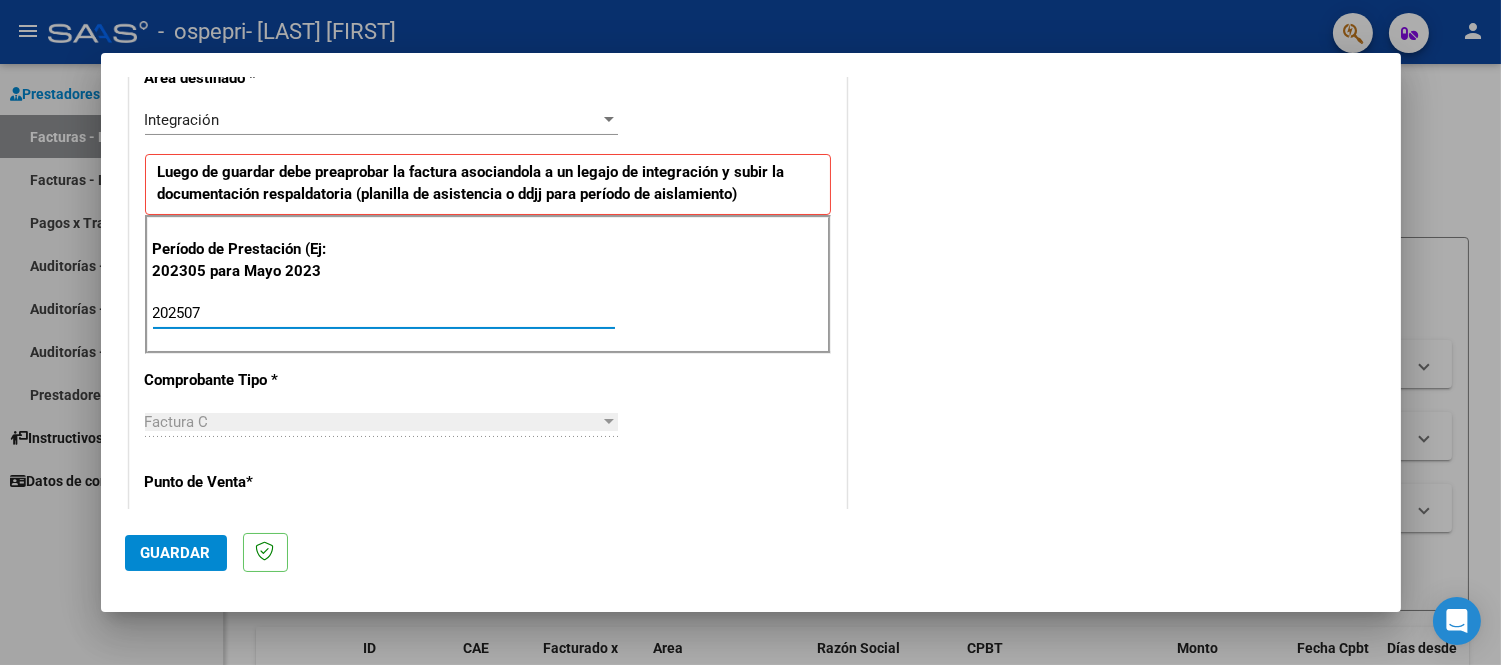 scroll, scrollTop: 1111, scrollLeft: 0, axis: vertical 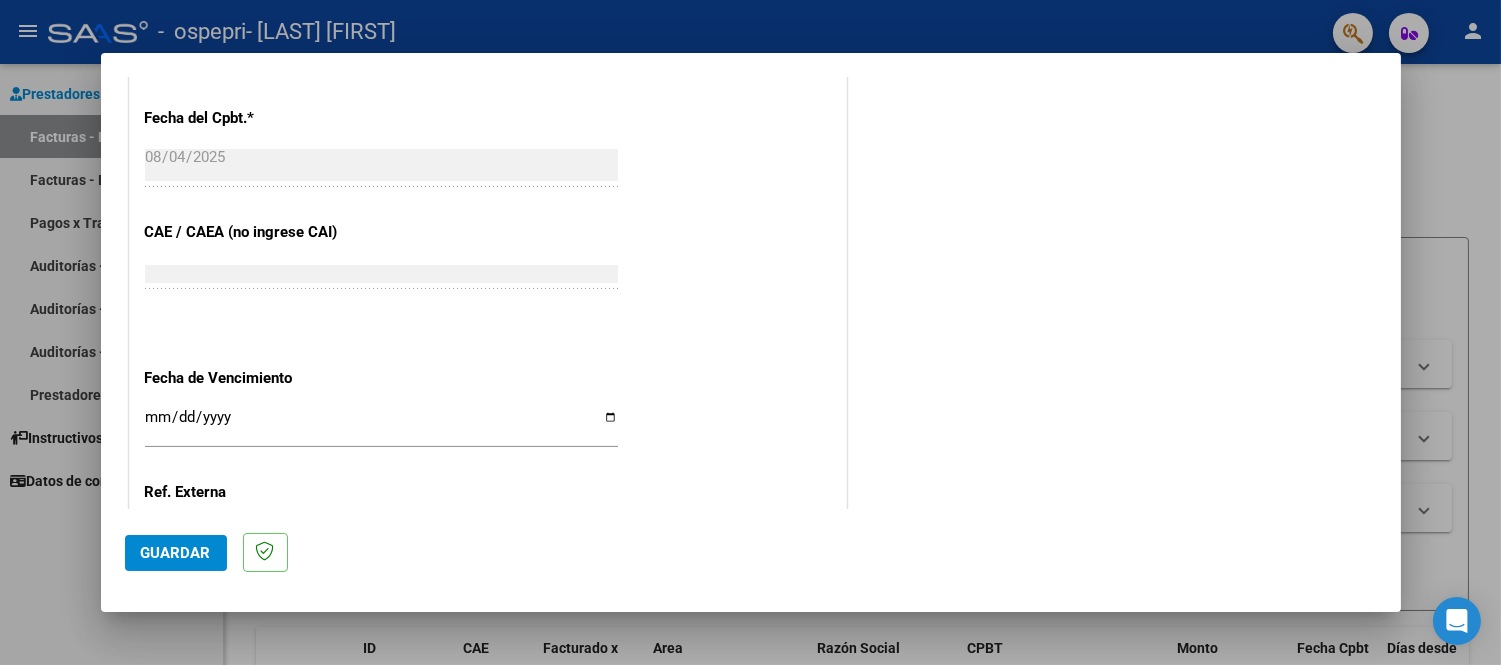 type on "202507" 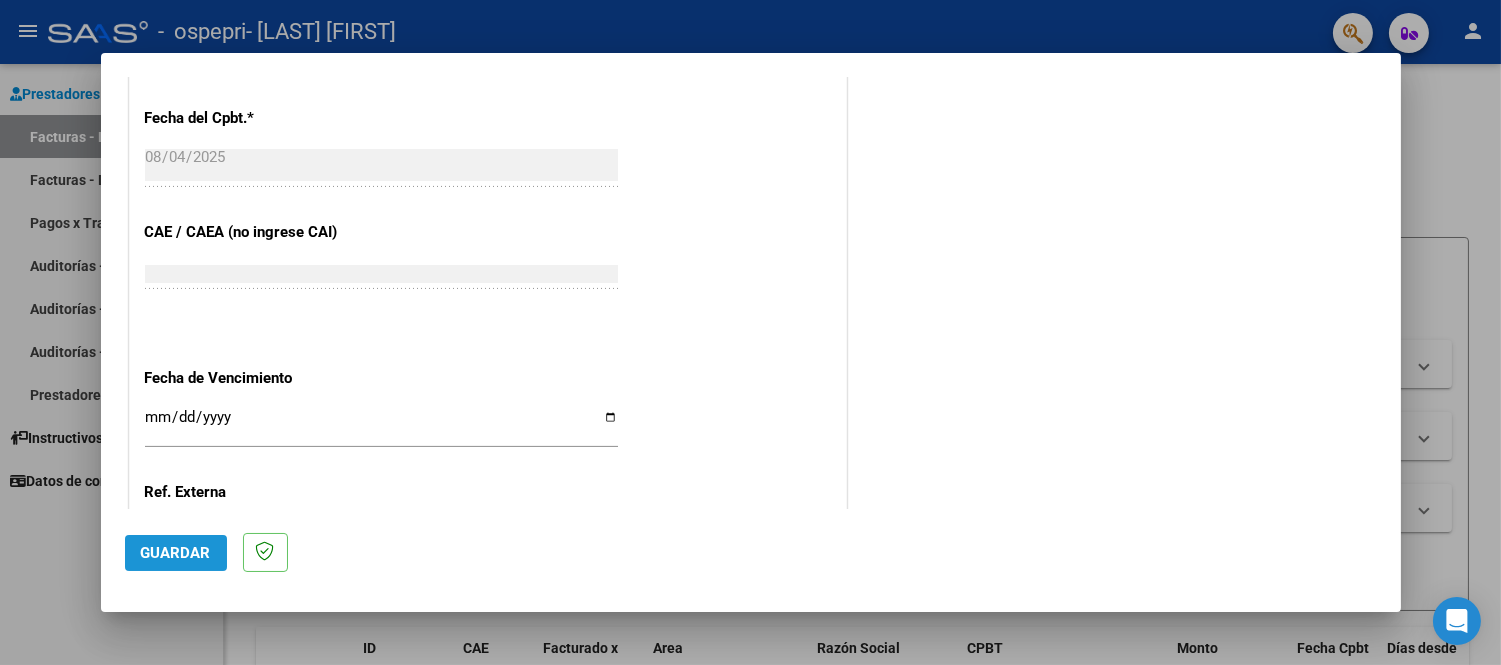 click on "Guardar" 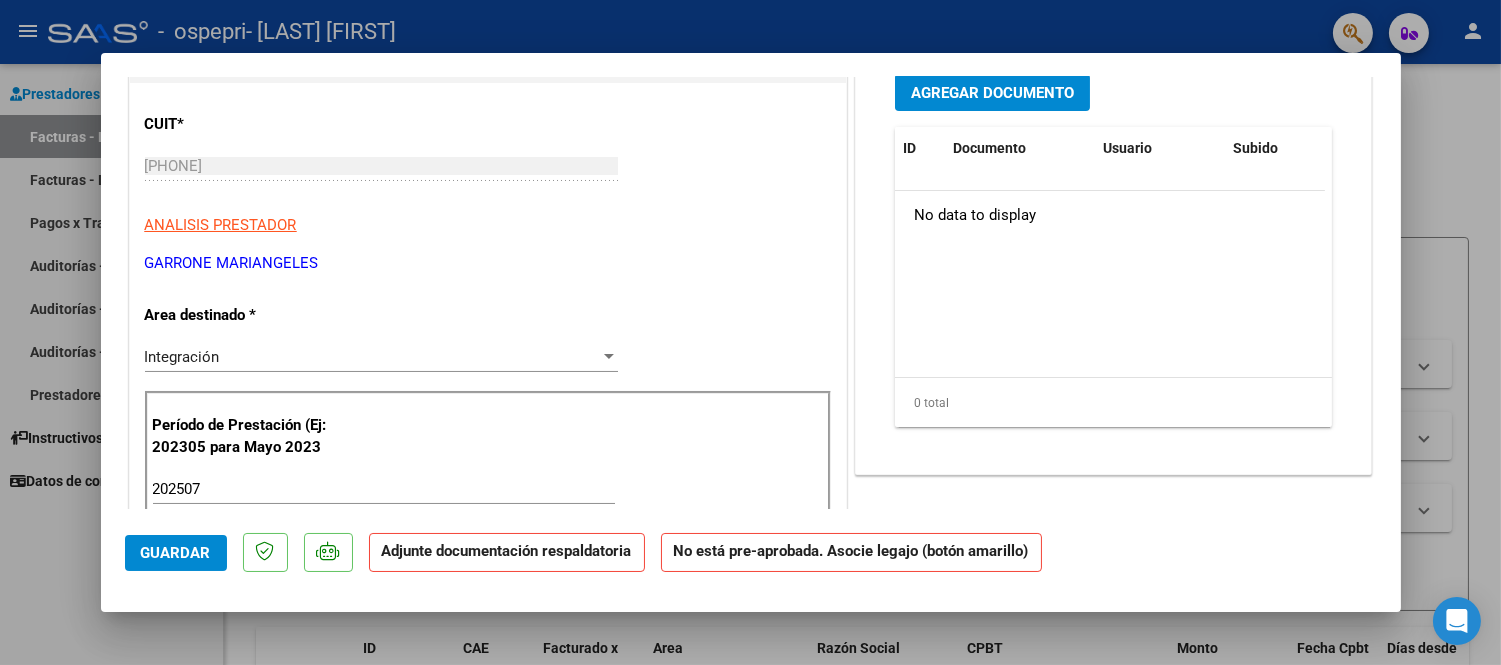 scroll, scrollTop: 0, scrollLeft: 0, axis: both 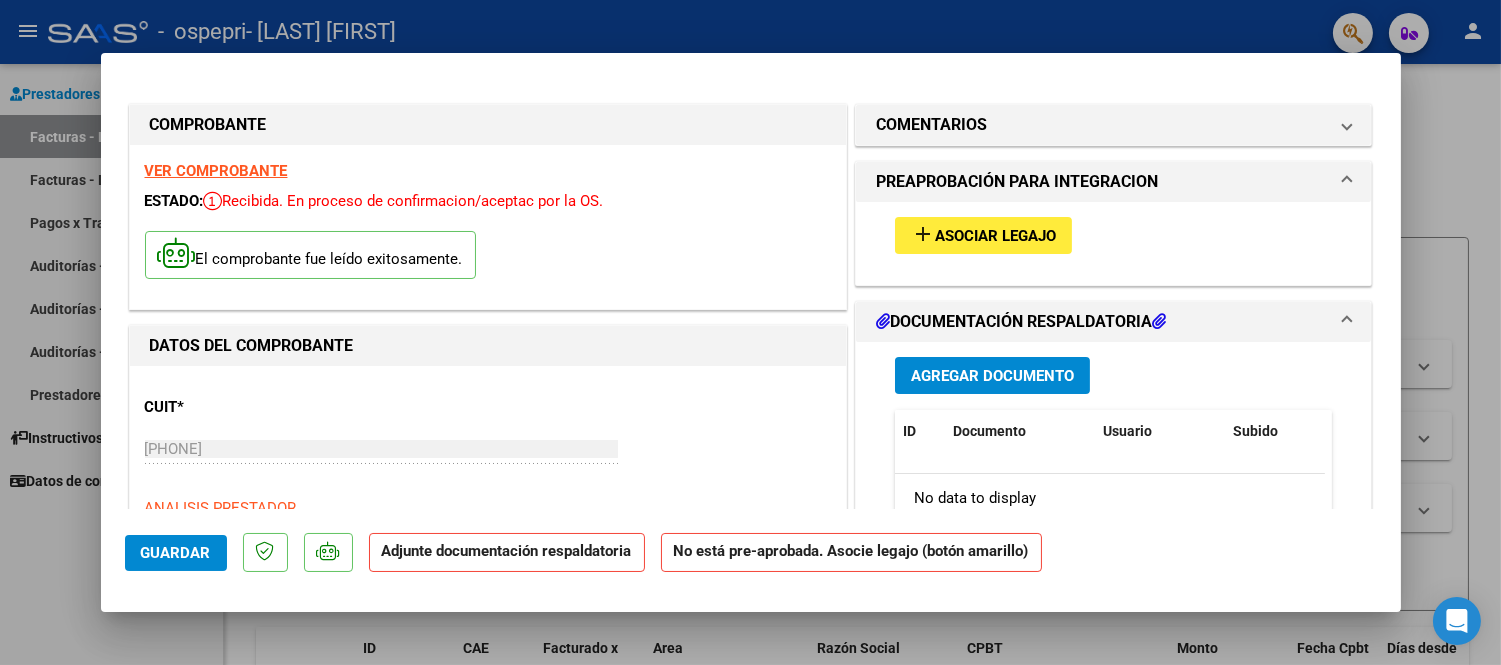 click on "Asociar Legajo" at bounding box center (995, 236) 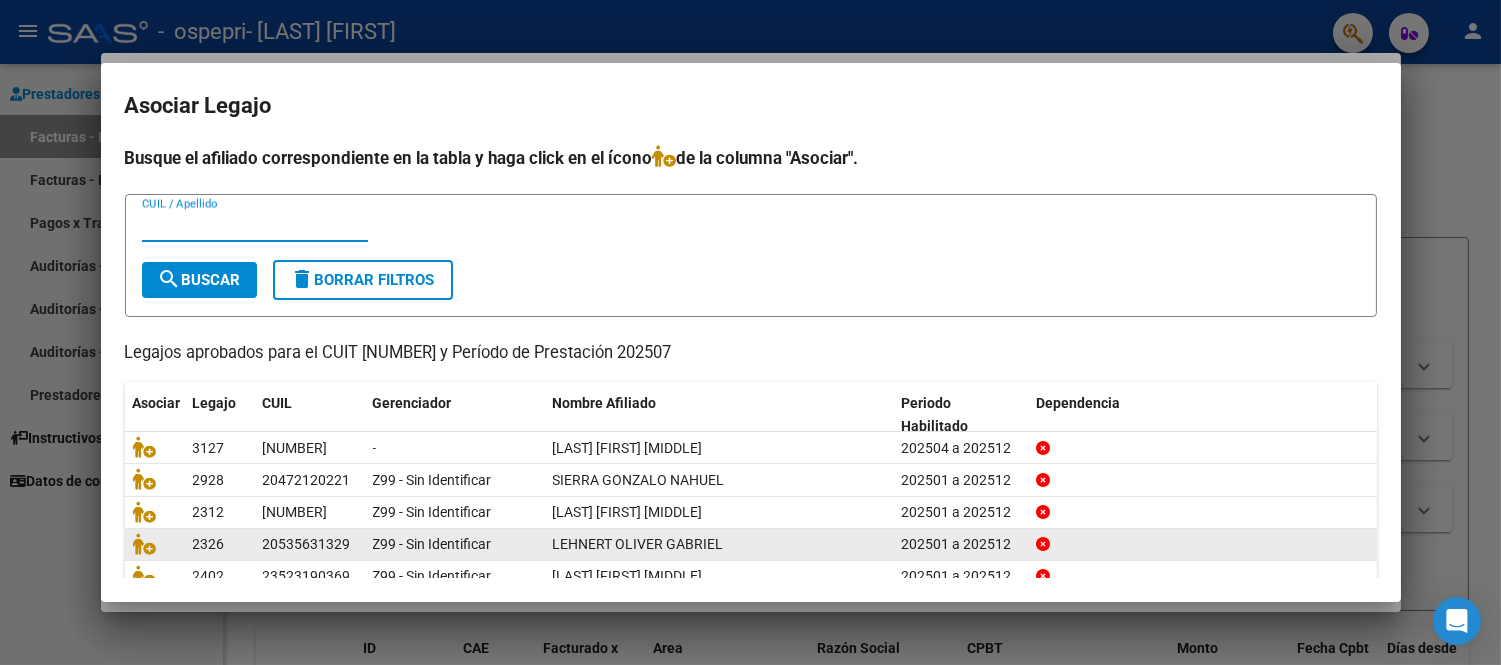 scroll, scrollTop: 88, scrollLeft: 0, axis: vertical 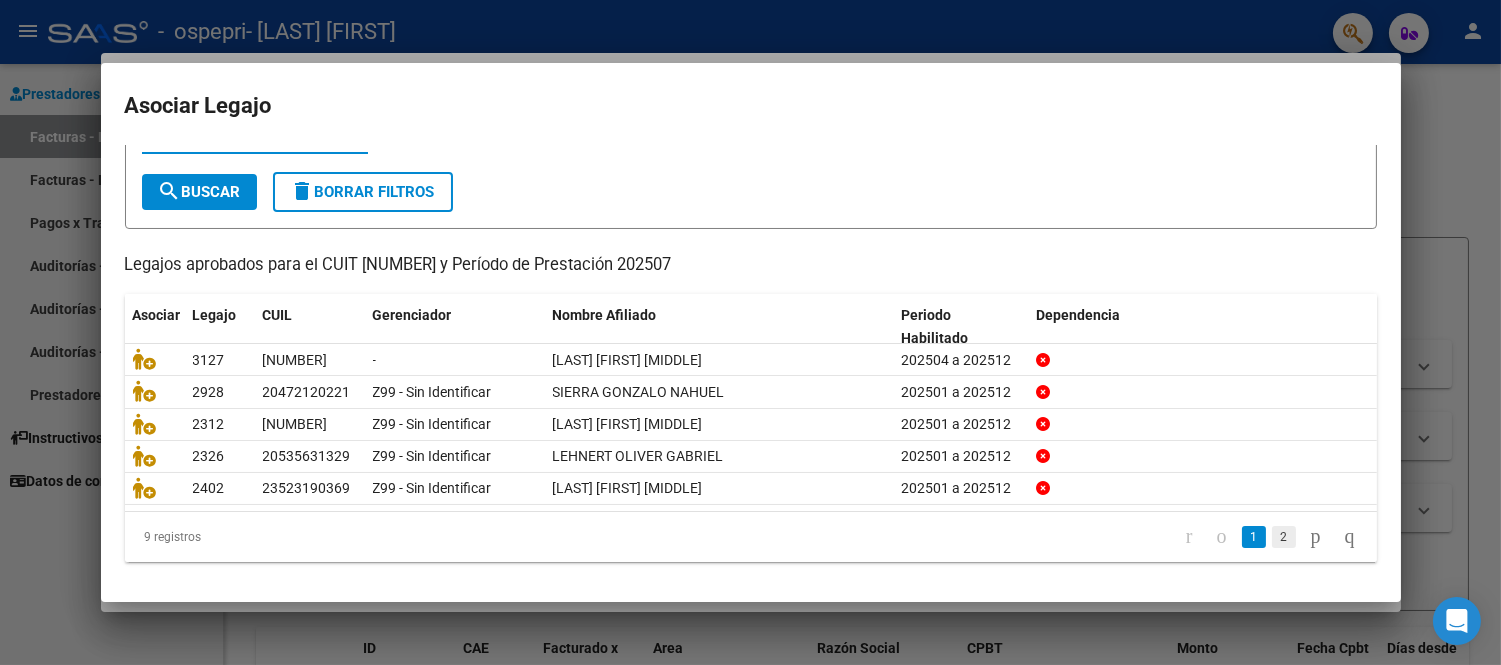 click on "2" 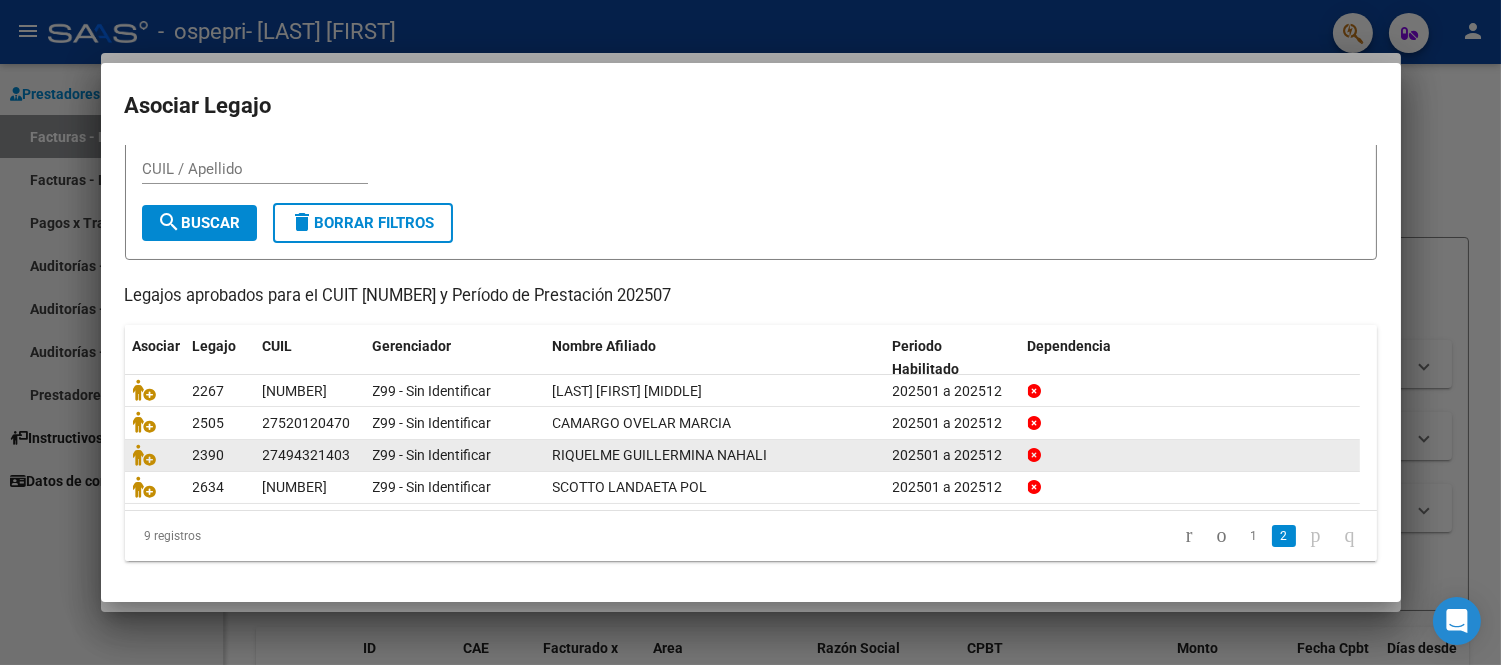 scroll, scrollTop: 56, scrollLeft: 0, axis: vertical 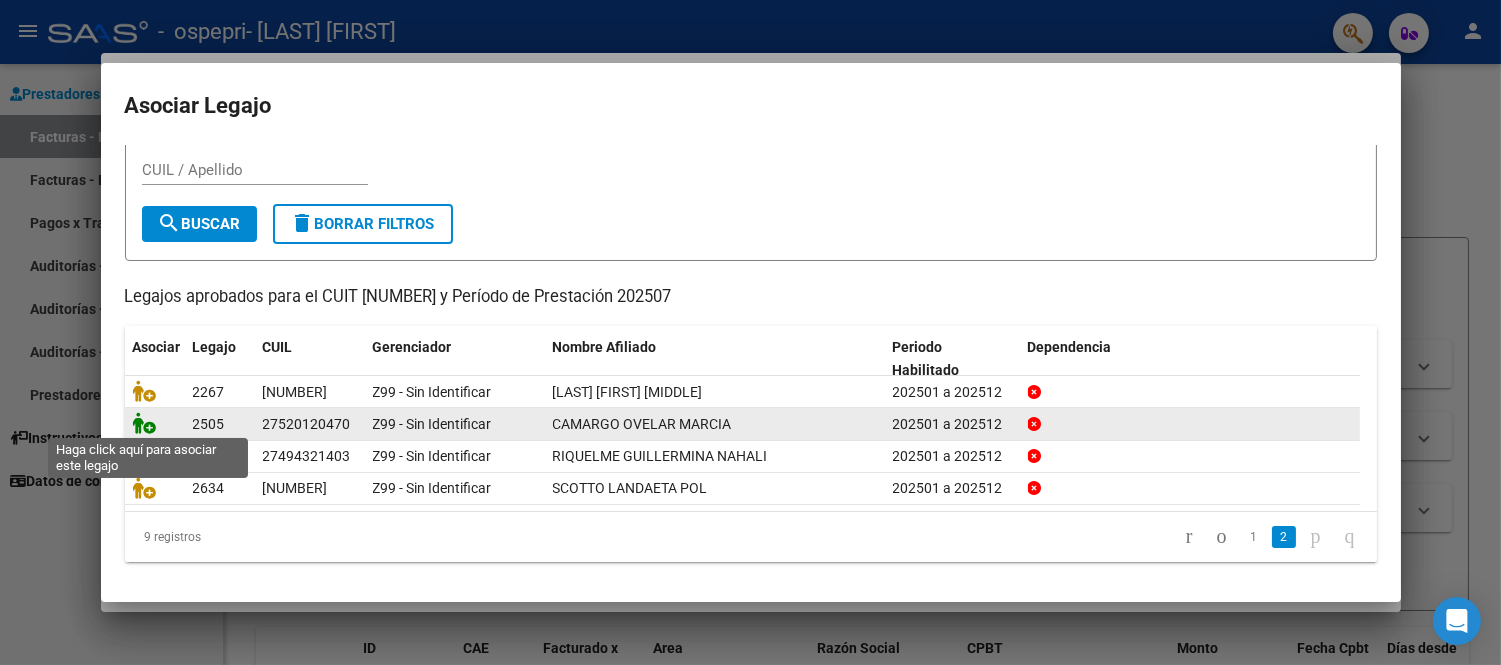 click 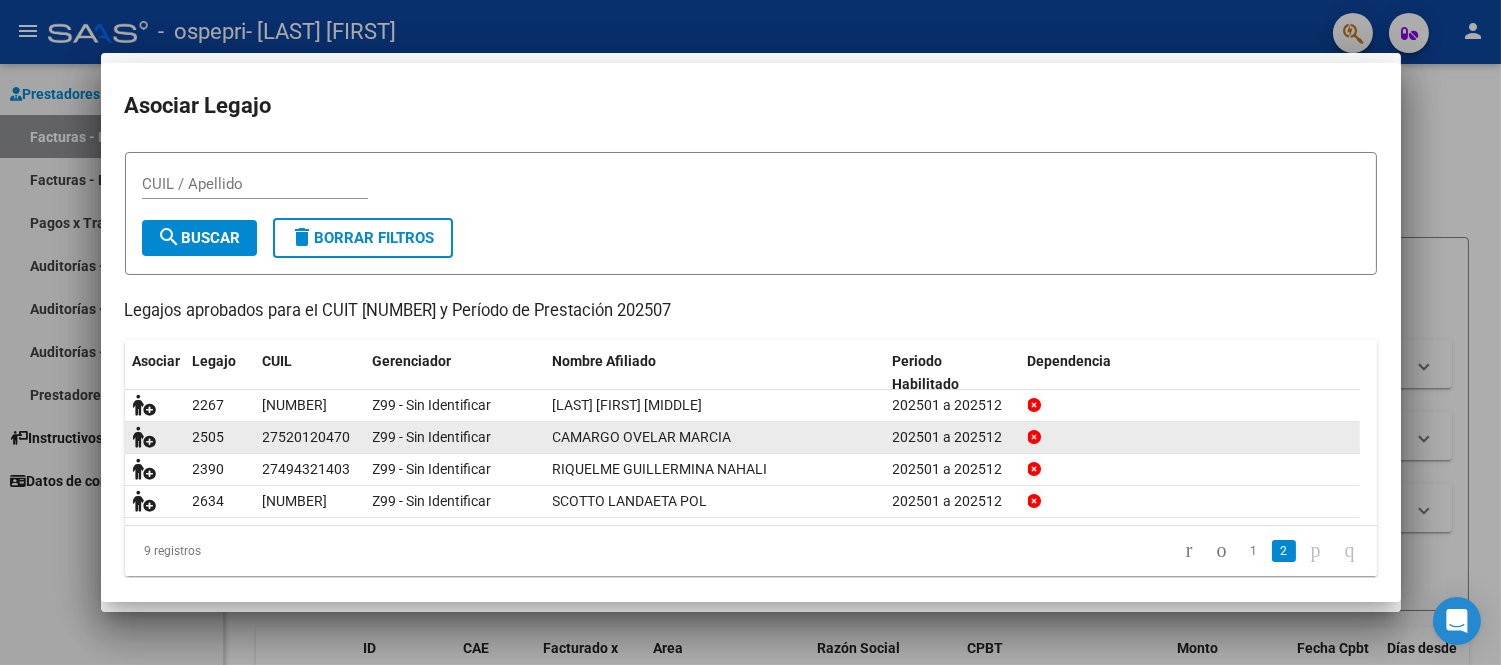 scroll, scrollTop: 70, scrollLeft: 0, axis: vertical 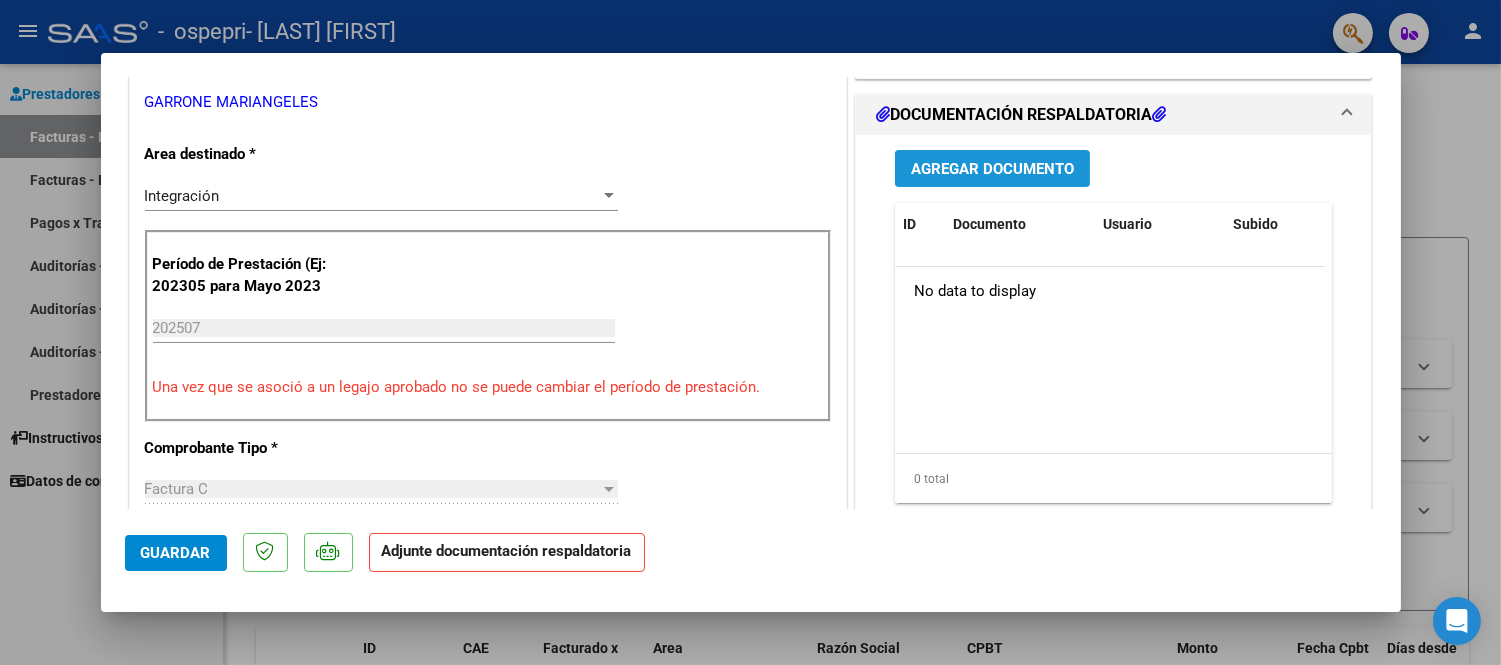click on "Agregar Documento" at bounding box center (992, 169) 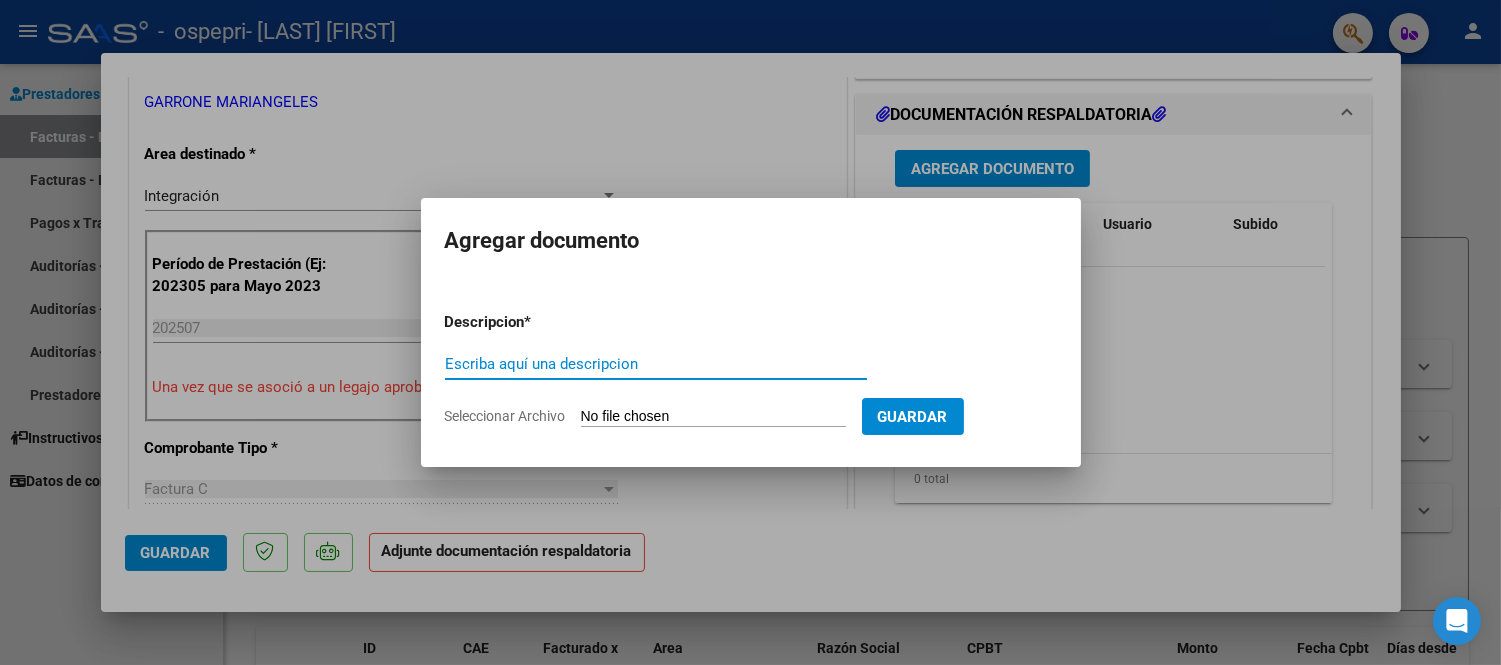 click on "Escriba aquí una descripcion" at bounding box center [656, 364] 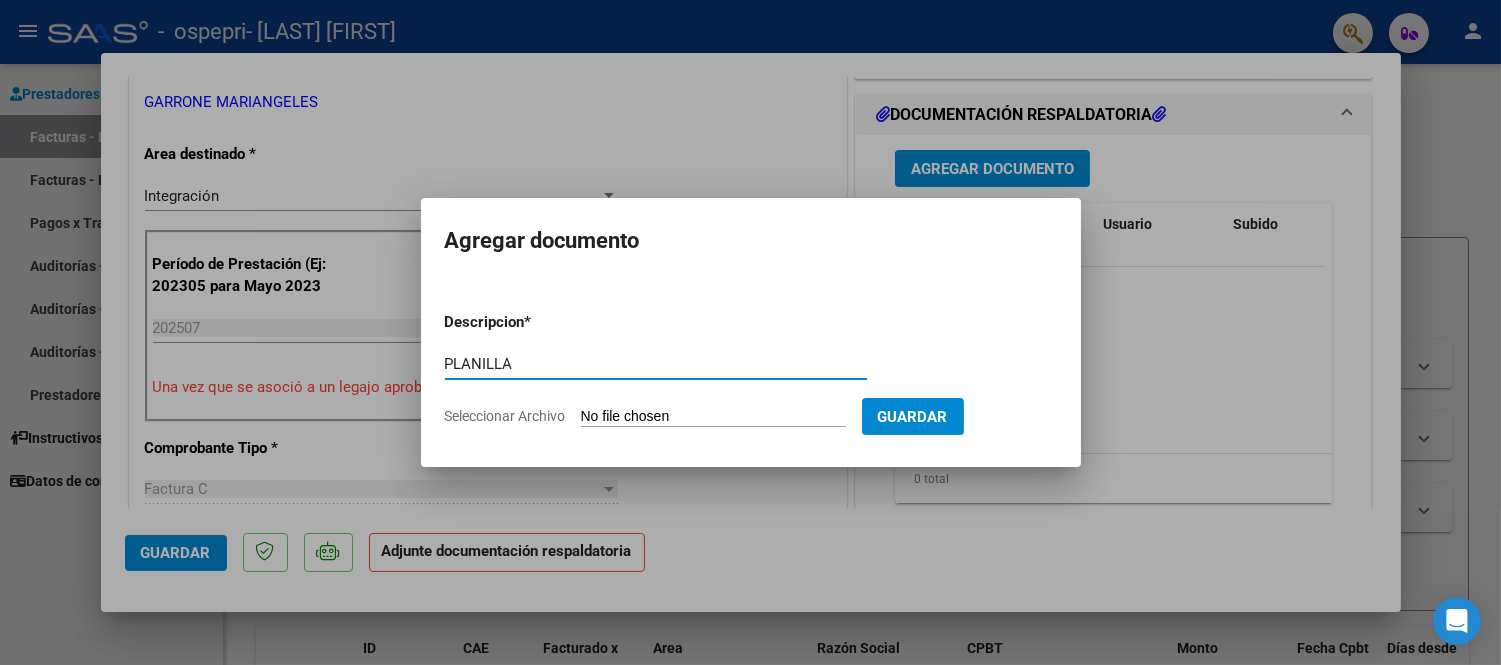 type on "PLANILLA" 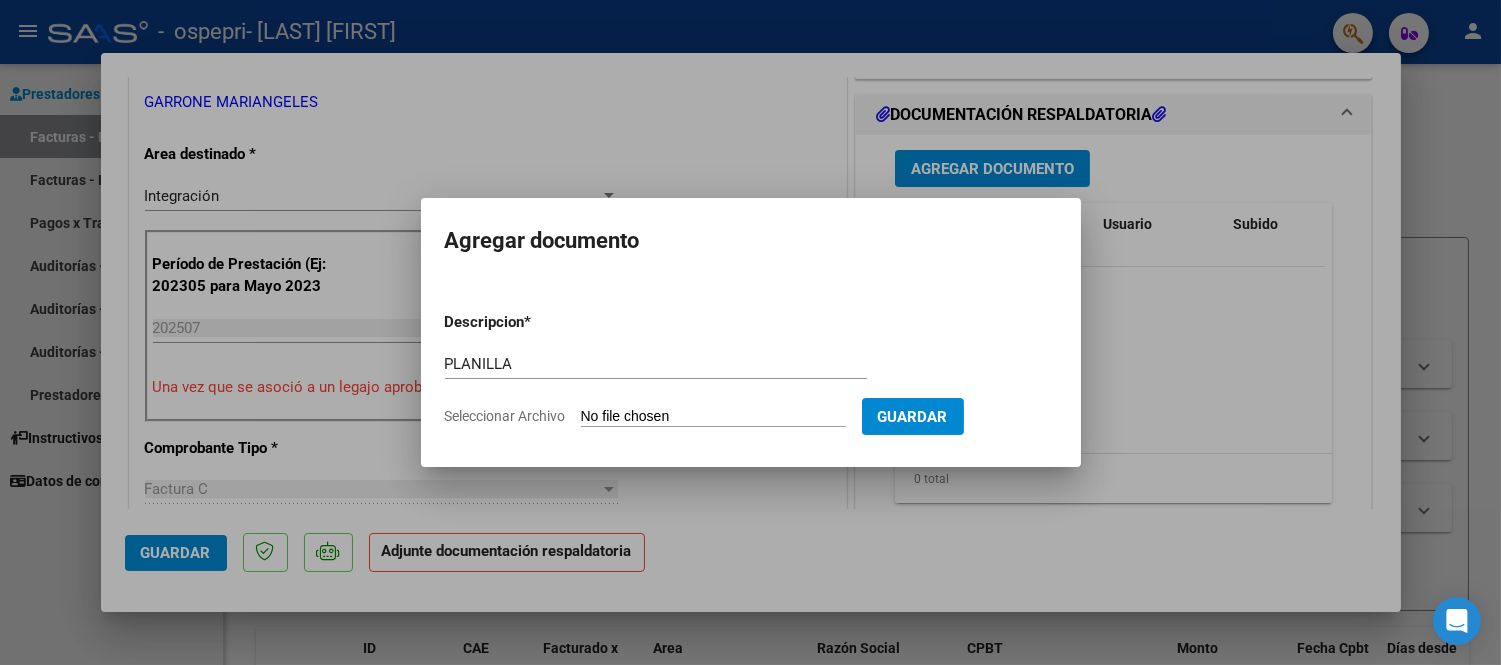 click on "Seleccionar Archivo" at bounding box center [713, 417] 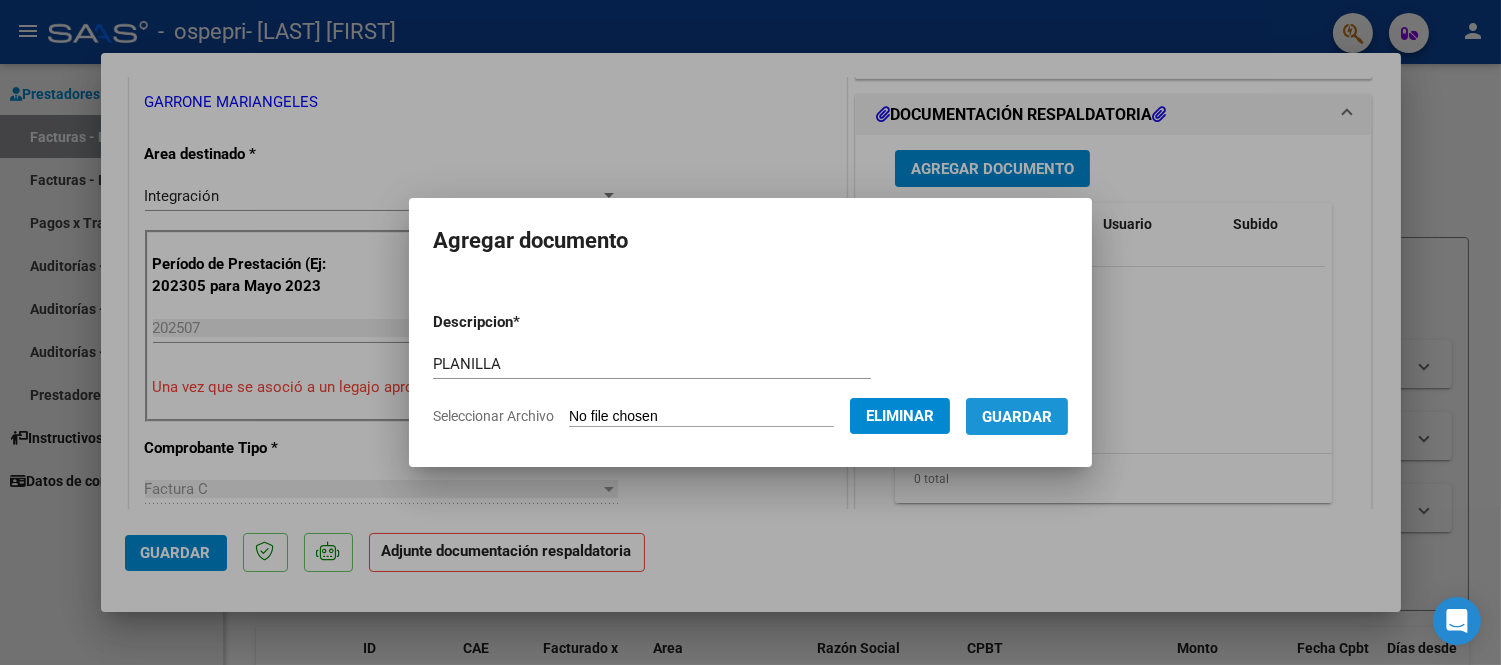 click on "Guardar" at bounding box center [1017, 416] 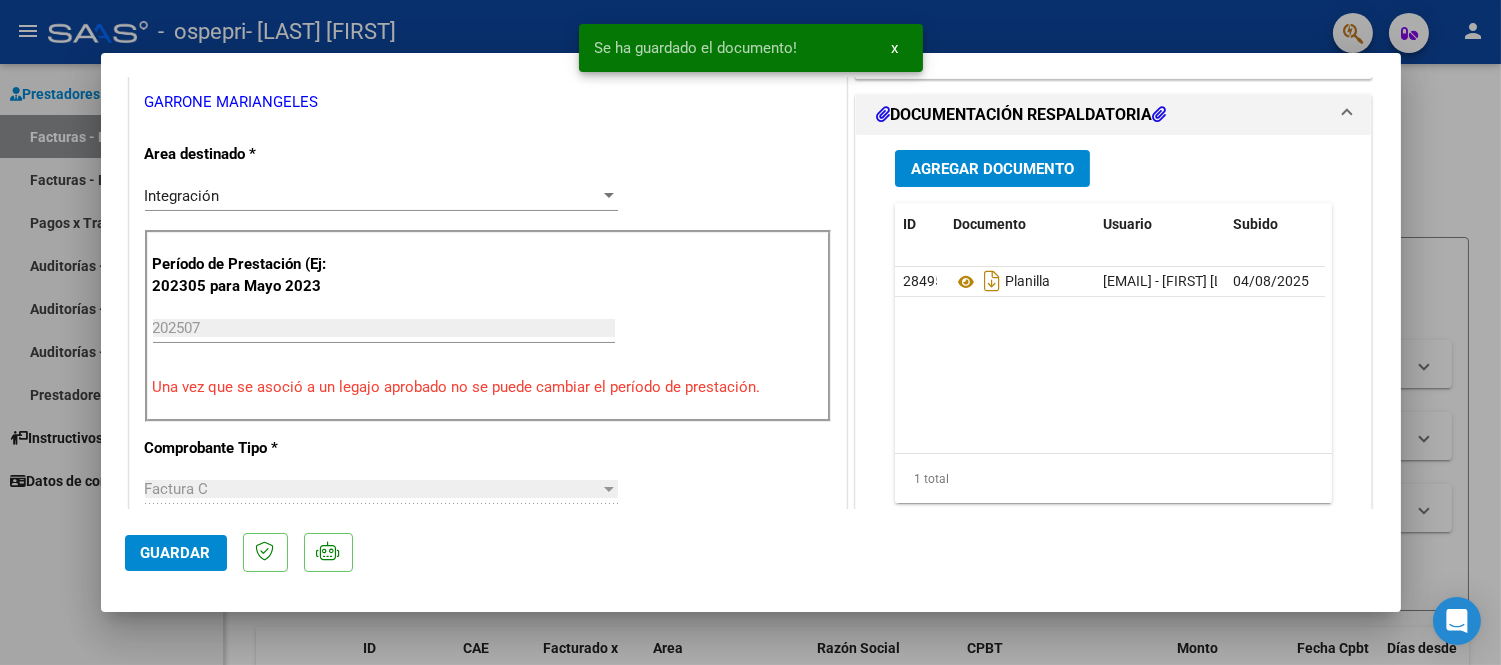 click at bounding box center (750, 332) 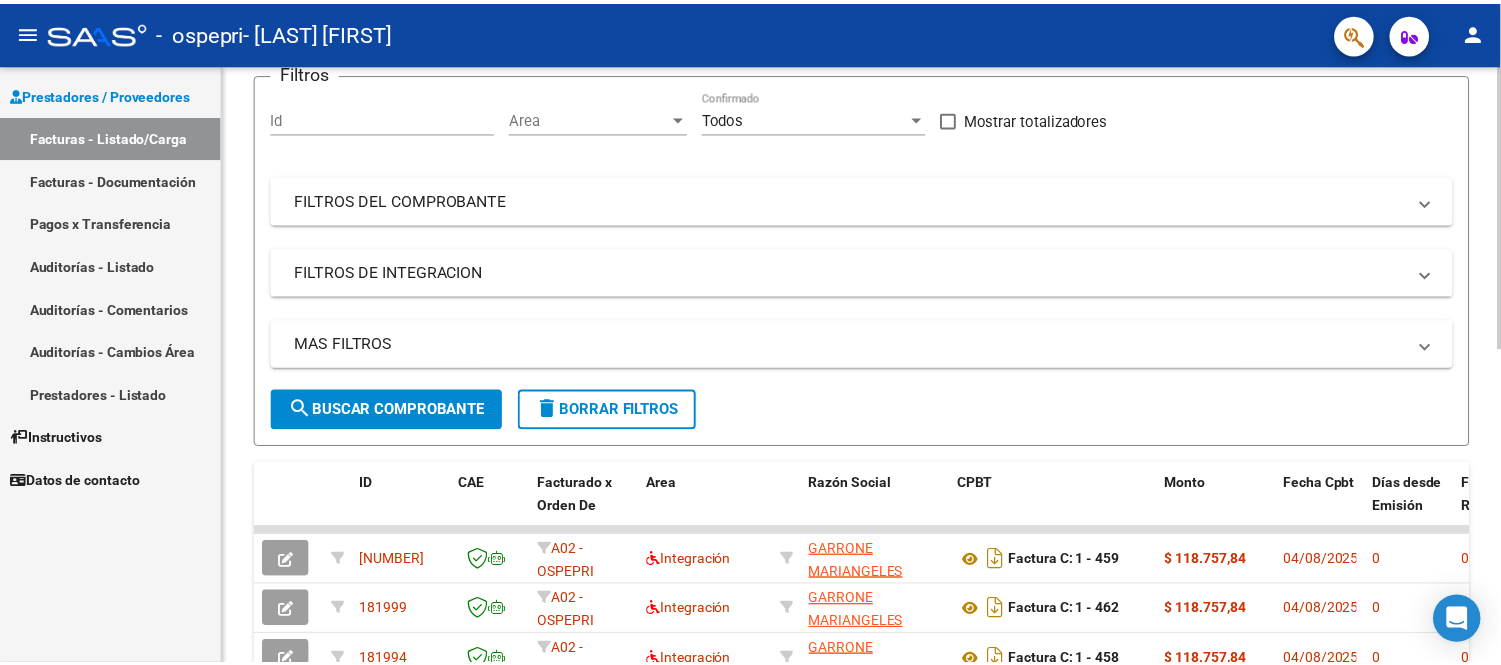scroll, scrollTop: 0, scrollLeft: 0, axis: both 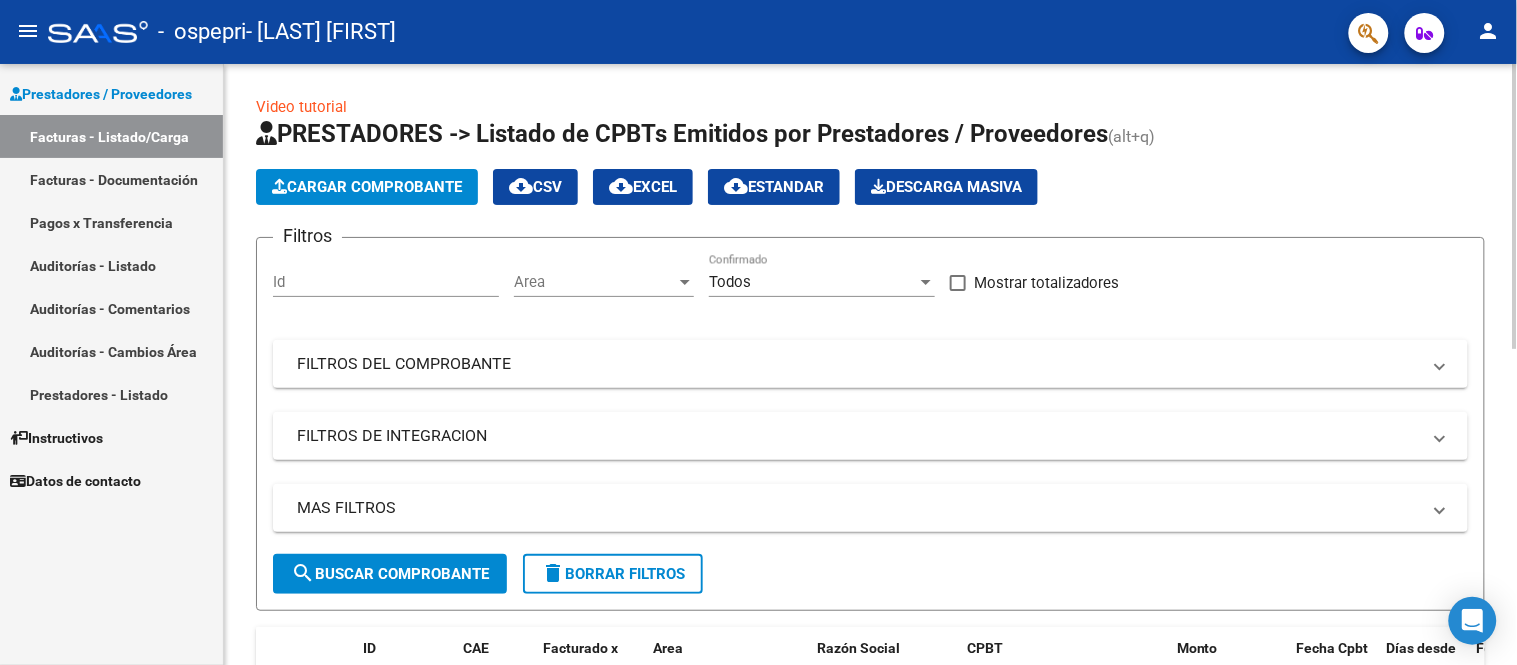 click on "Cargar Comprobante" 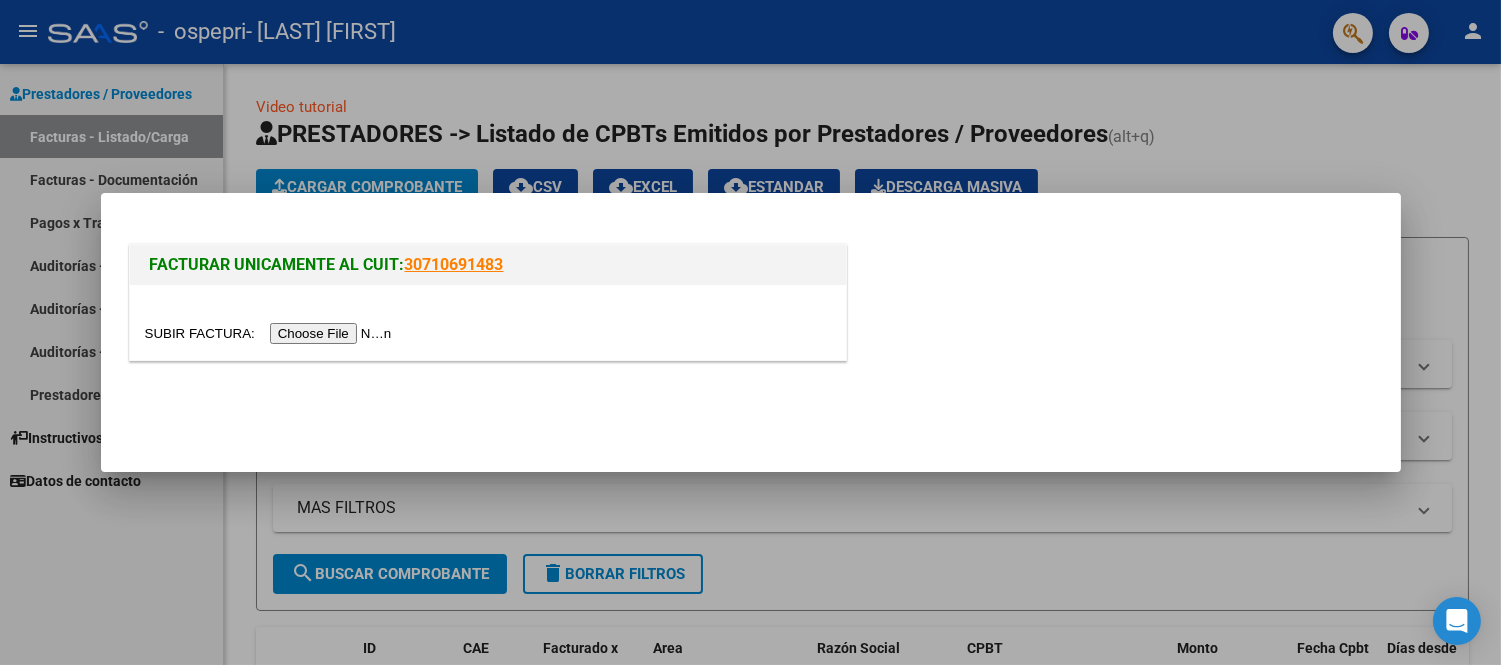click at bounding box center [271, 333] 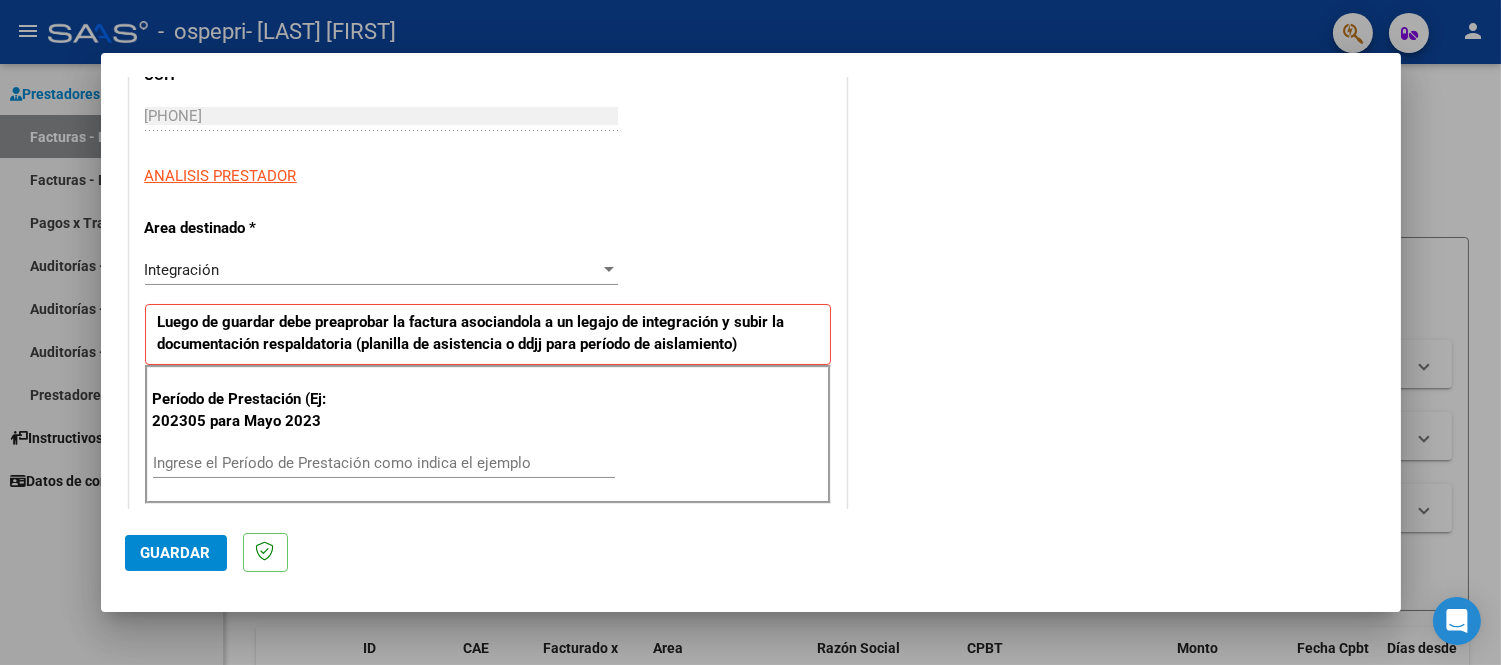 scroll, scrollTop: 333, scrollLeft: 0, axis: vertical 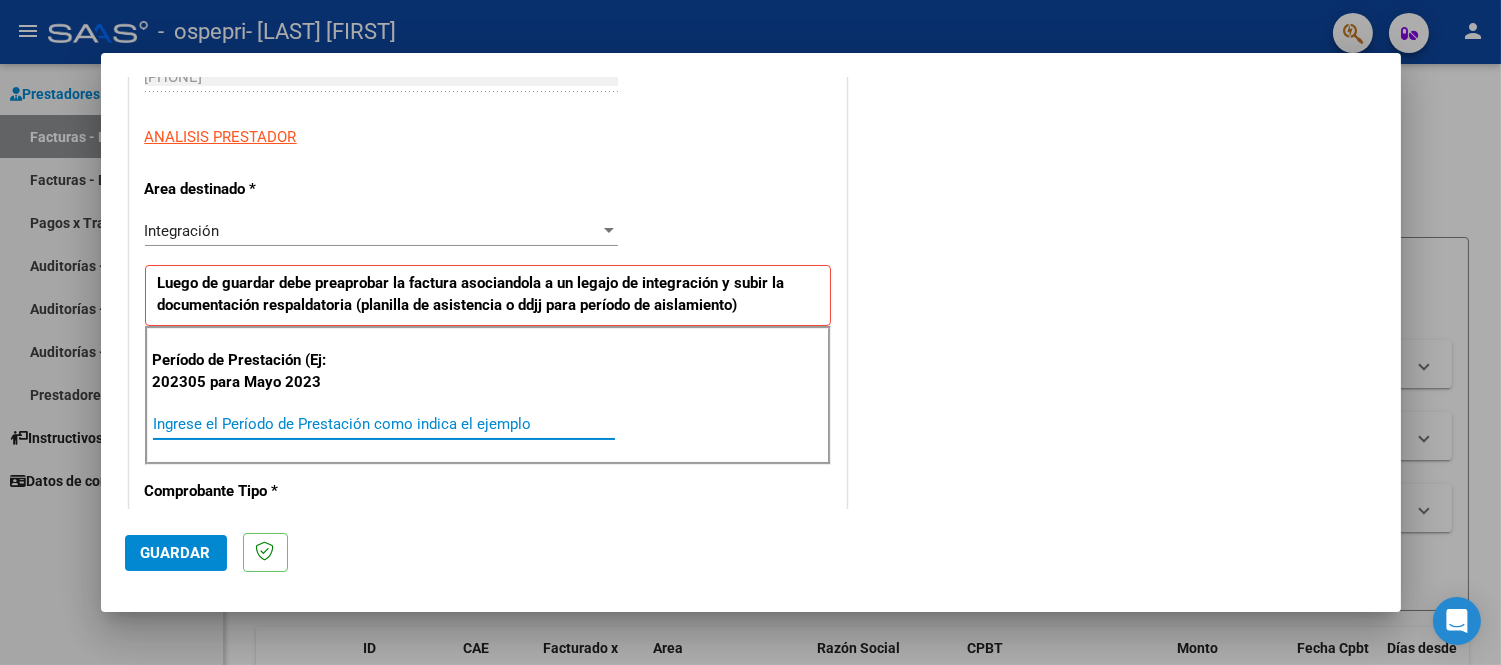 click on "Ingrese el Período de Prestación como indica el ejemplo" at bounding box center (384, 424) 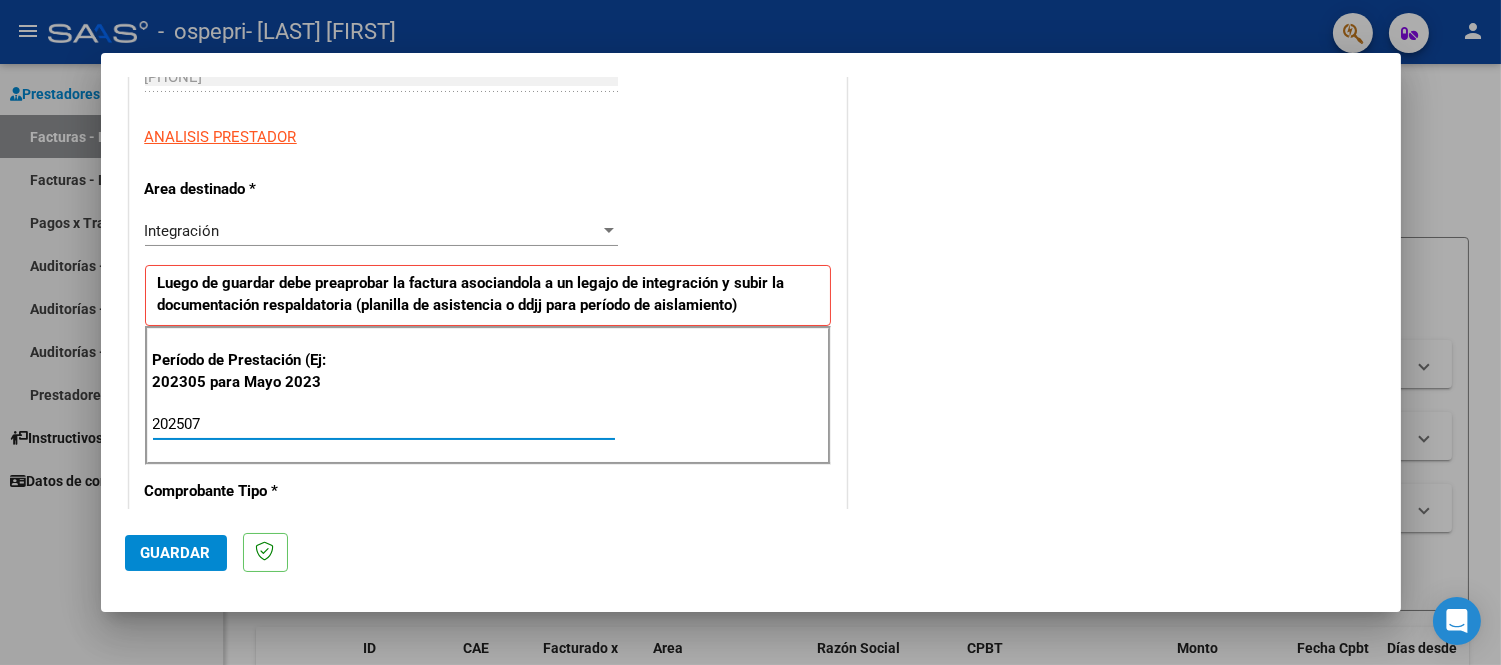 type on "202507" 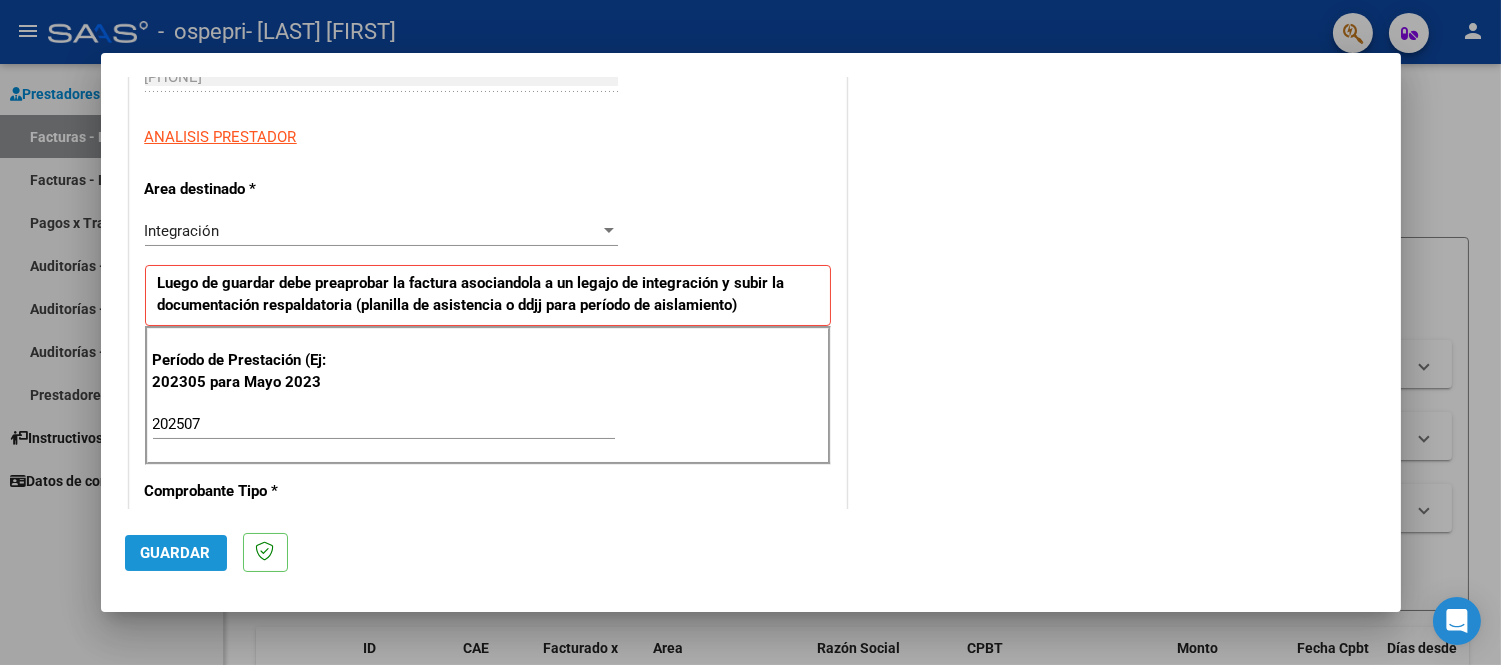 click on "Guardar" 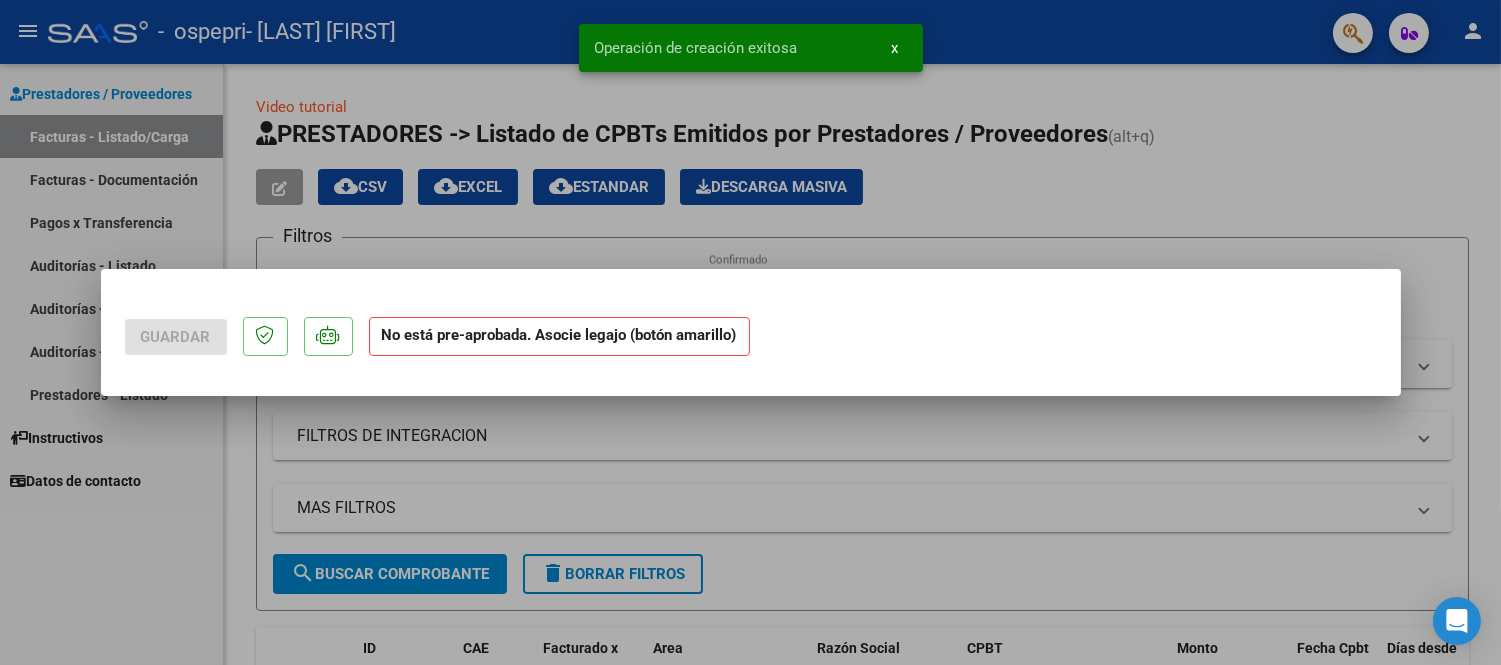 scroll, scrollTop: 0, scrollLeft: 0, axis: both 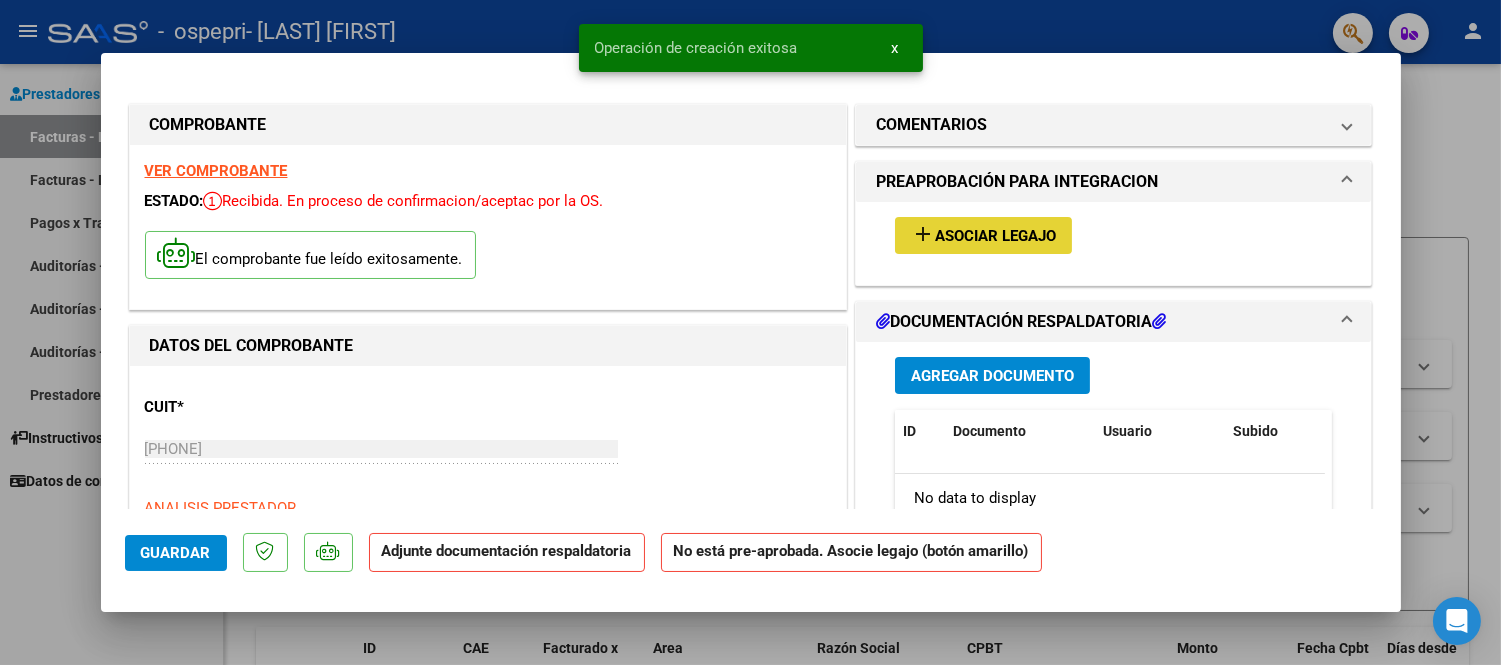 click on "add Asociar Legajo" at bounding box center [983, 235] 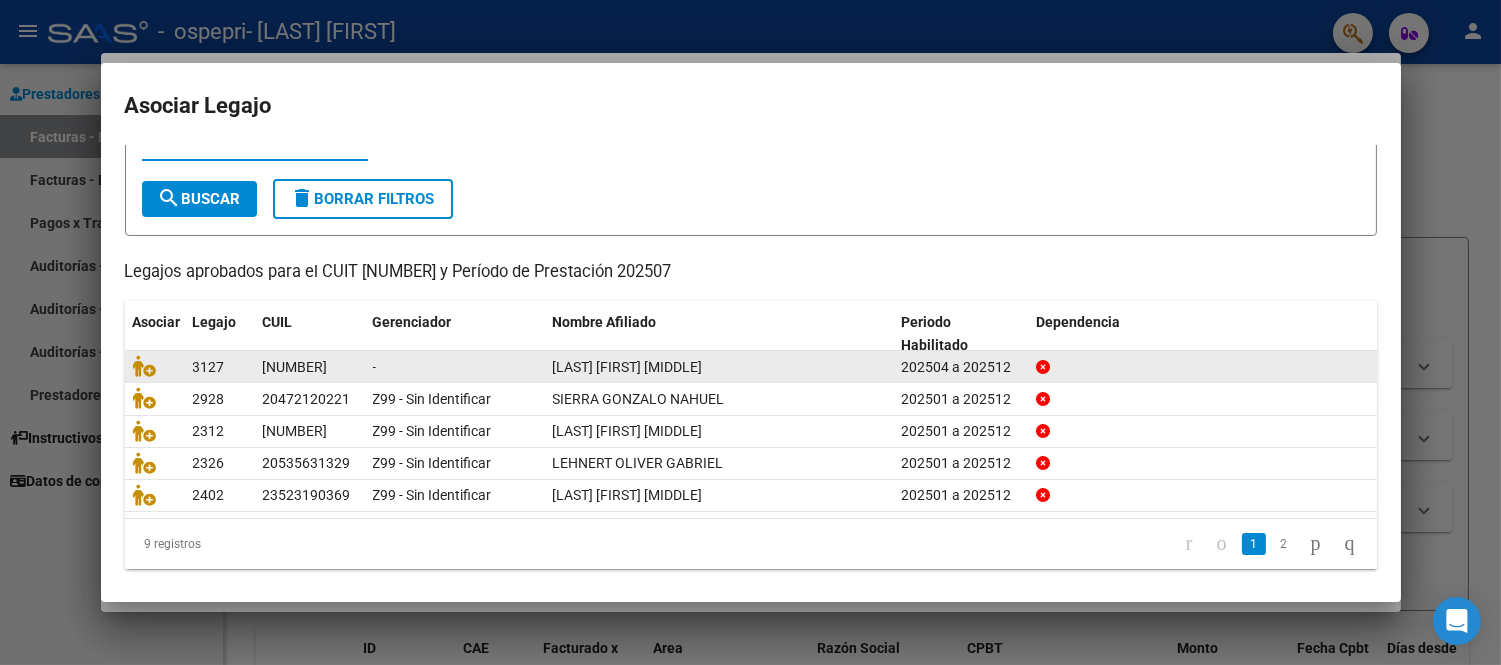 scroll, scrollTop: 88, scrollLeft: 0, axis: vertical 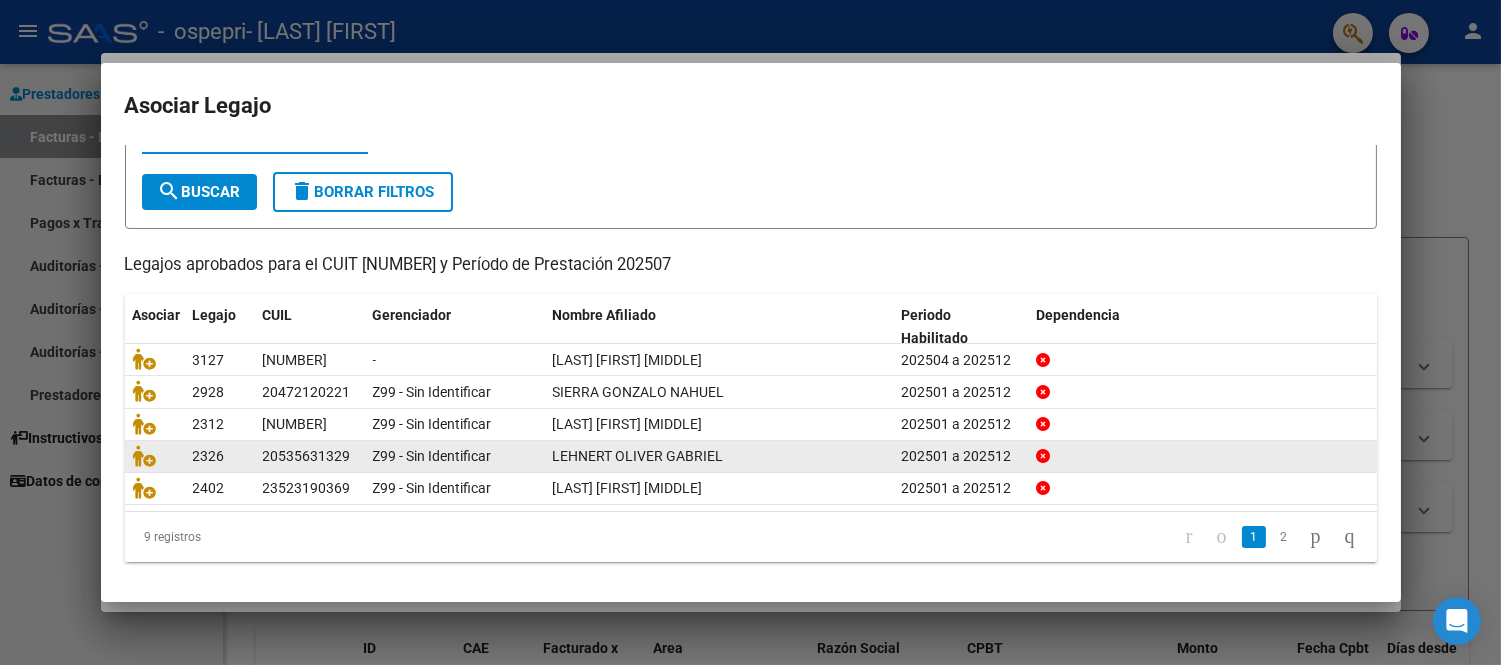 click on "2" 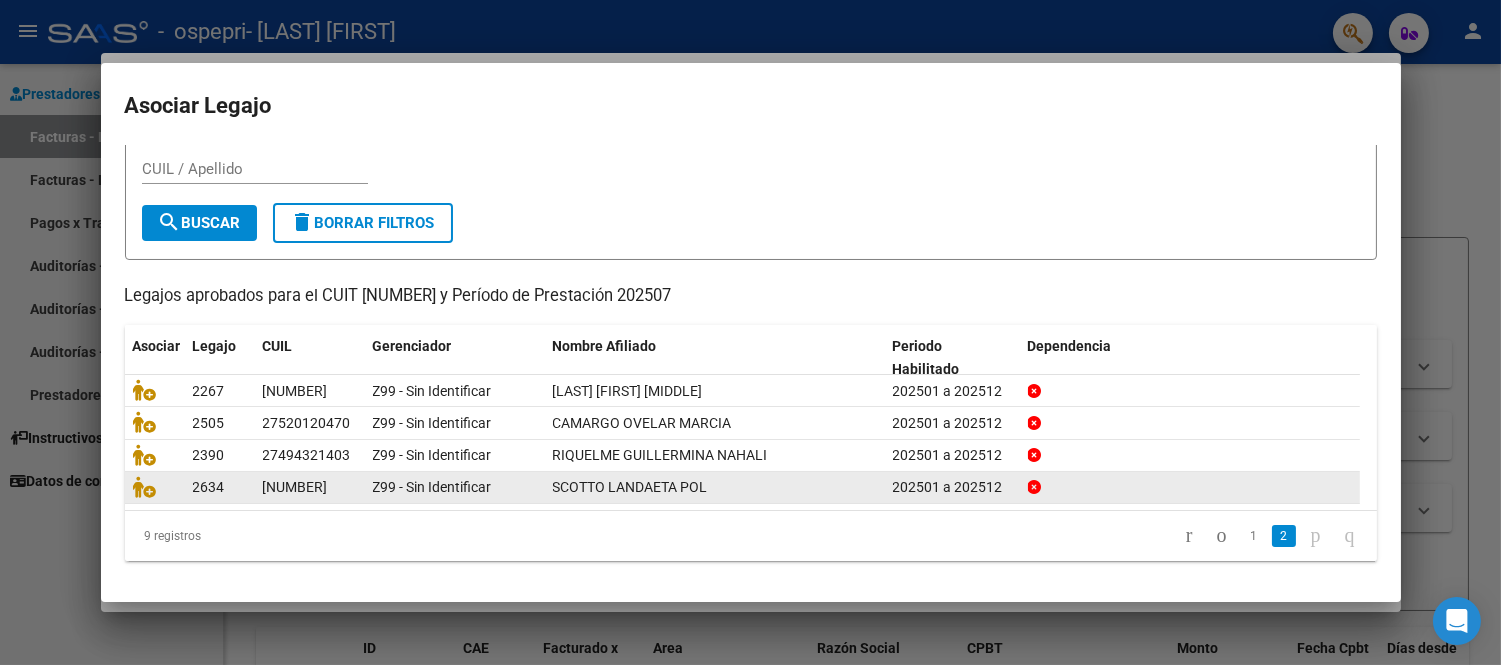 scroll, scrollTop: 56, scrollLeft: 0, axis: vertical 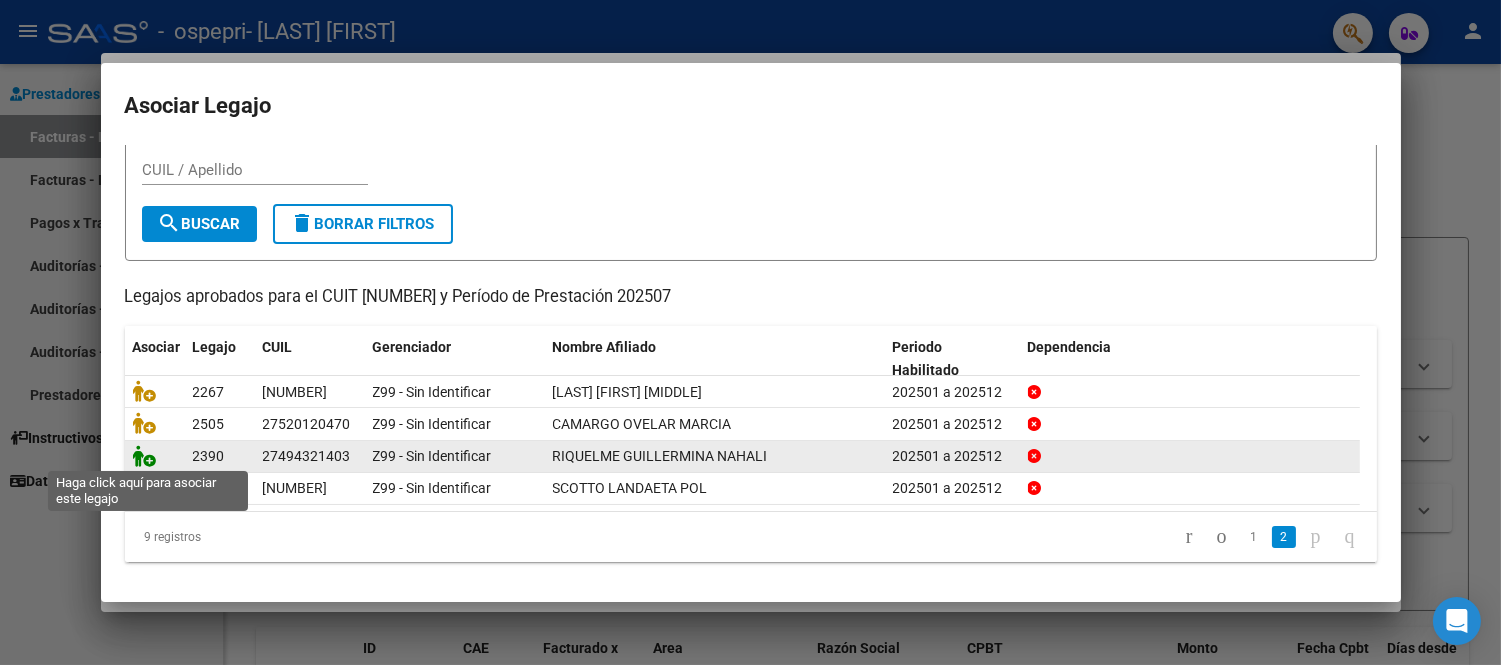 click 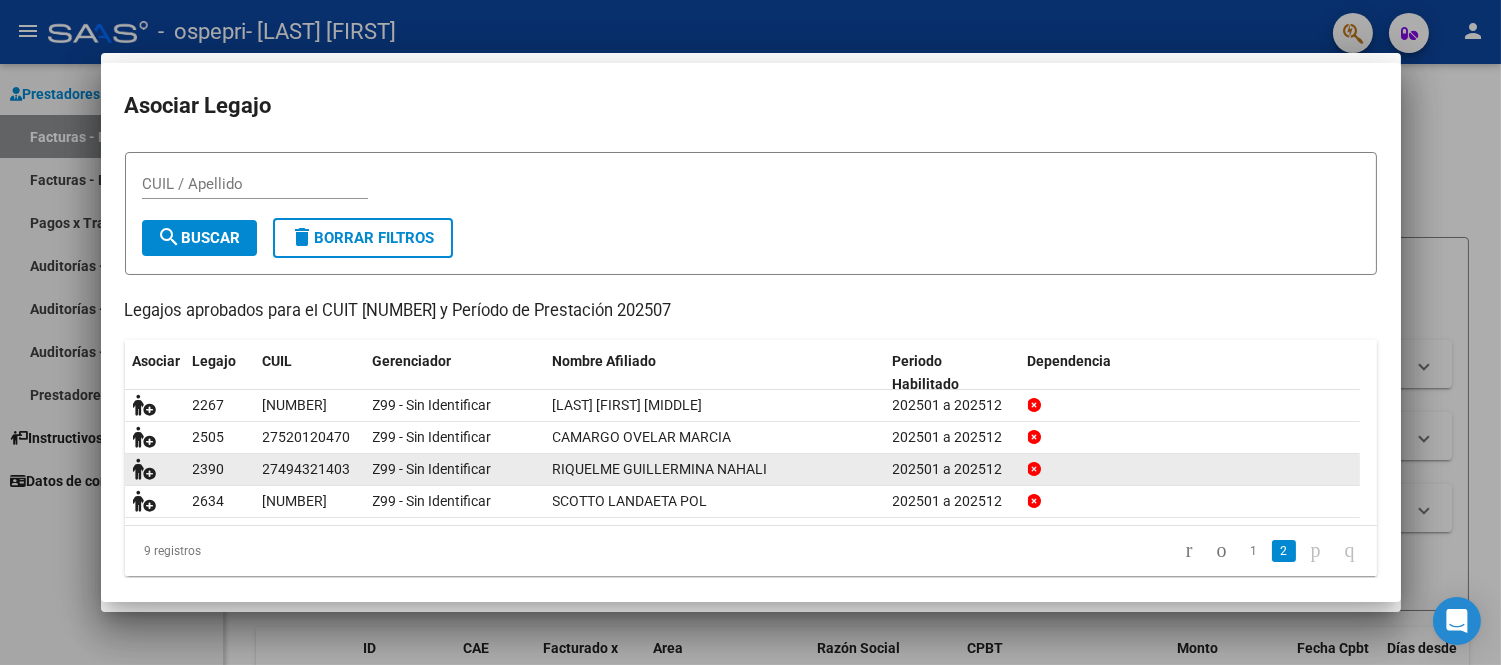 scroll, scrollTop: 70, scrollLeft: 0, axis: vertical 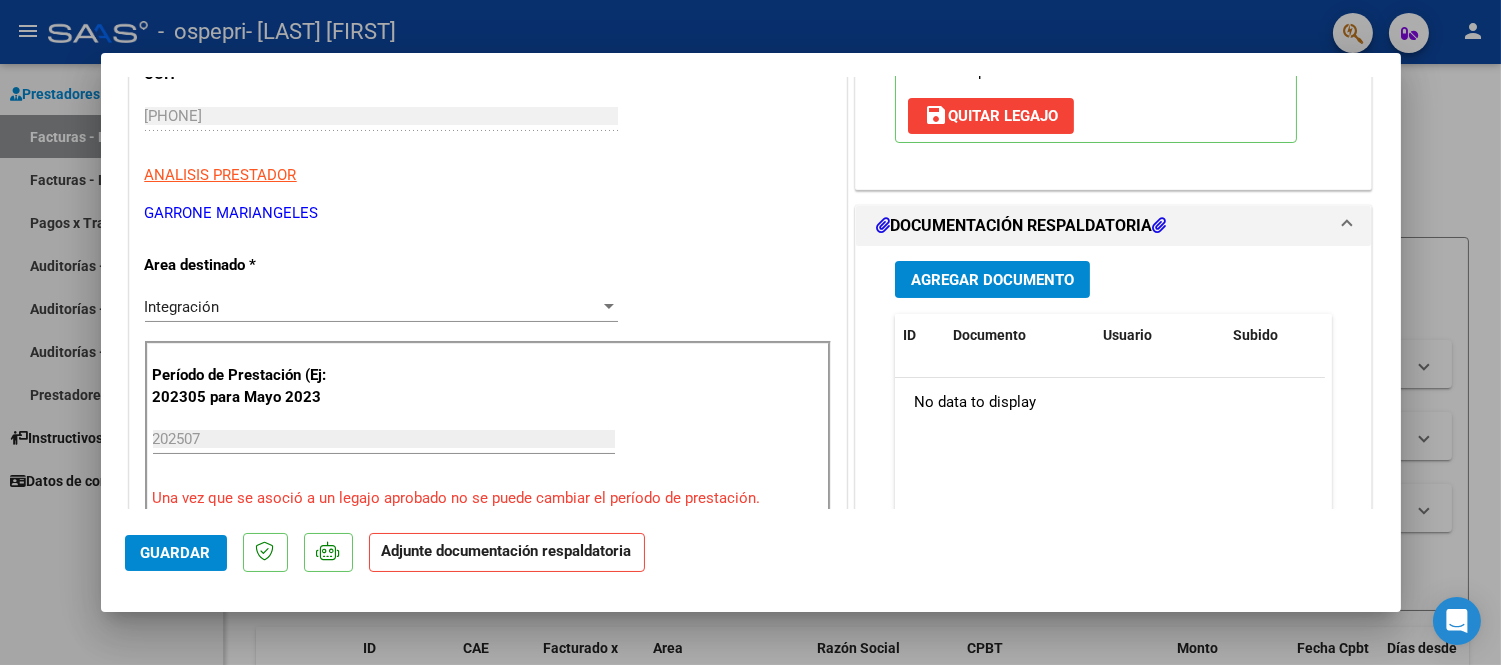 click on "Agregar Documento" at bounding box center (992, 280) 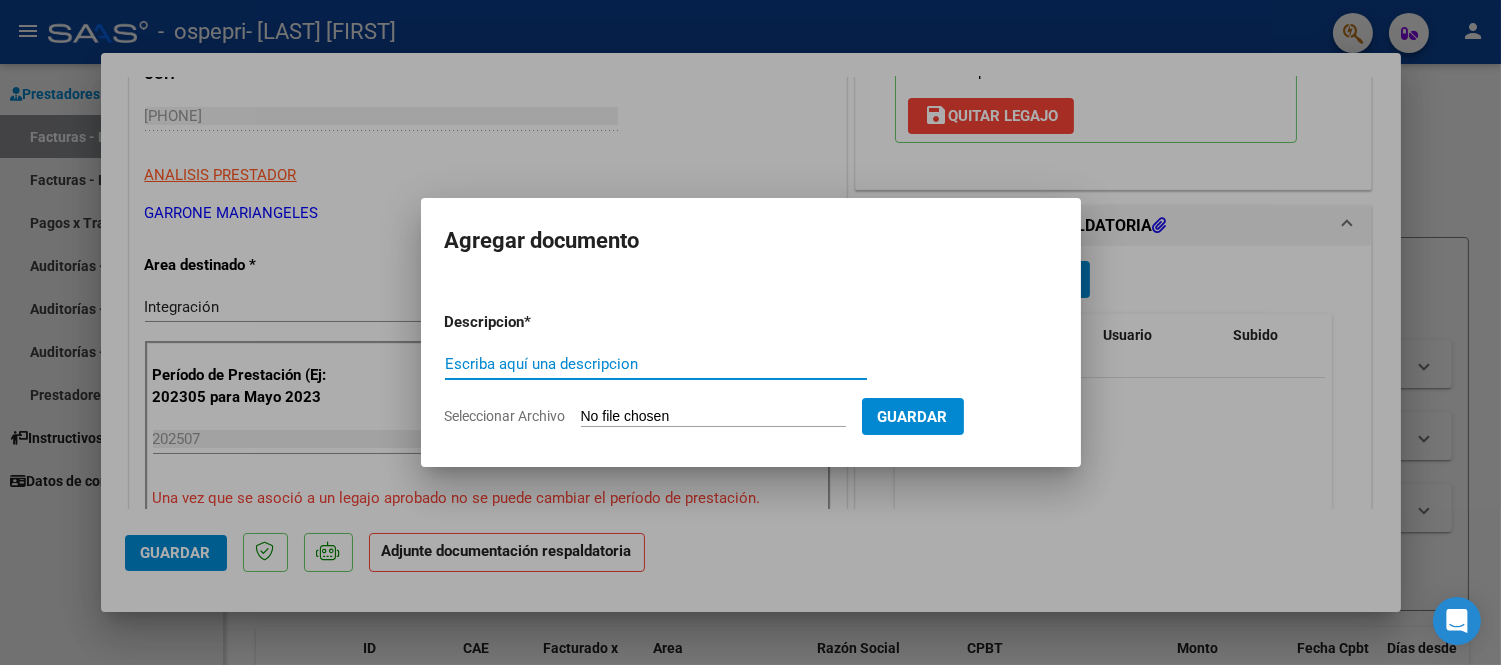 click on "Escriba aquí una descripcion" at bounding box center (656, 364) 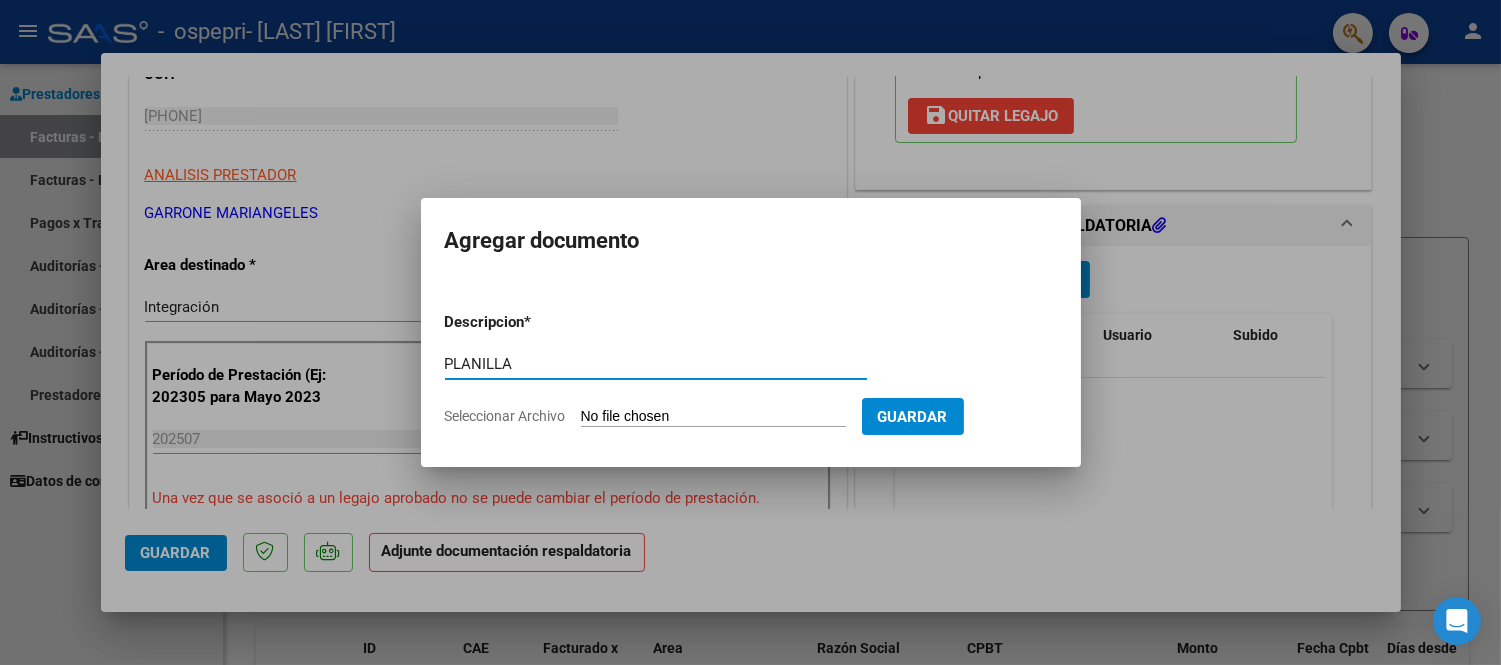 type on "PLANILLA" 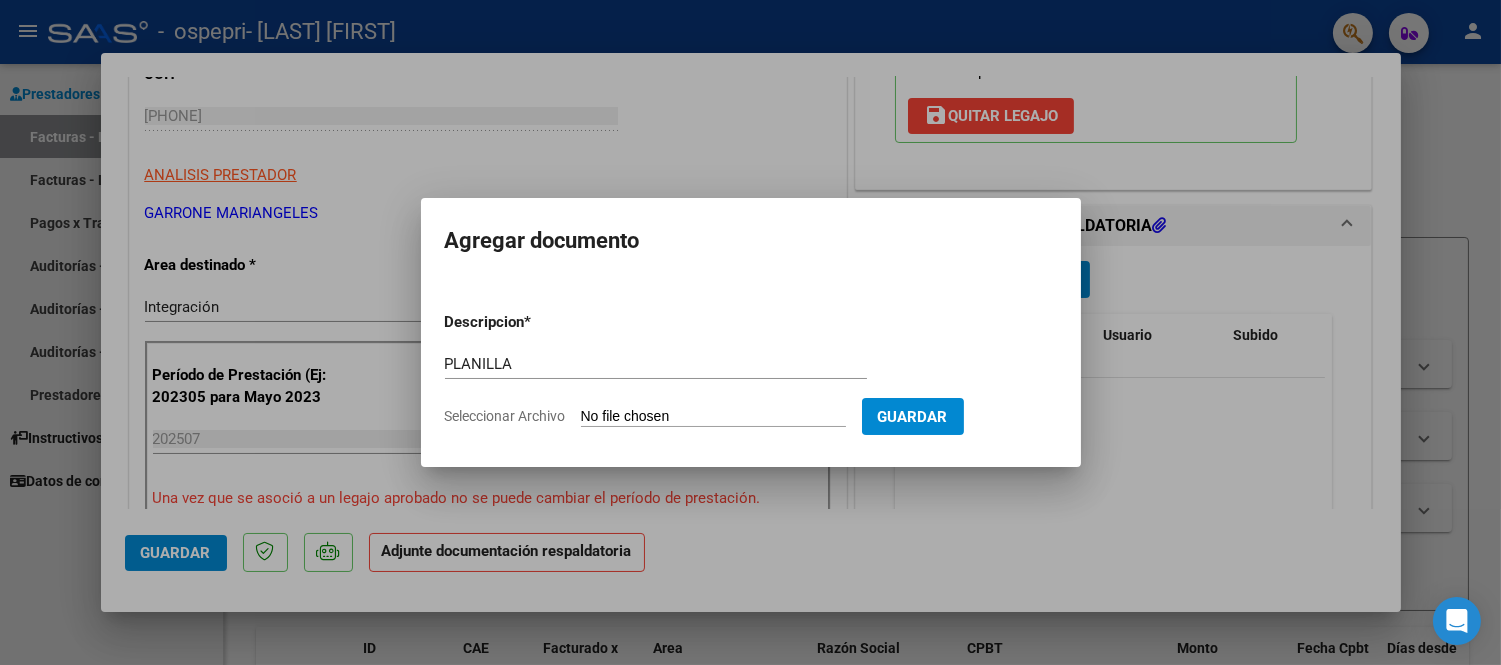 click on "Seleccionar Archivo" at bounding box center (713, 417) 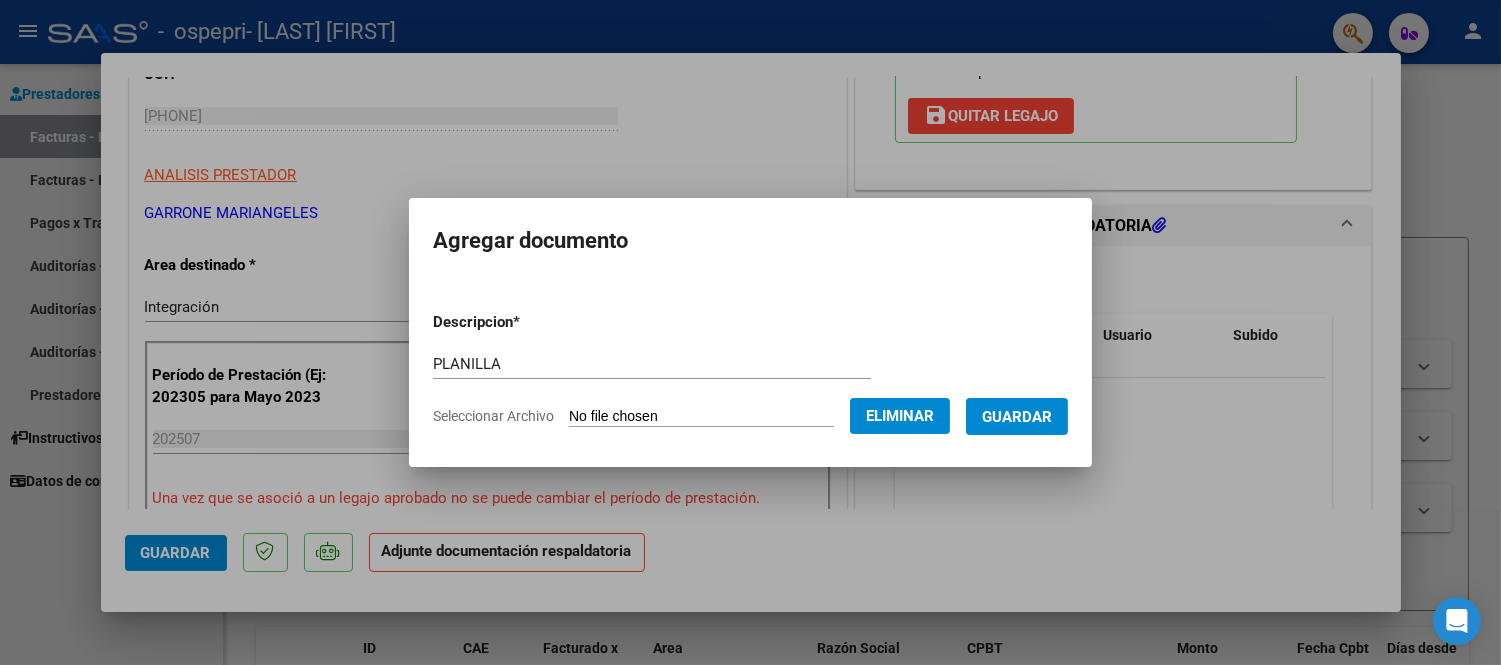 click on "Guardar" at bounding box center [1017, 417] 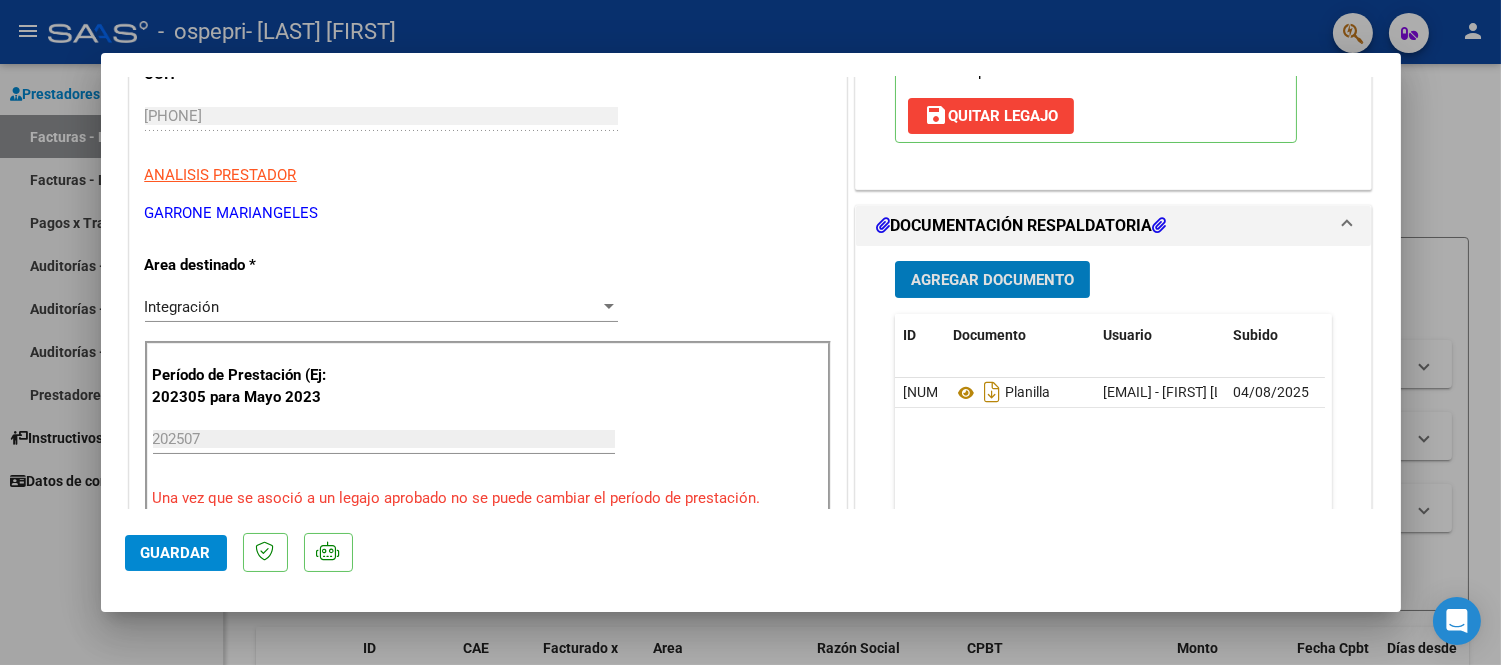 click on "Guardar" 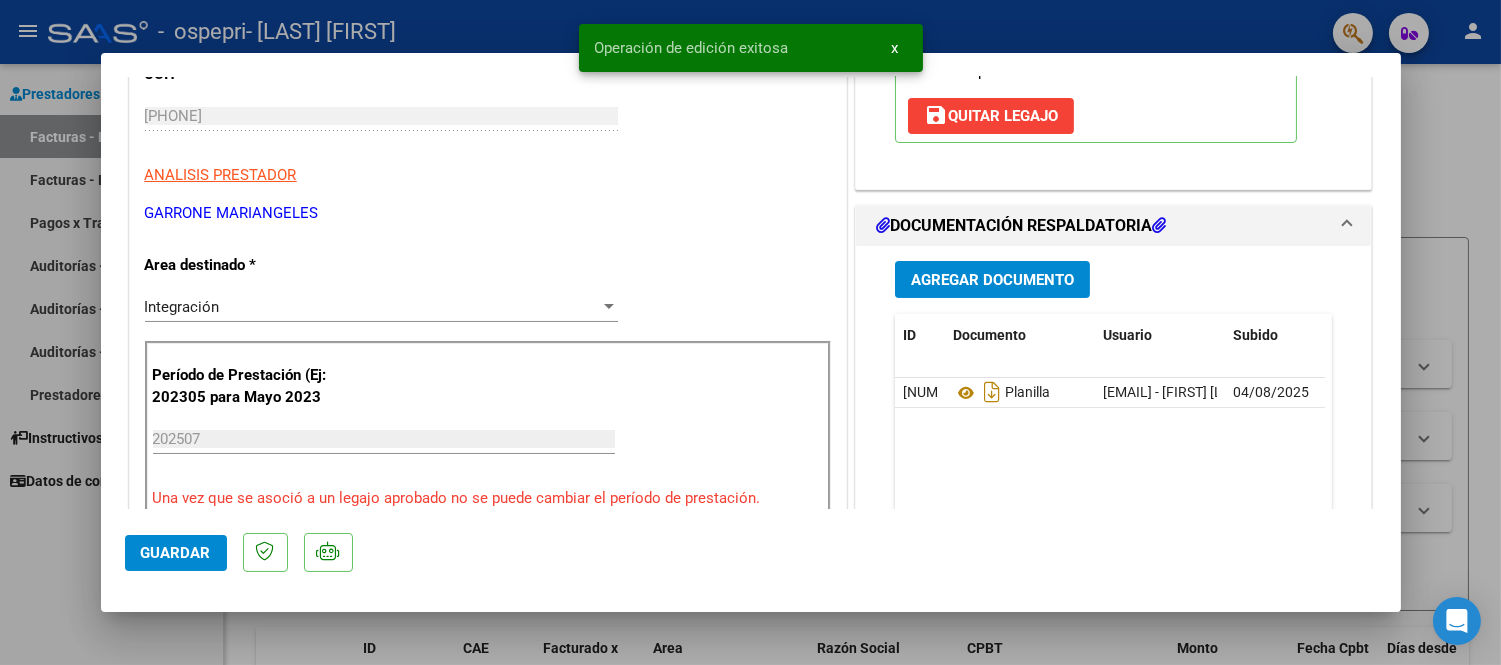 click at bounding box center (750, 332) 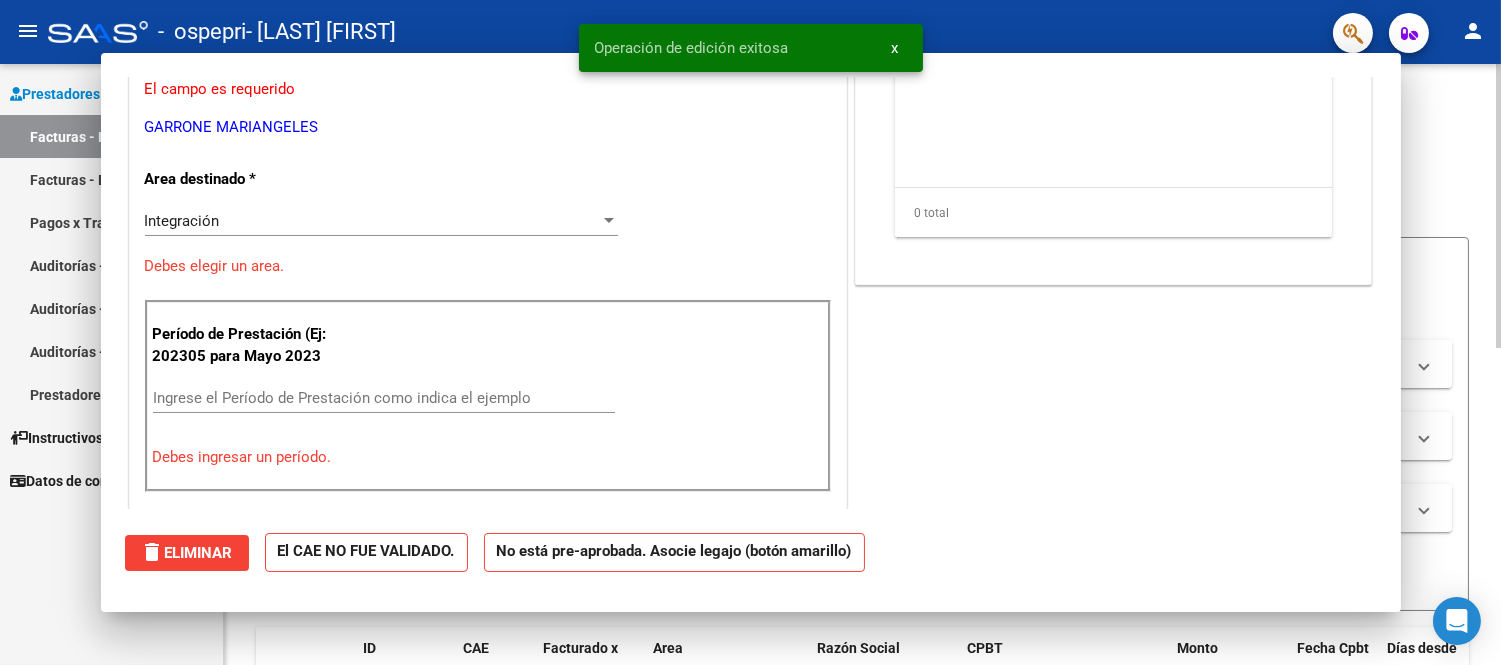 scroll, scrollTop: 0, scrollLeft: 0, axis: both 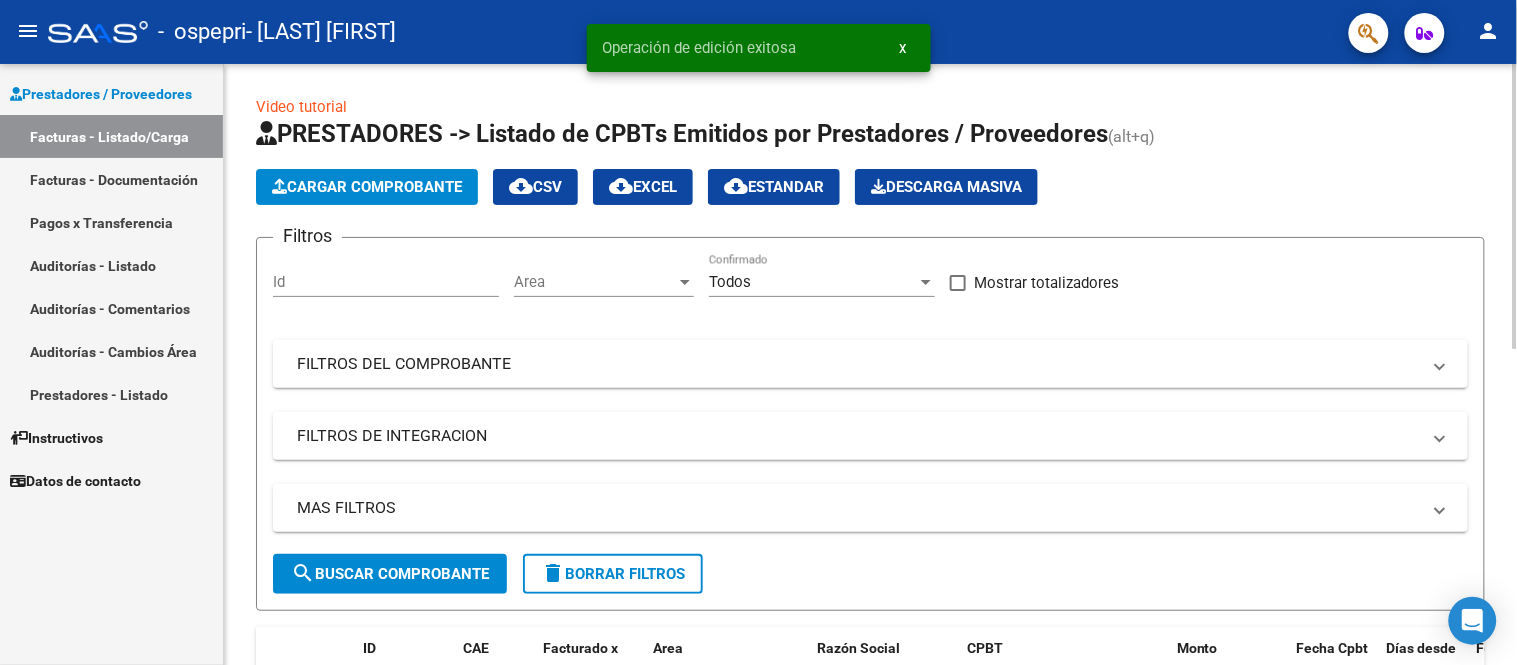 click on "Cargar Comprobante" 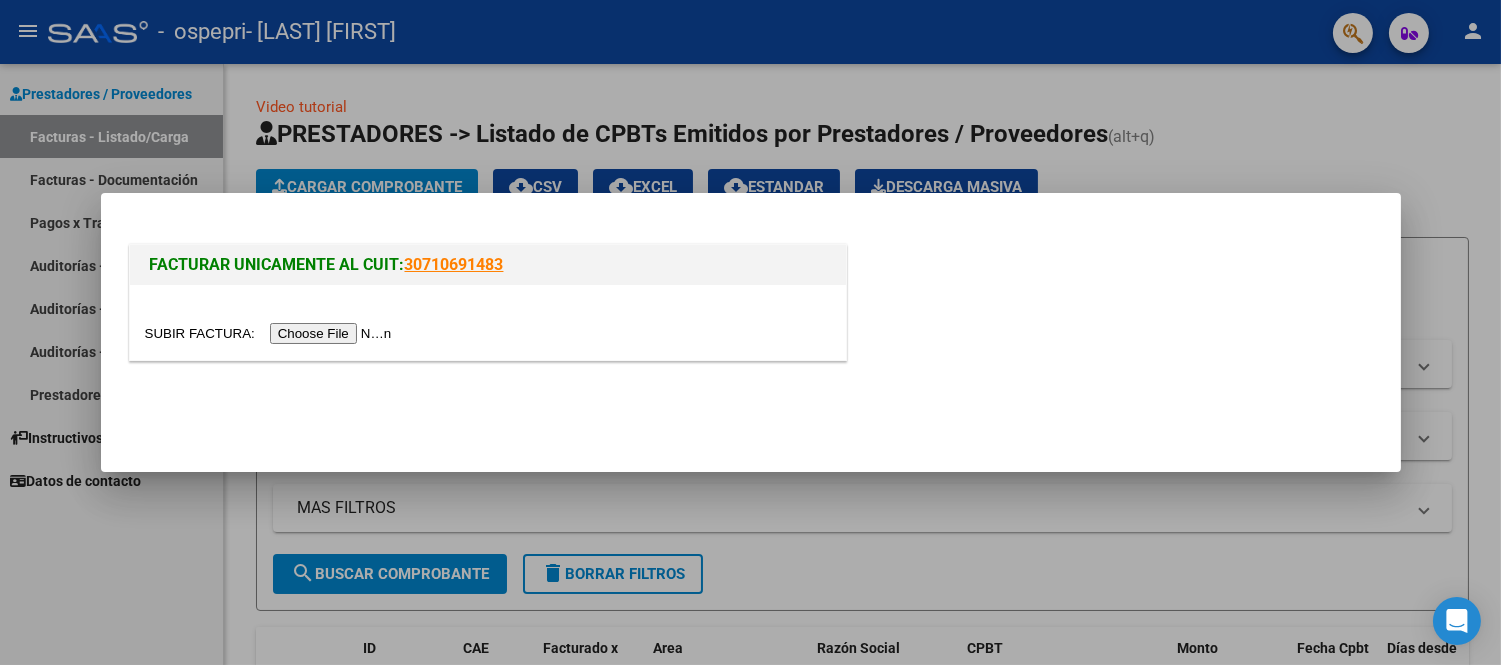 click at bounding box center [271, 333] 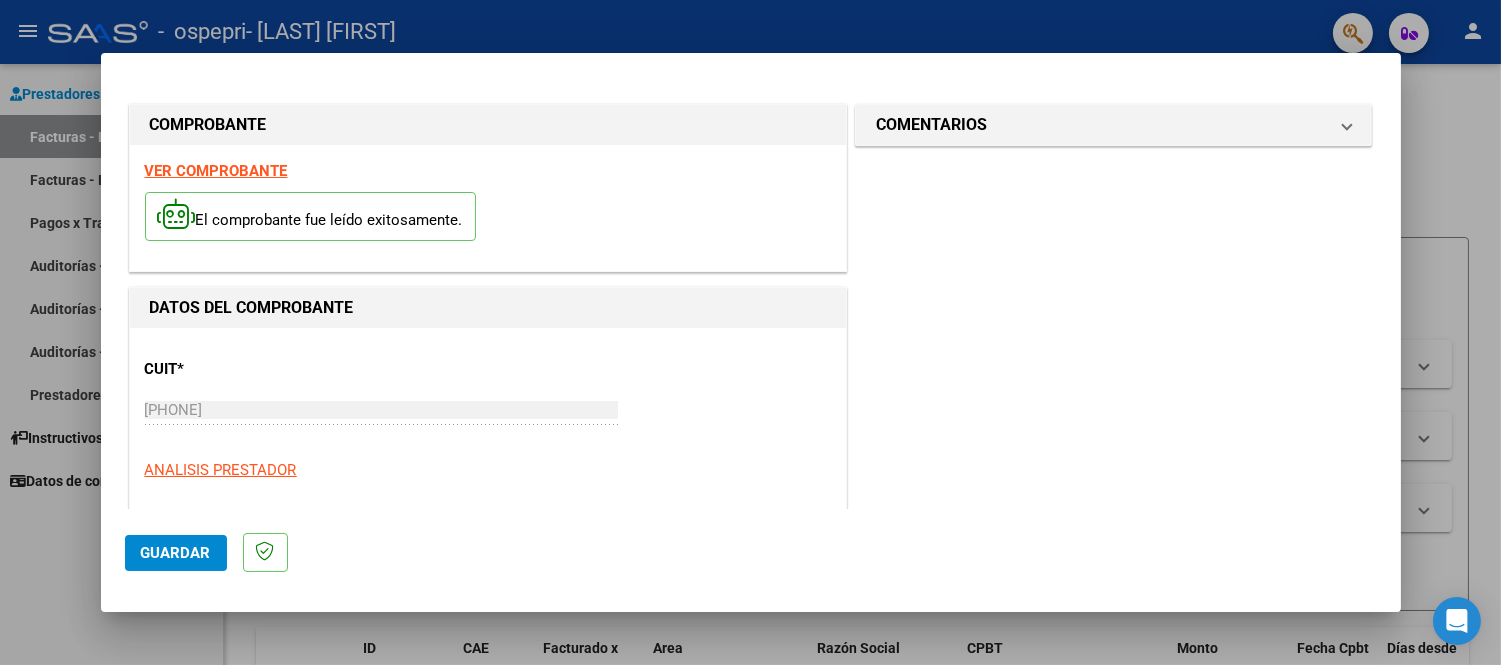 click on "Guardar" 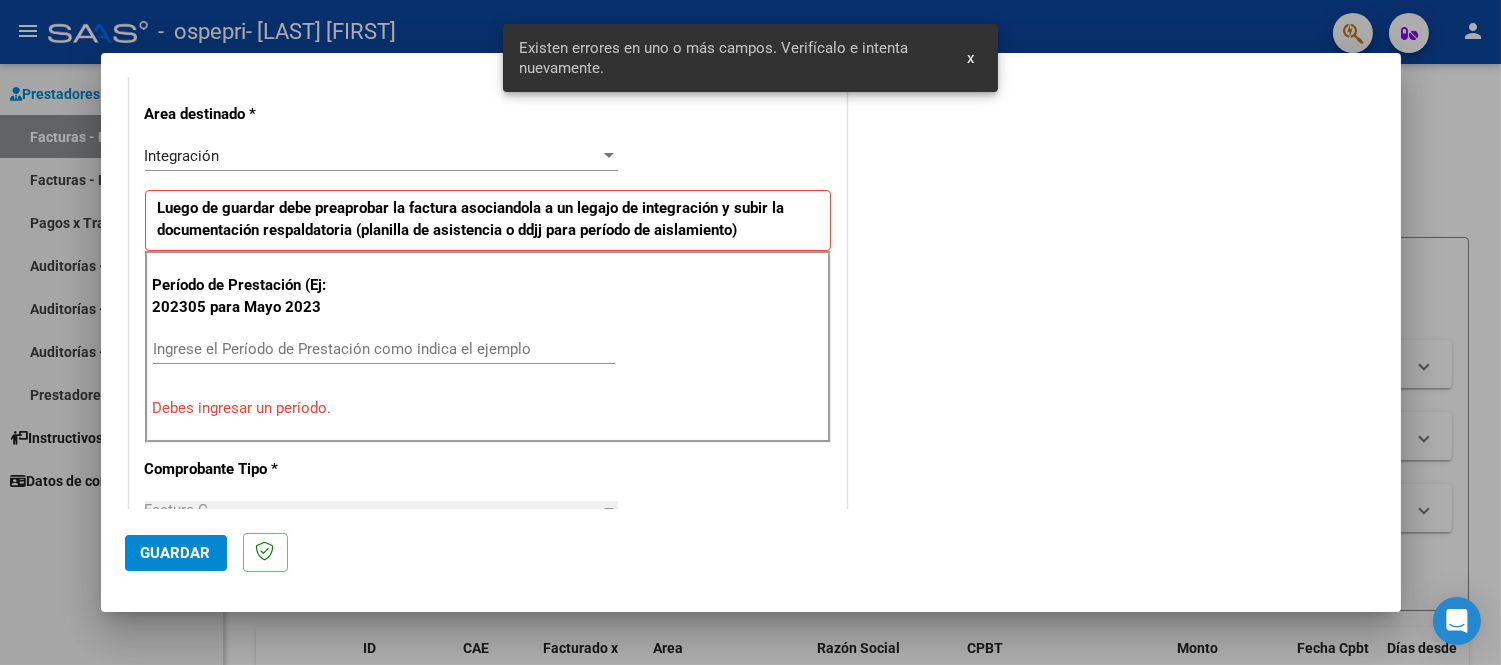 scroll, scrollTop: 442, scrollLeft: 0, axis: vertical 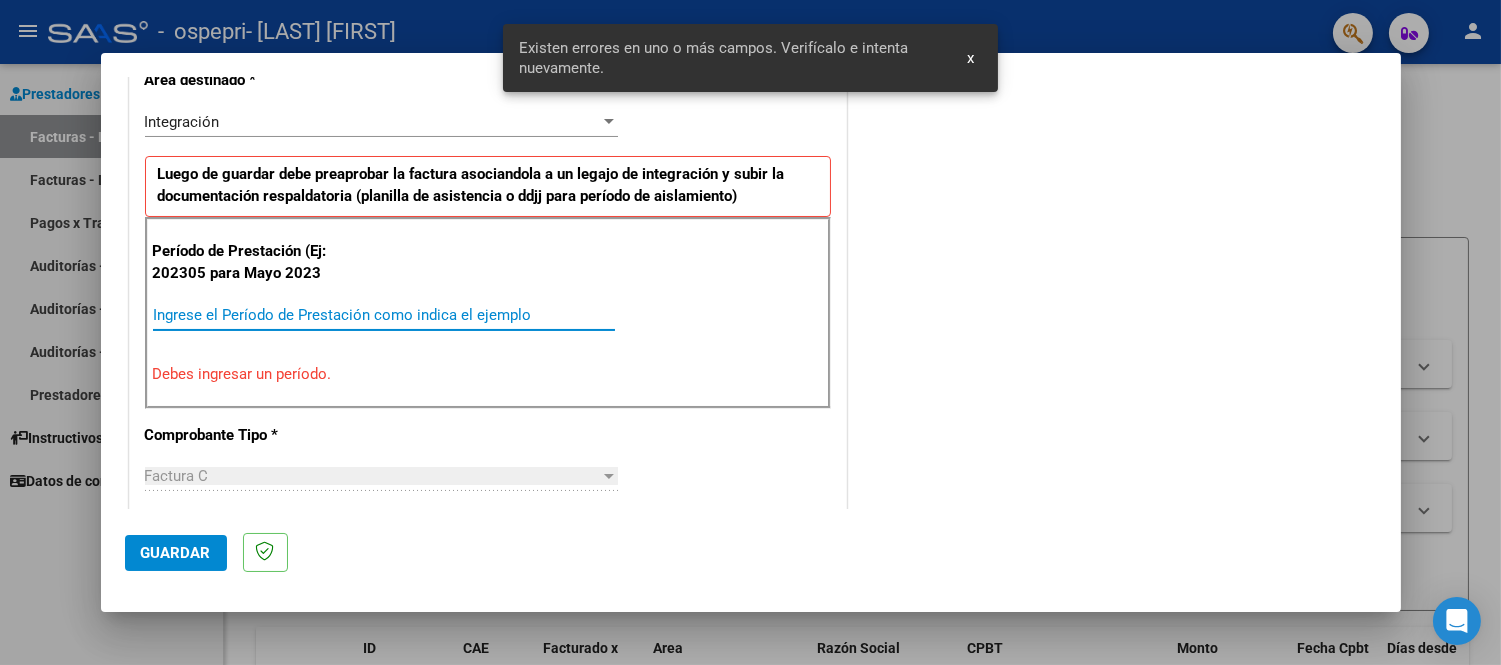 click on "Ingrese el Período de Prestación como indica el ejemplo" at bounding box center (384, 315) 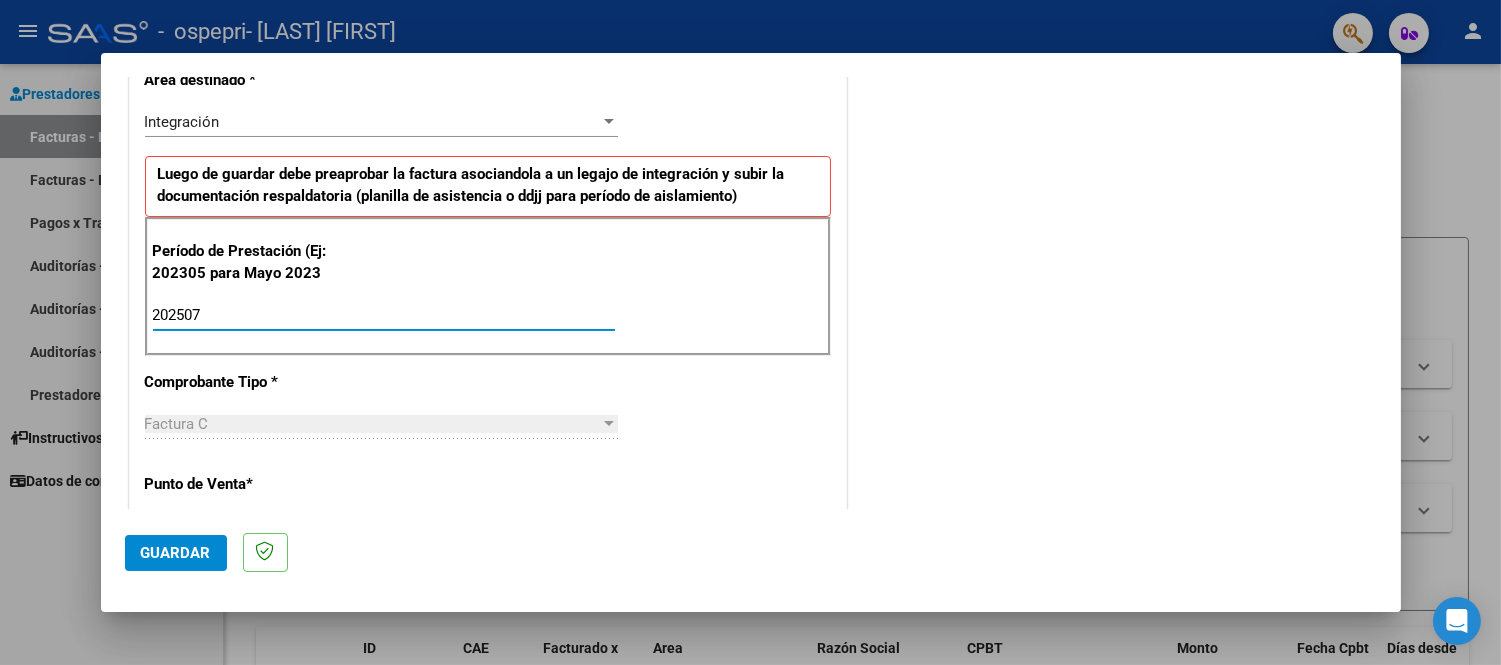 type on "202507" 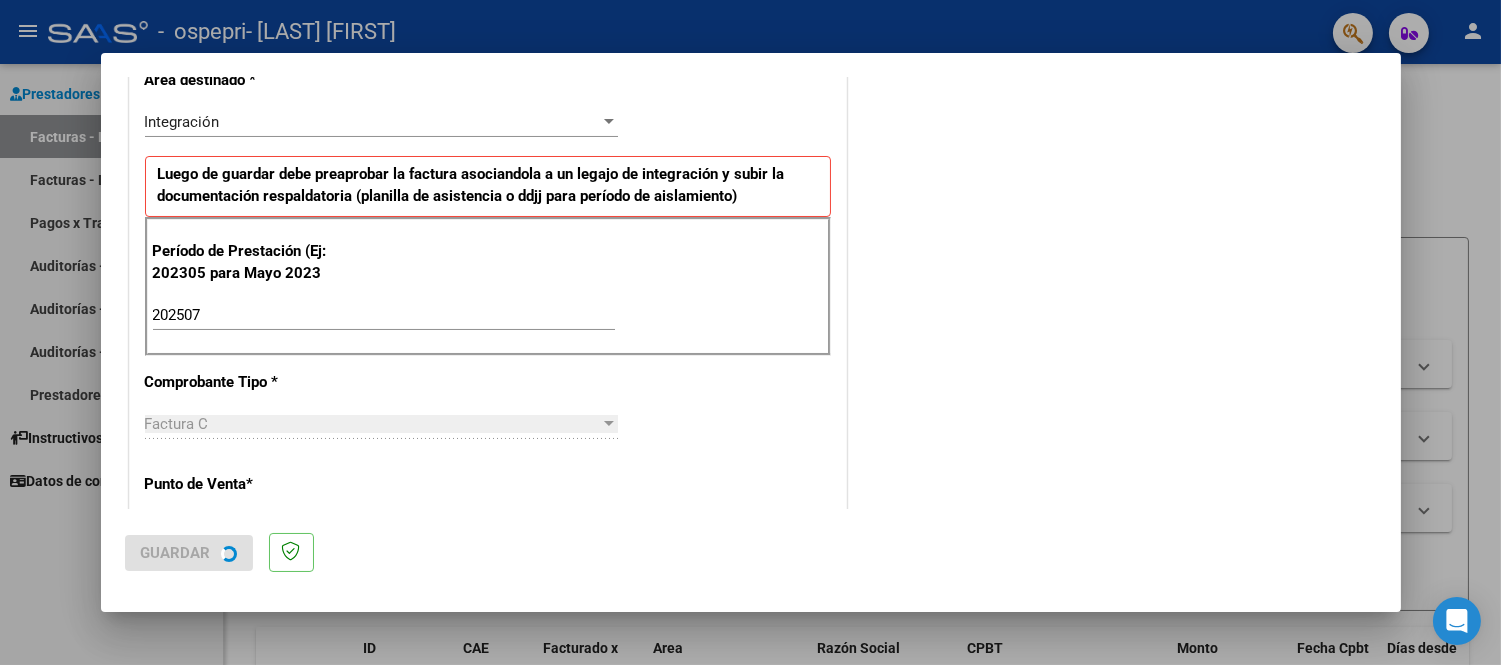 scroll, scrollTop: 0, scrollLeft: 0, axis: both 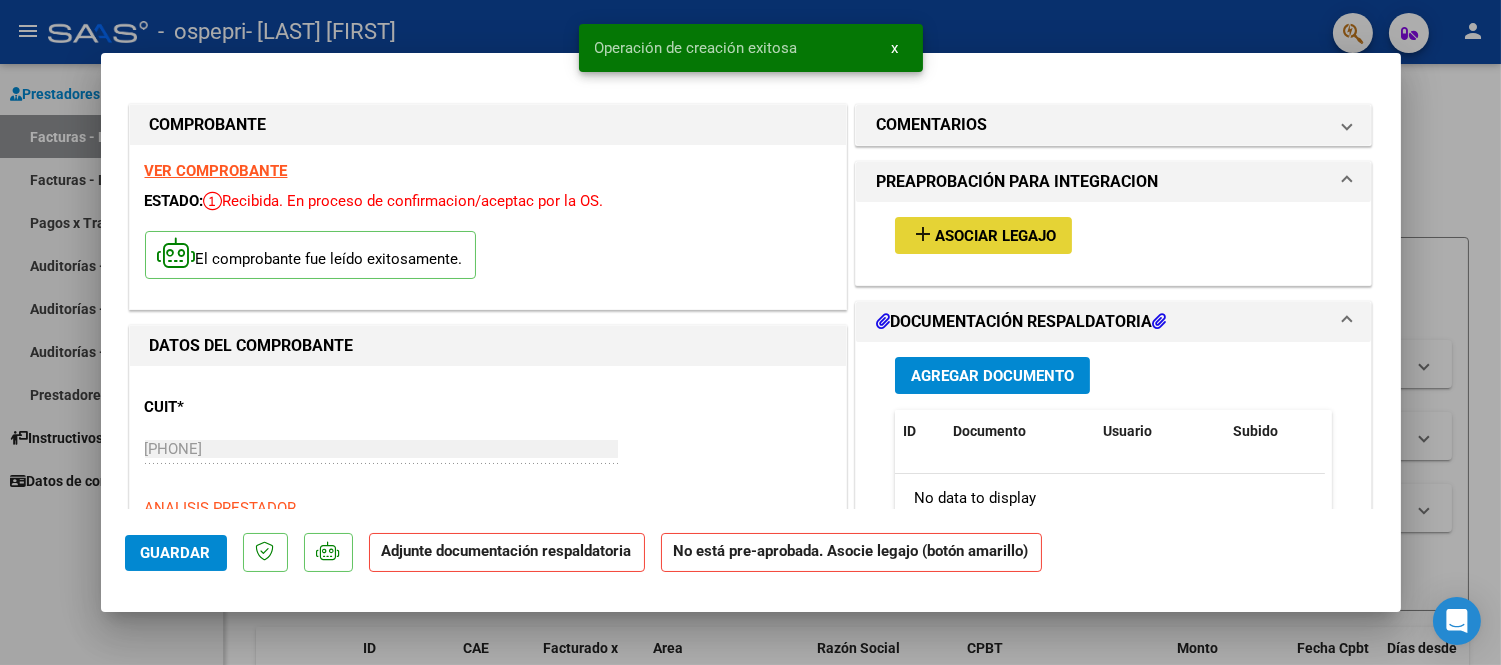 click on "Asociar Legajo" at bounding box center (995, 236) 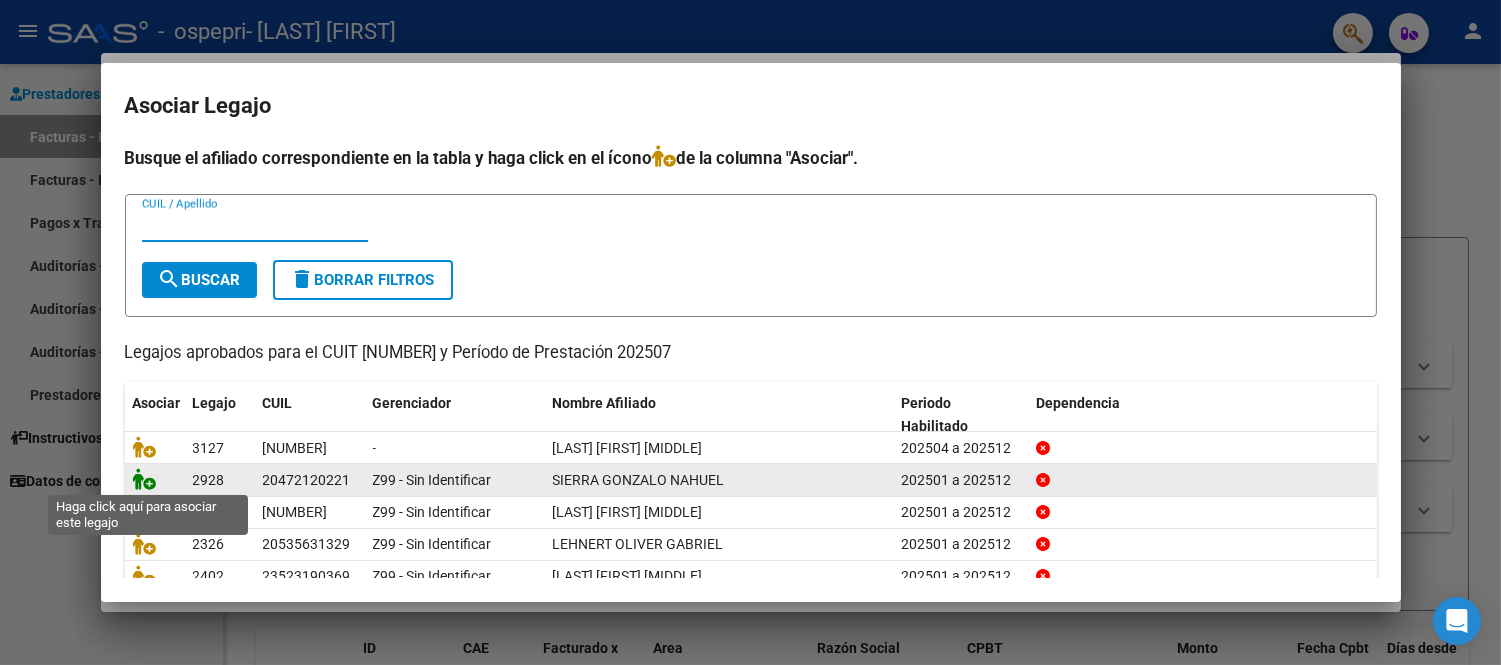 click 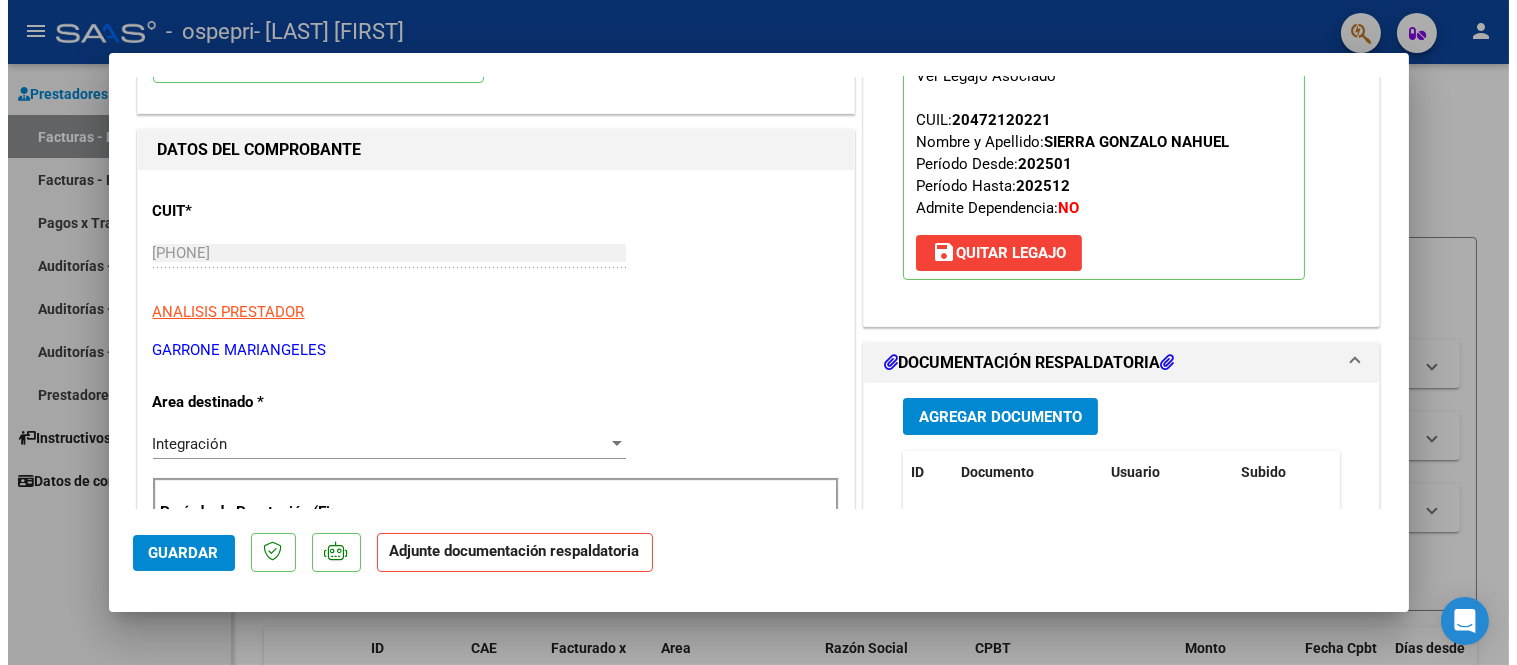scroll, scrollTop: 444, scrollLeft: 0, axis: vertical 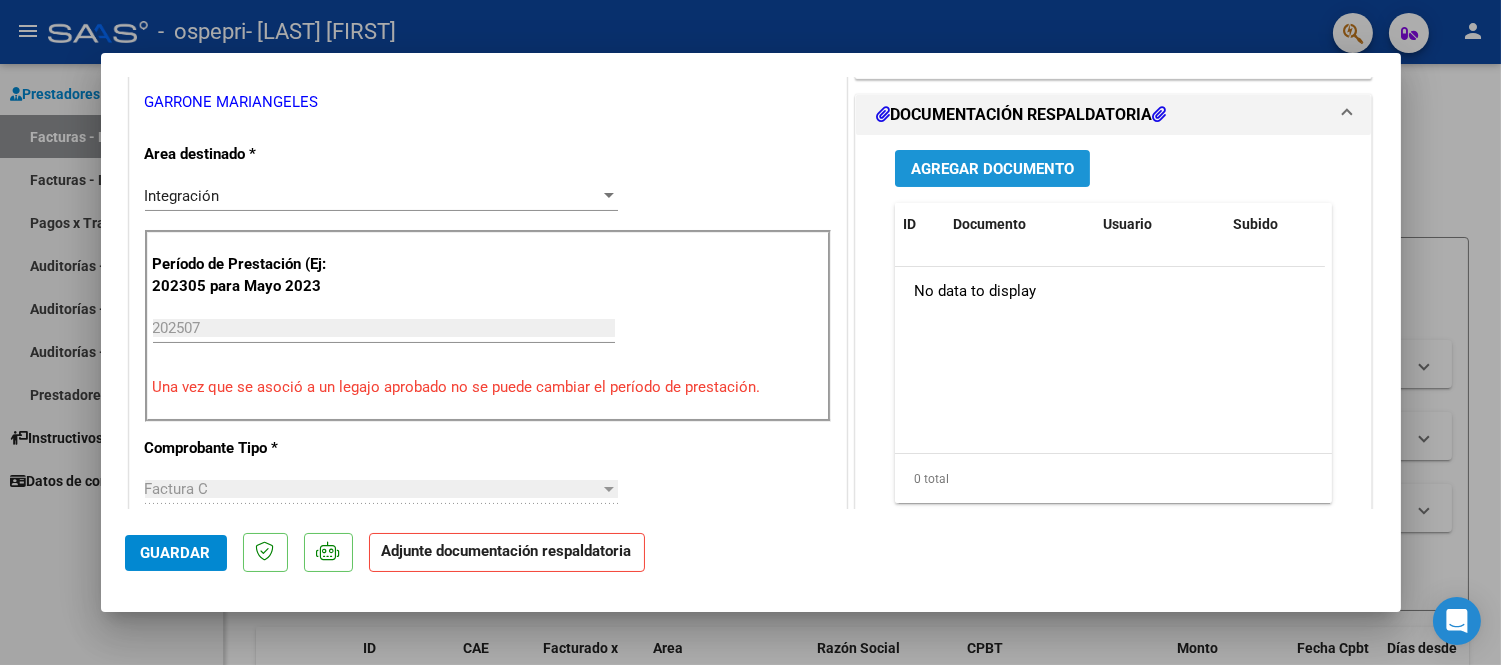 click on "Agregar Documento" at bounding box center (992, 169) 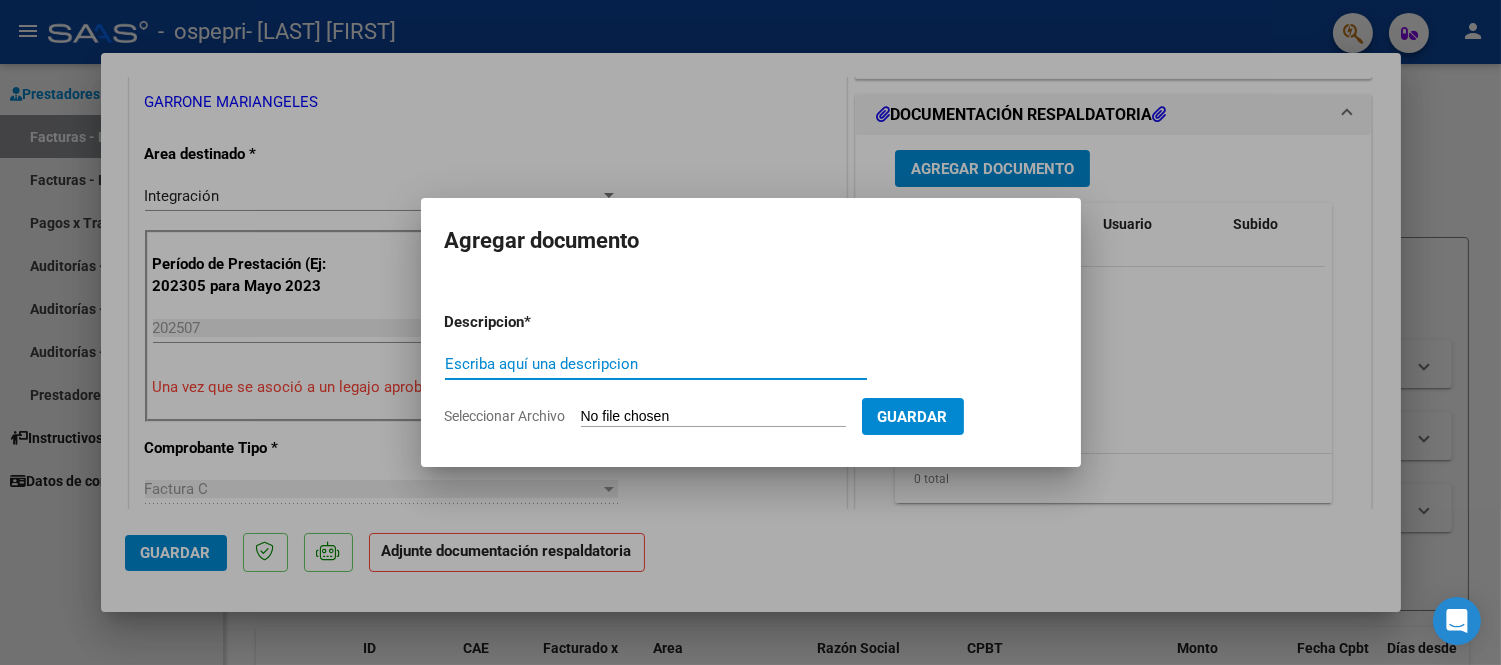 click on "Escriba aquí una descripcion" at bounding box center (656, 364) 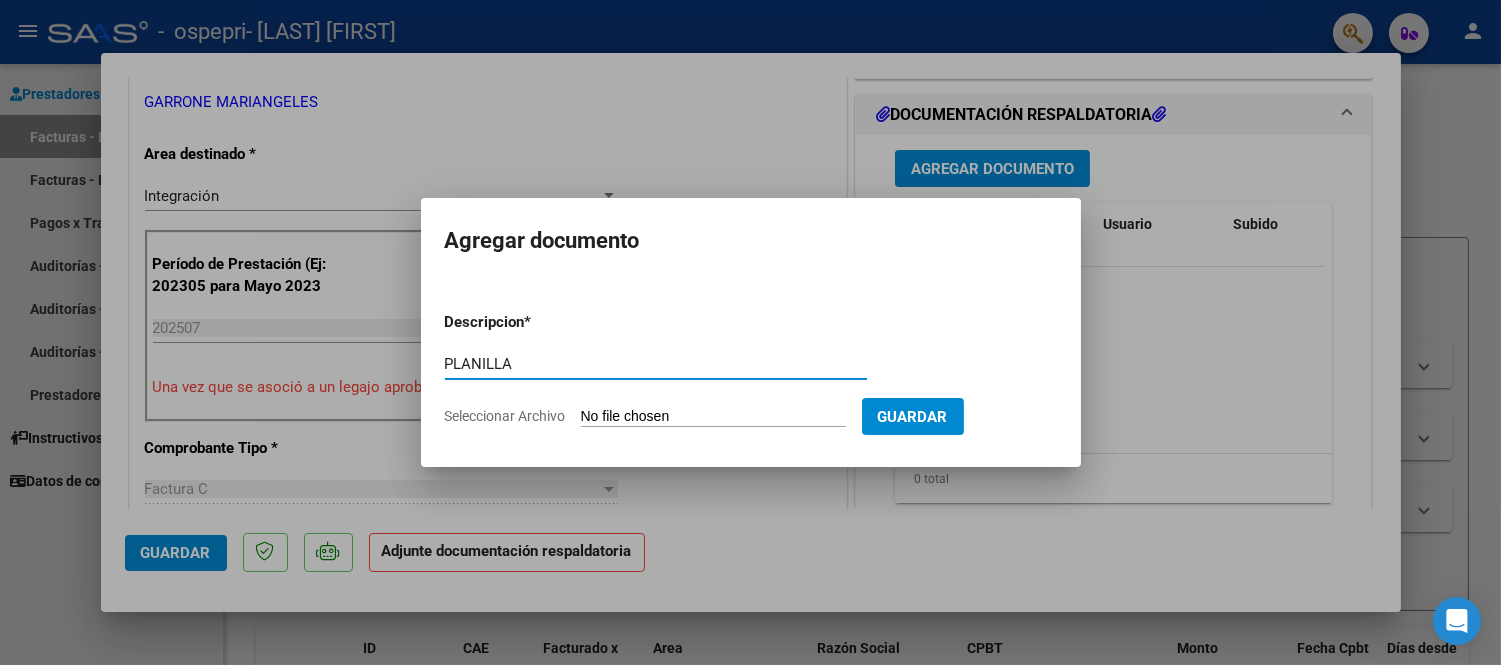 type on "PLANILLA" 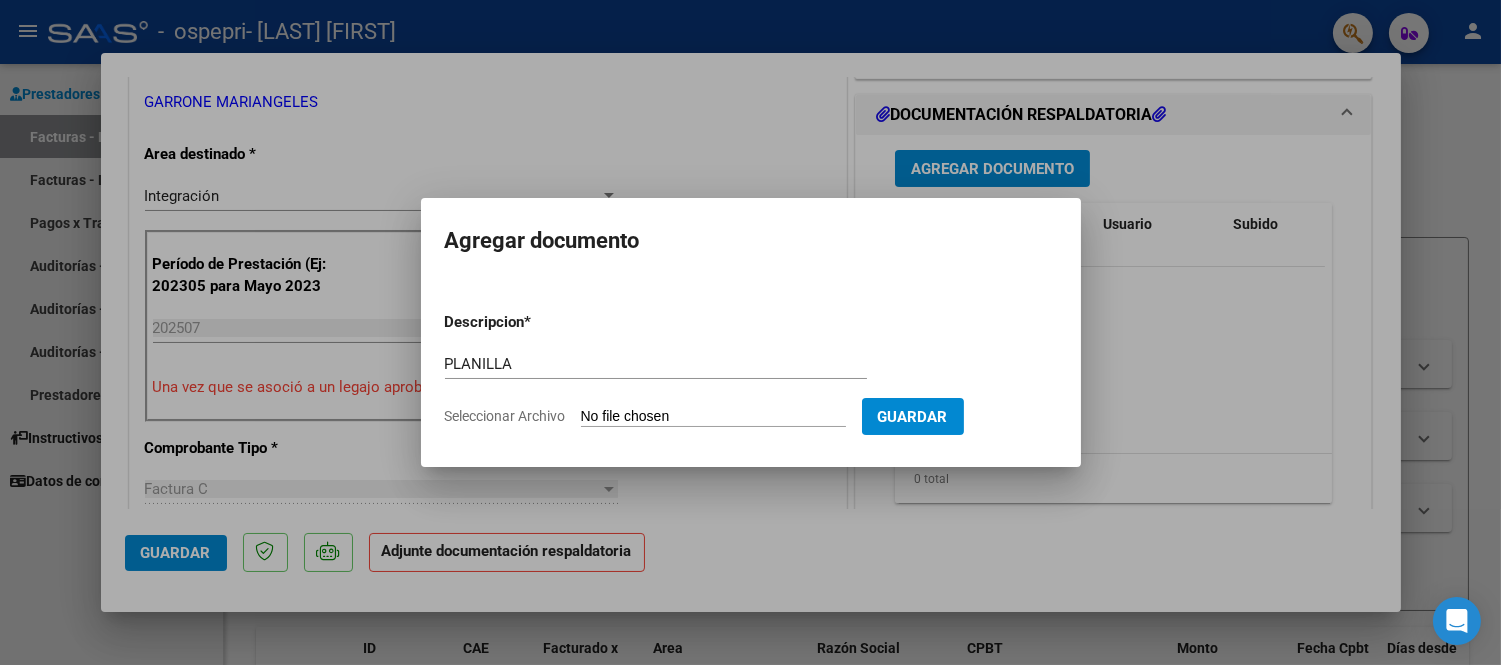 type on "C:\fakepath\[LAST] [FIRST] [NUMBER].pdf" 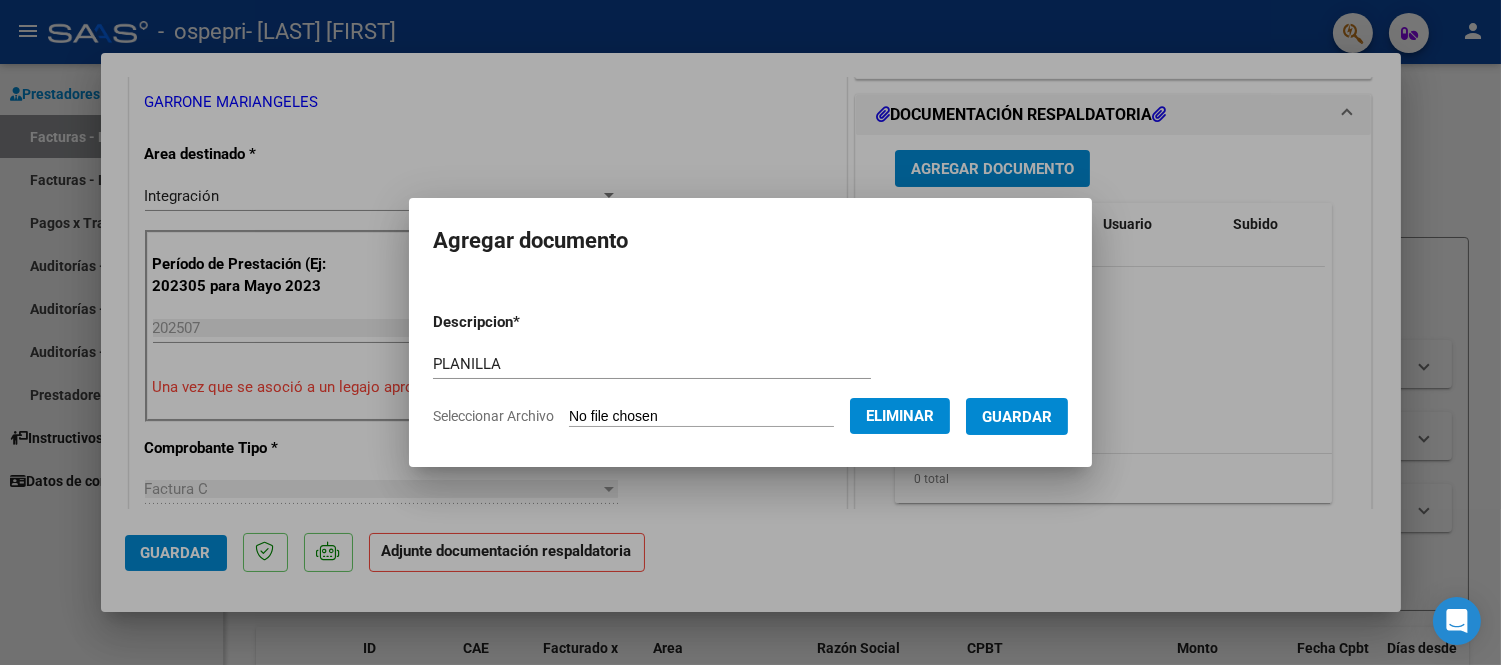 click on "Guardar" at bounding box center (1017, 416) 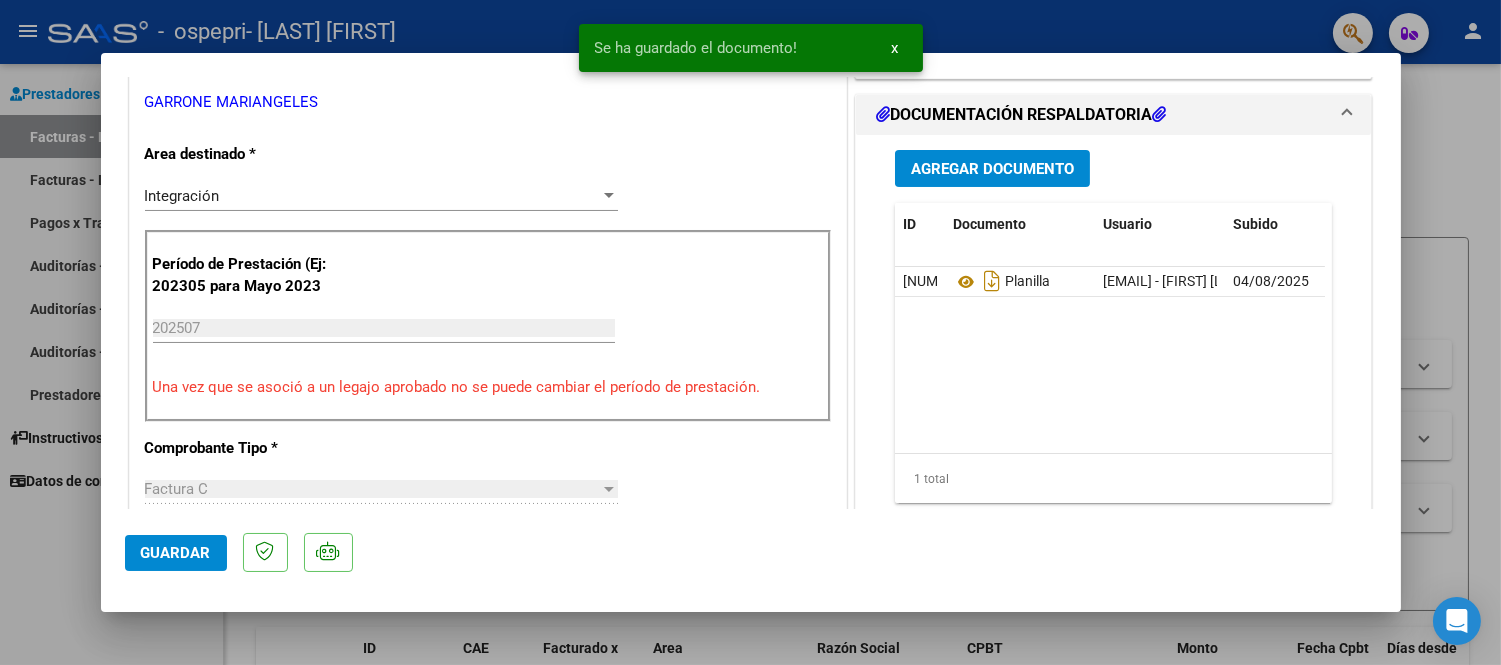click at bounding box center (750, 332) 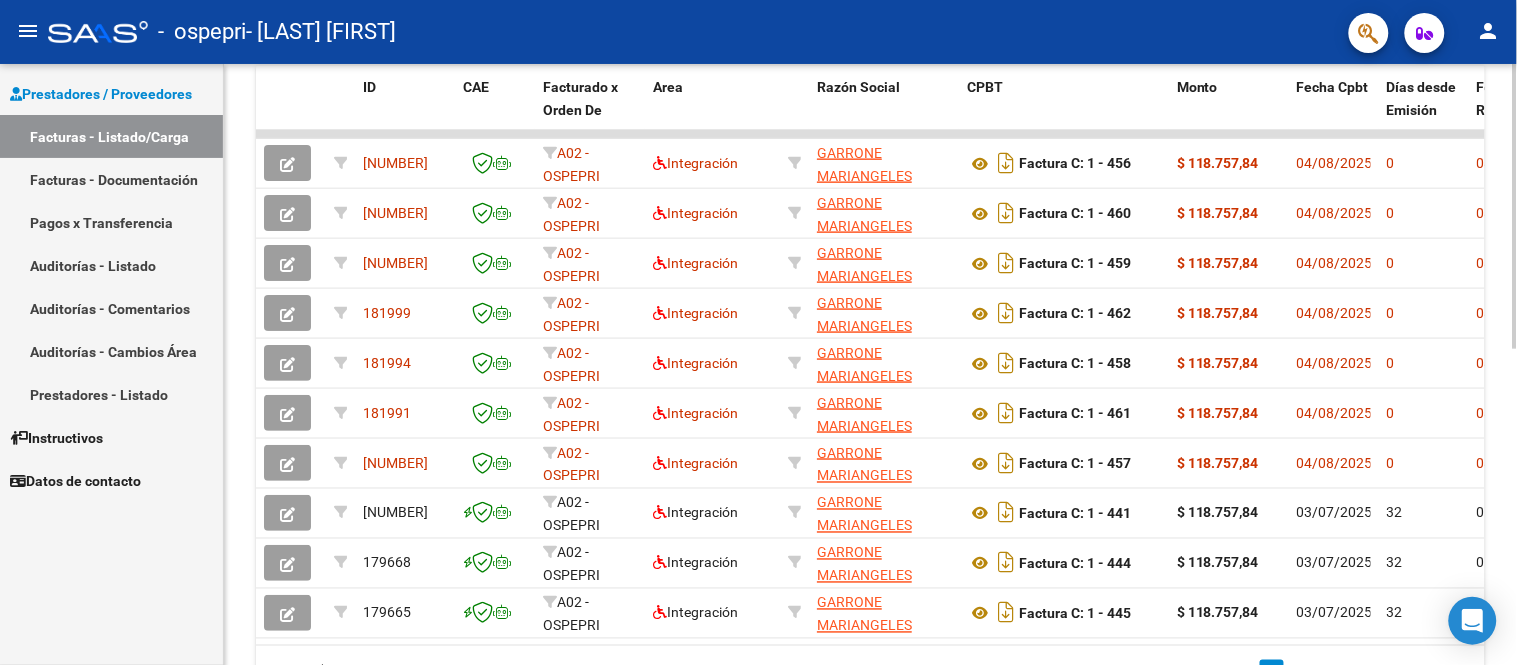 scroll, scrollTop: 560, scrollLeft: 0, axis: vertical 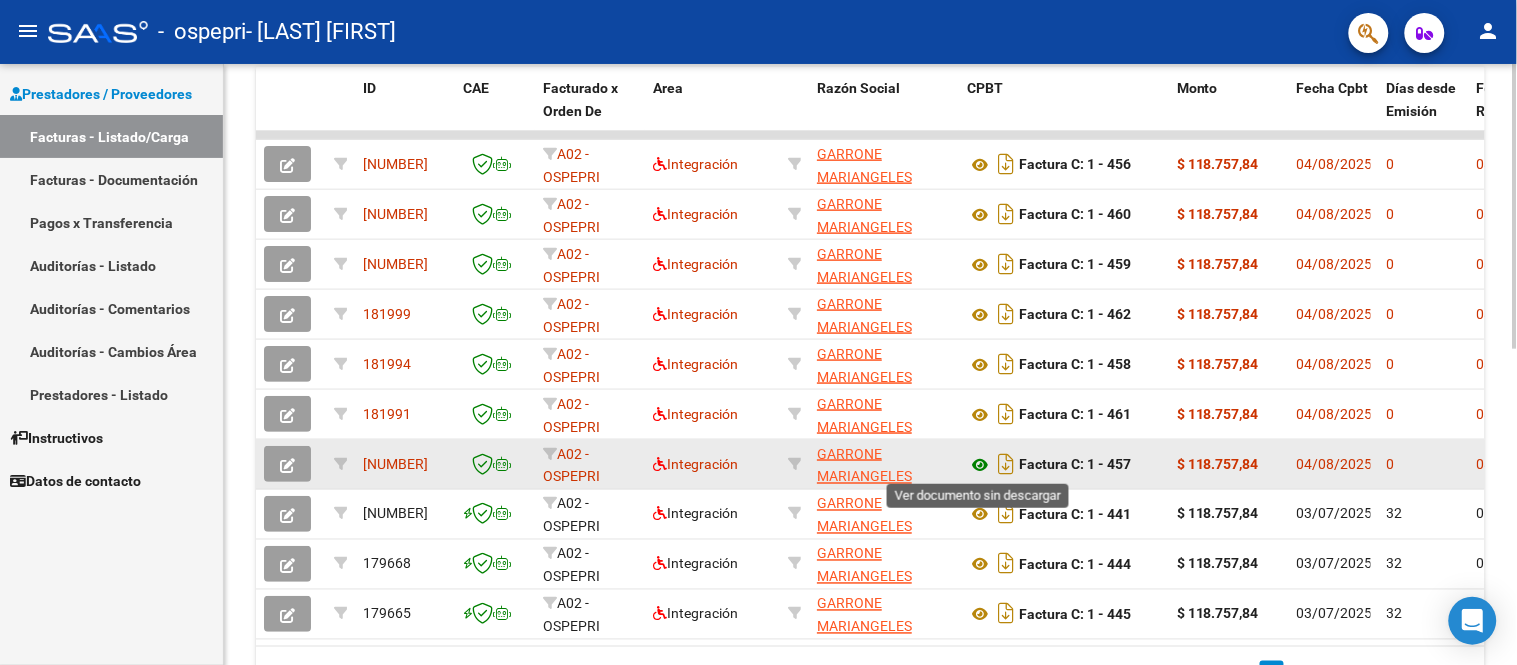 click 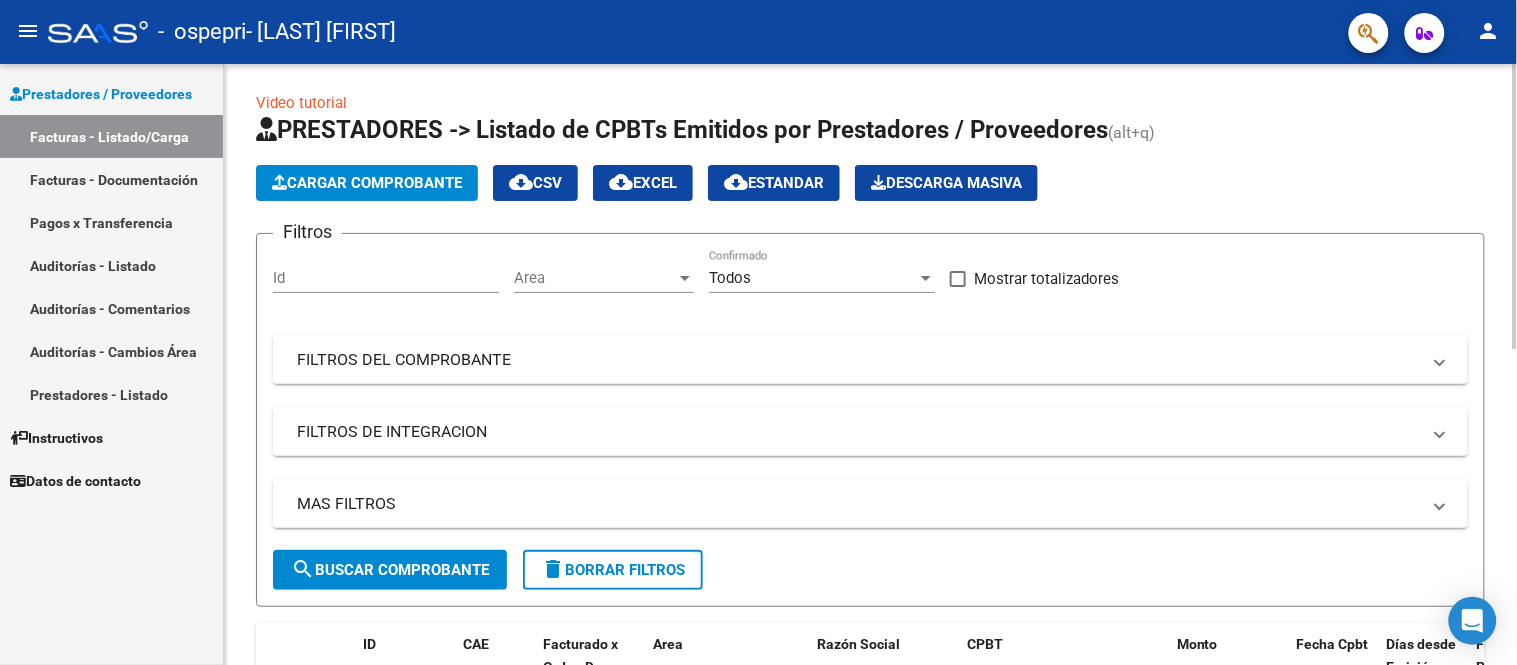 scroll, scrollTop: 0, scrollLeft: 0, axis: both 